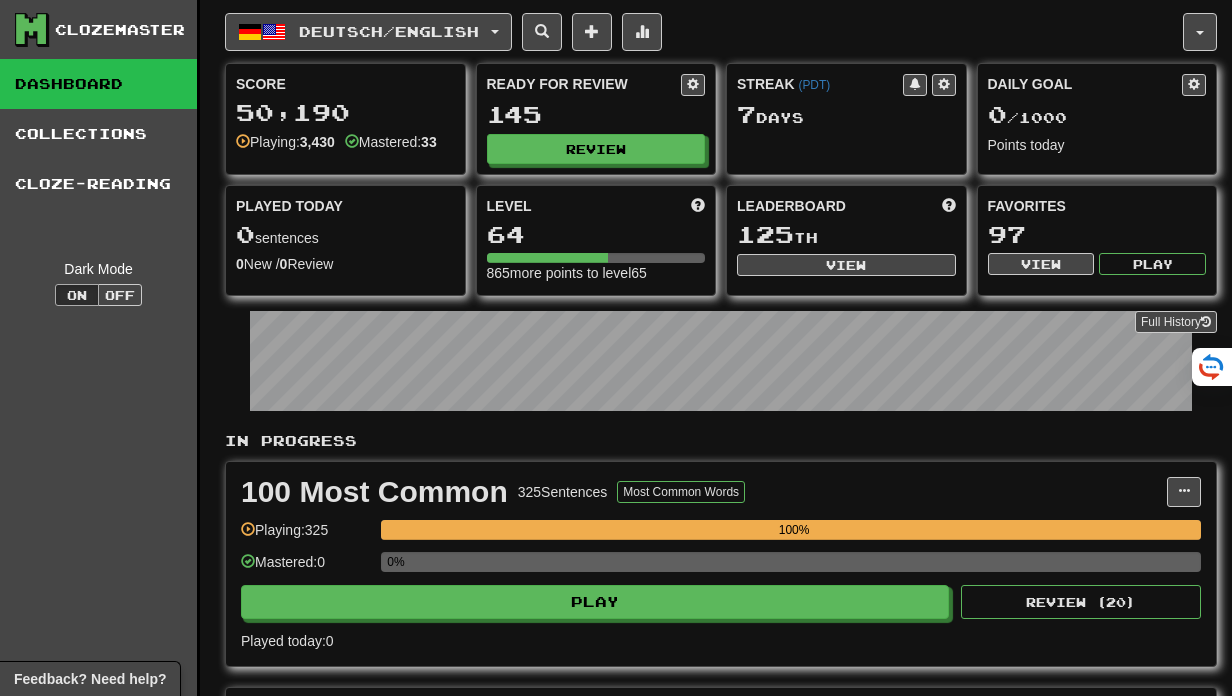 scroll, scrollTop: 0, scrollLeft: 0, axis: both 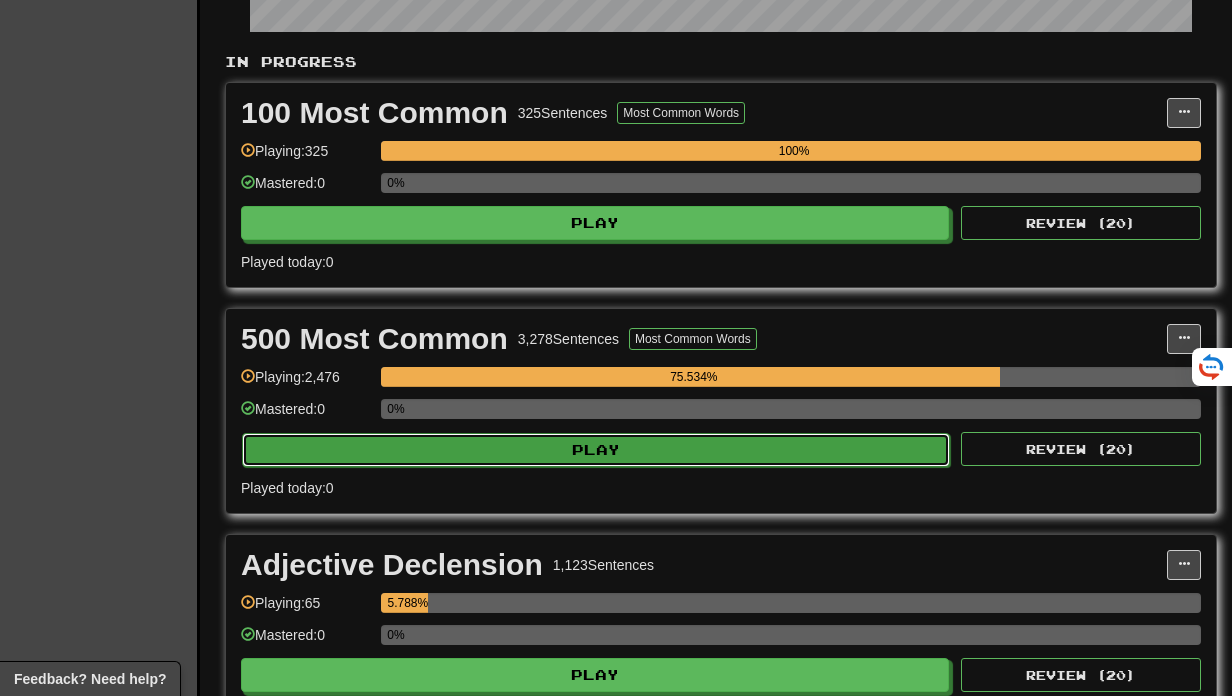 click on "Play" at bounding box center [596, 450] 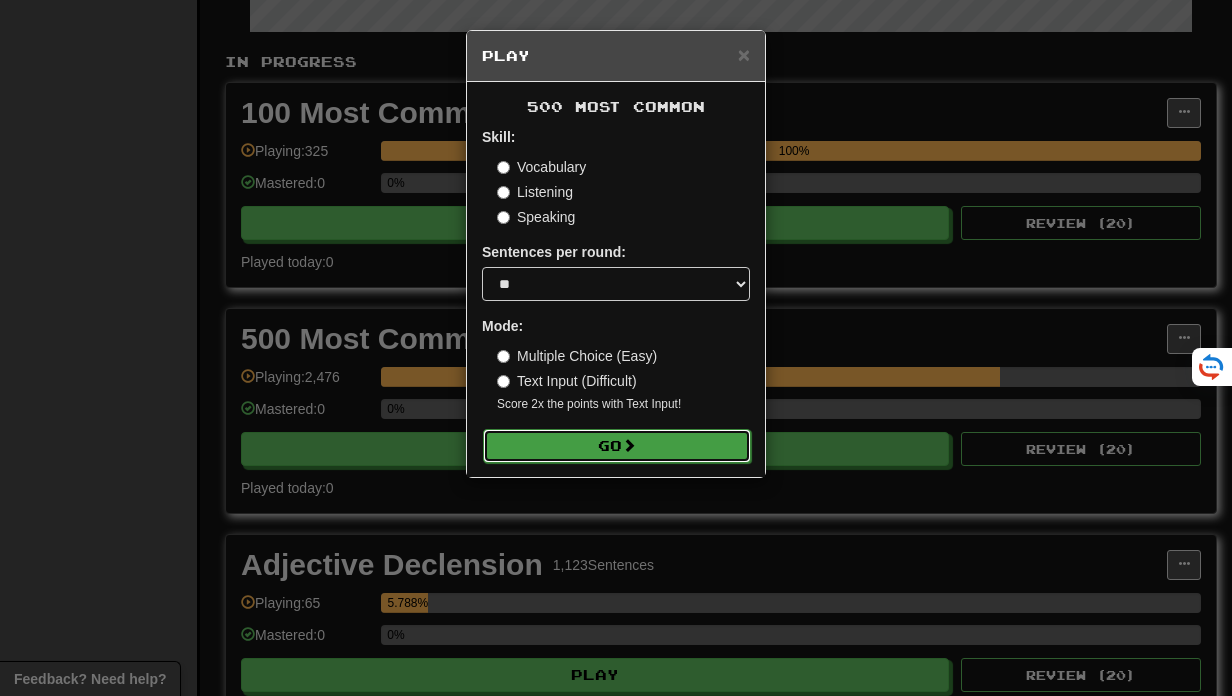 click on "Go" at bounding box center (617, 446) 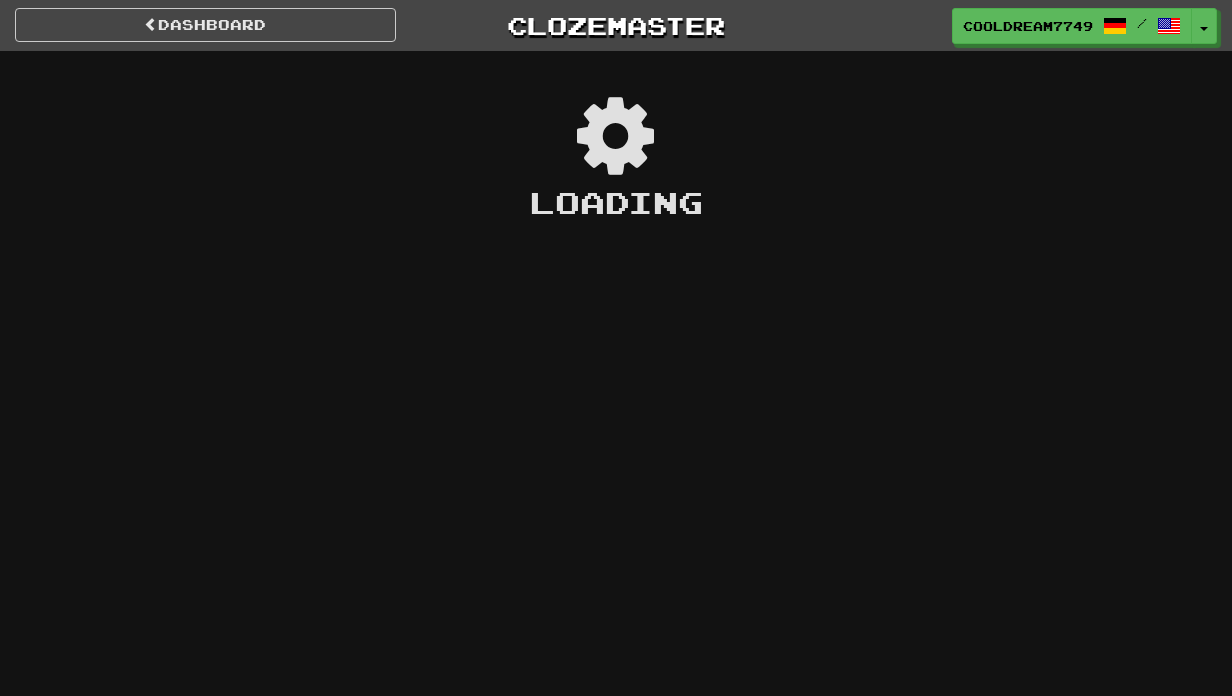 scroll, scrollTop: 0, scrollLeft: 0, axis: both 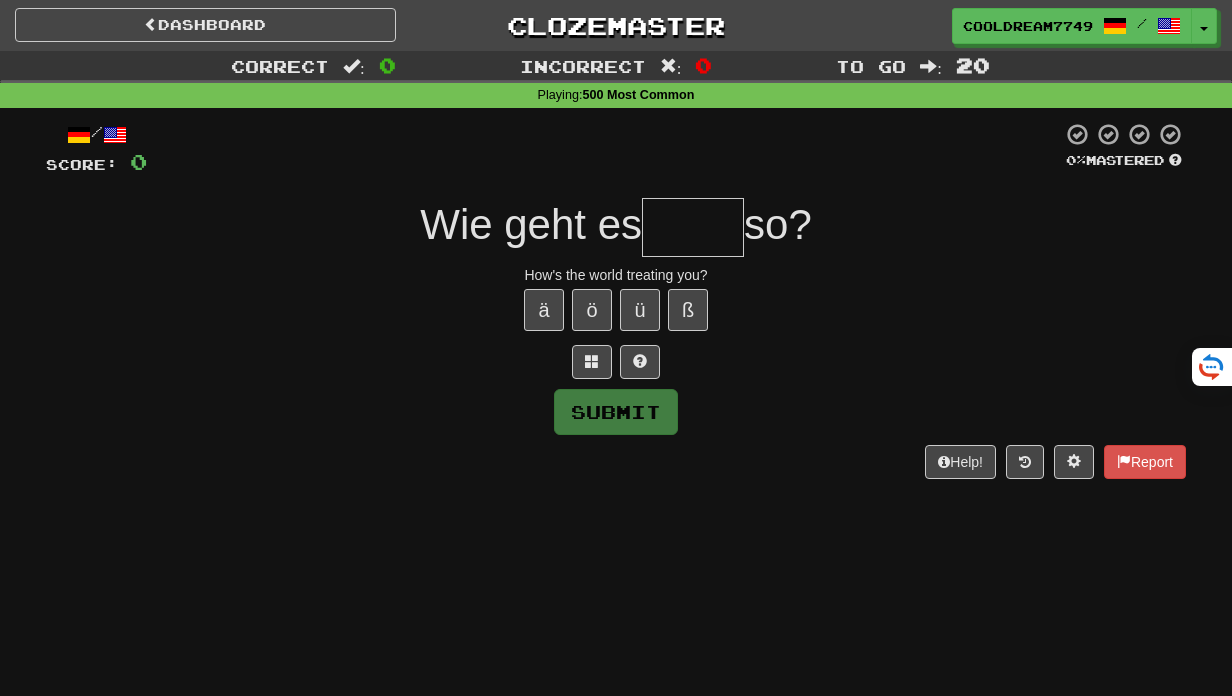 type on "*" 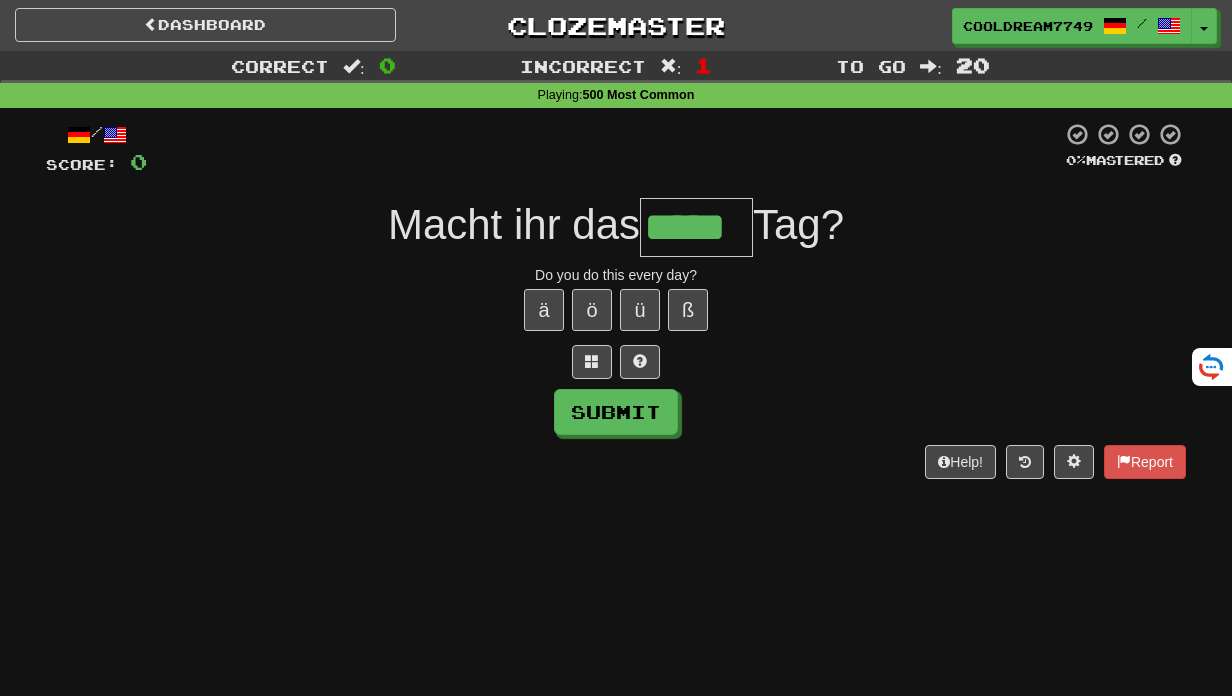 type on "*****" 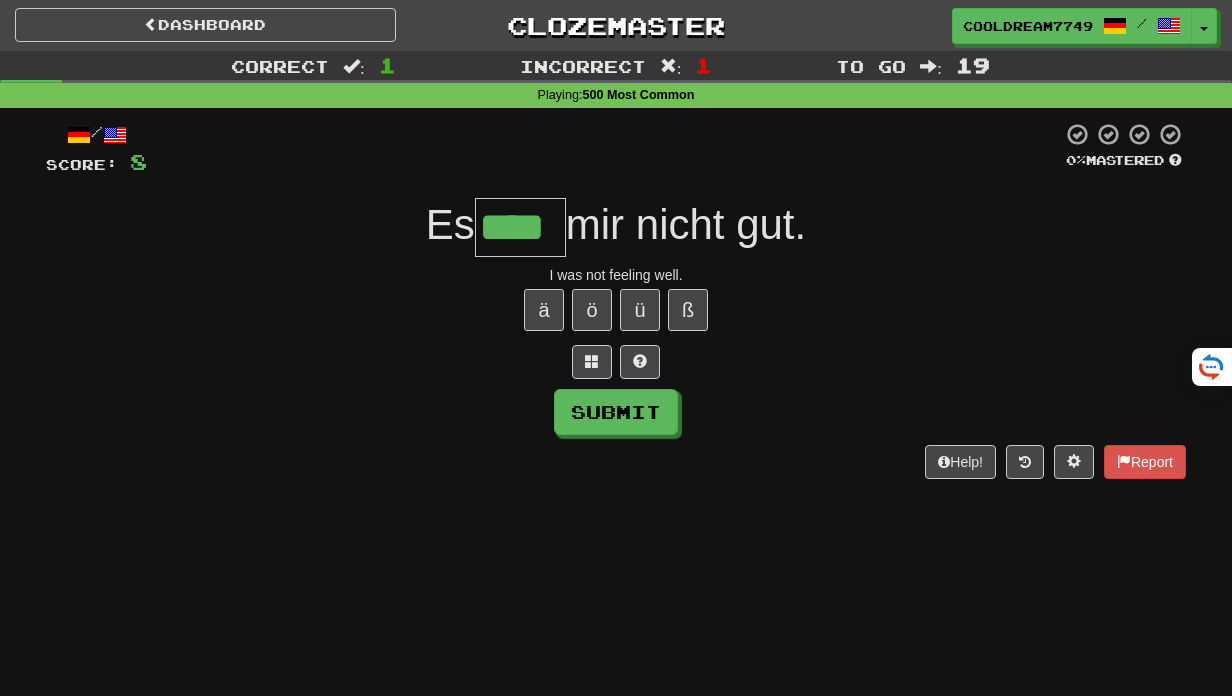 type on "****" 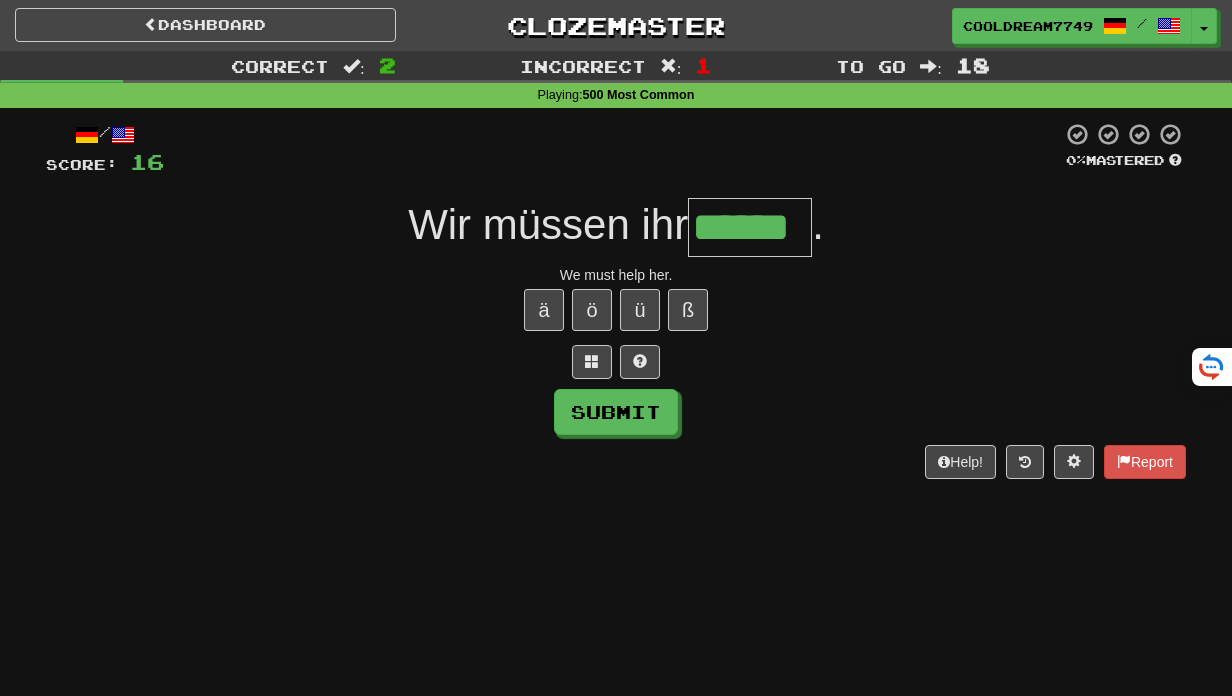 type on "******" 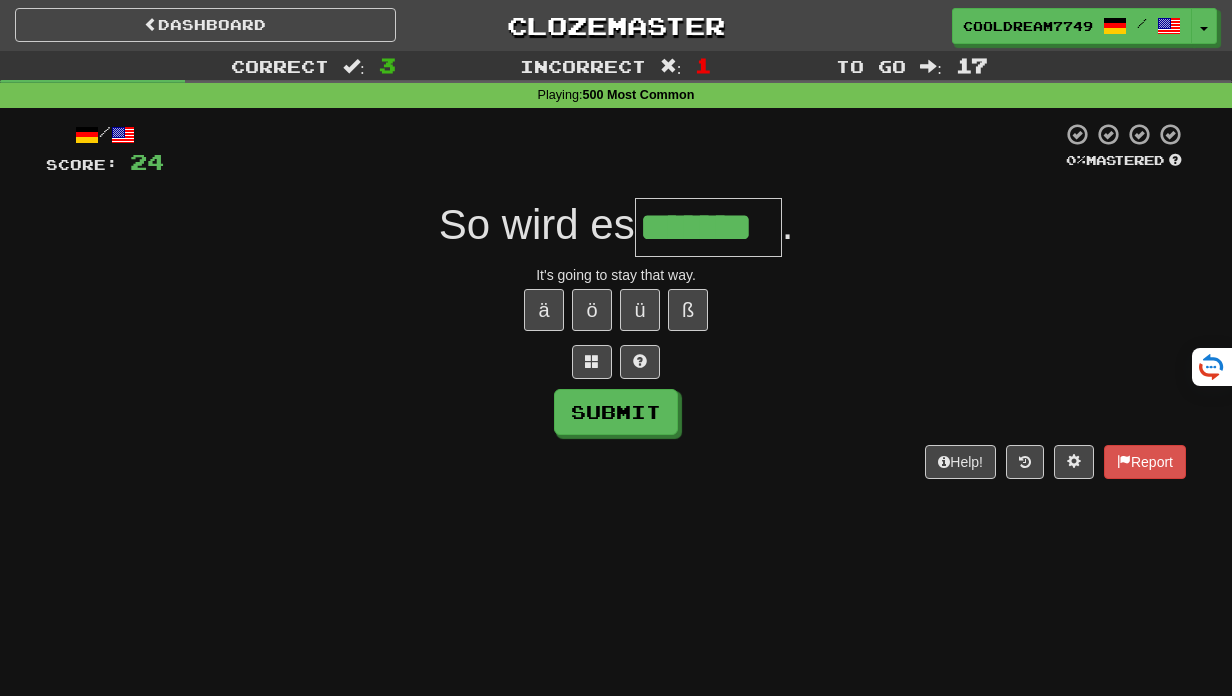 type on "*******" 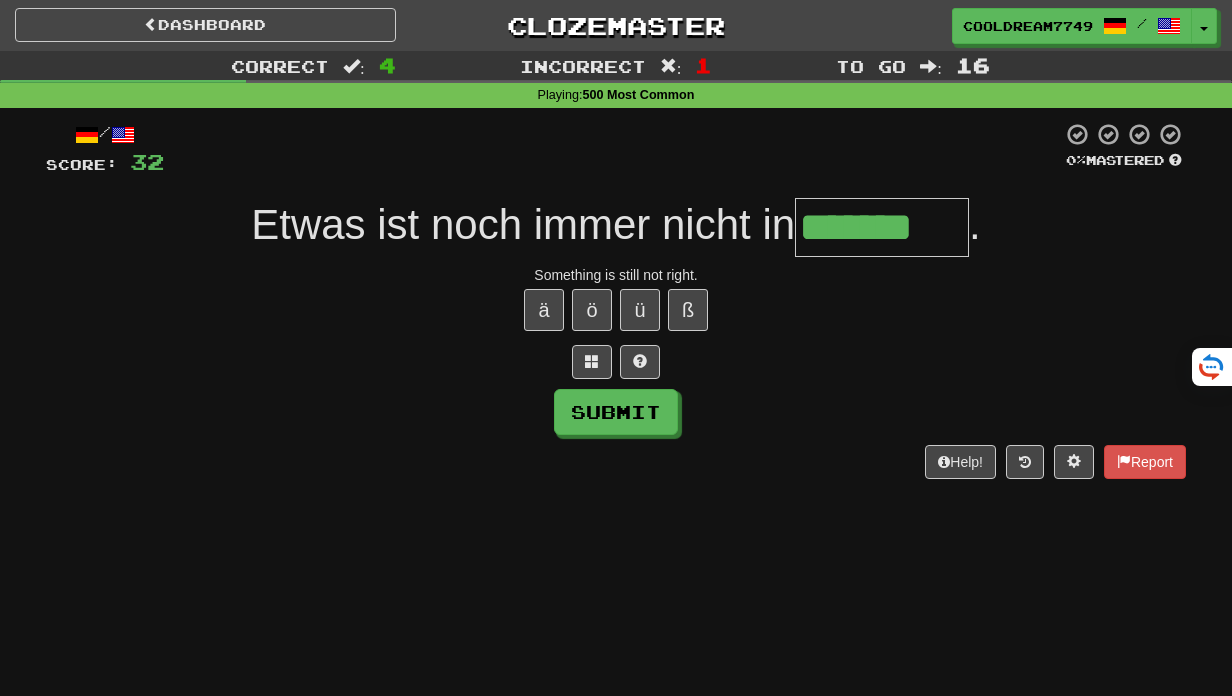 type on "*******" 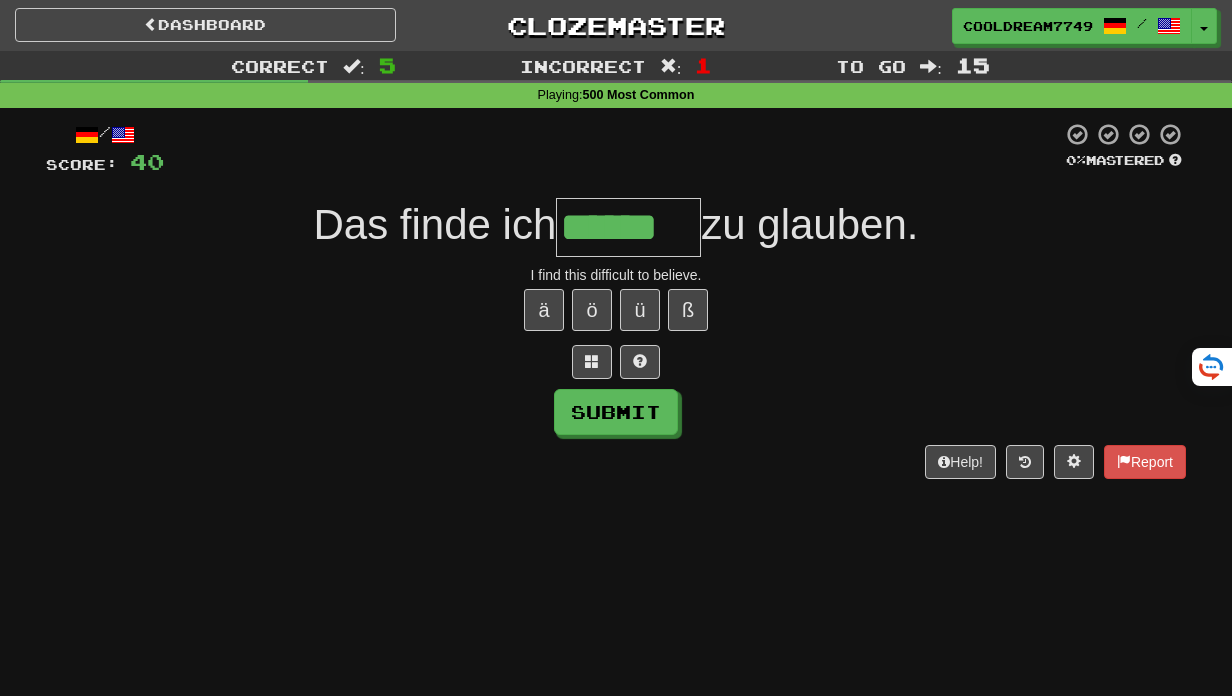 type on "******" 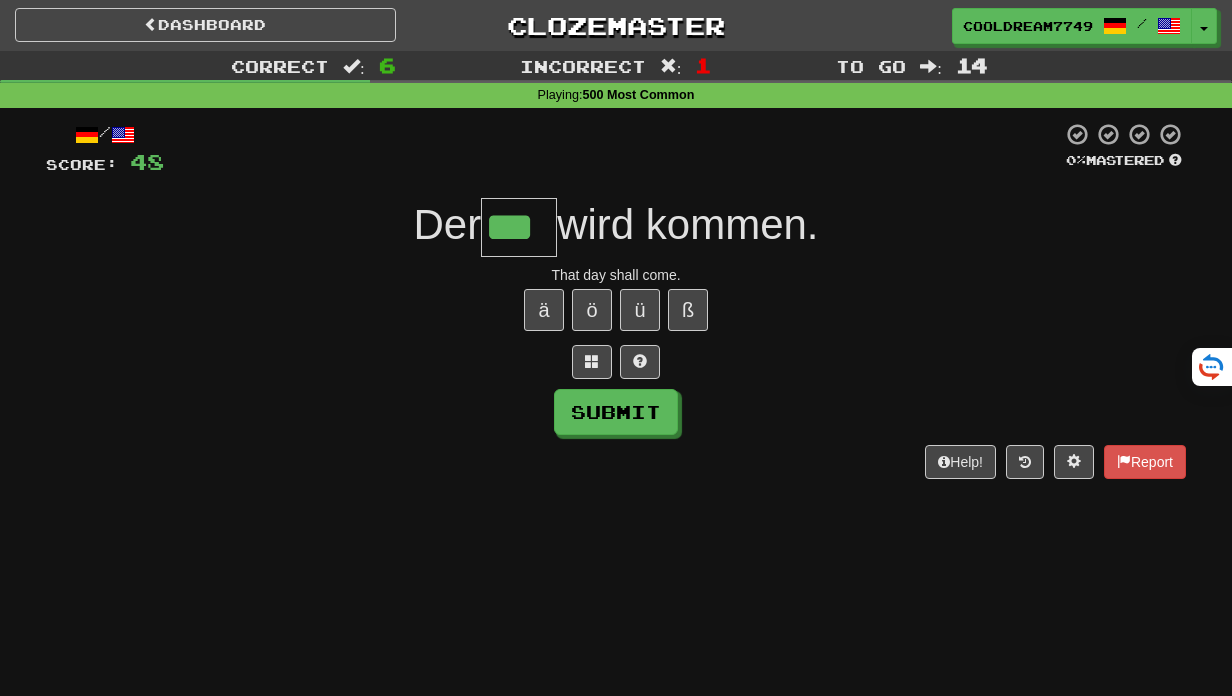 type on "***" 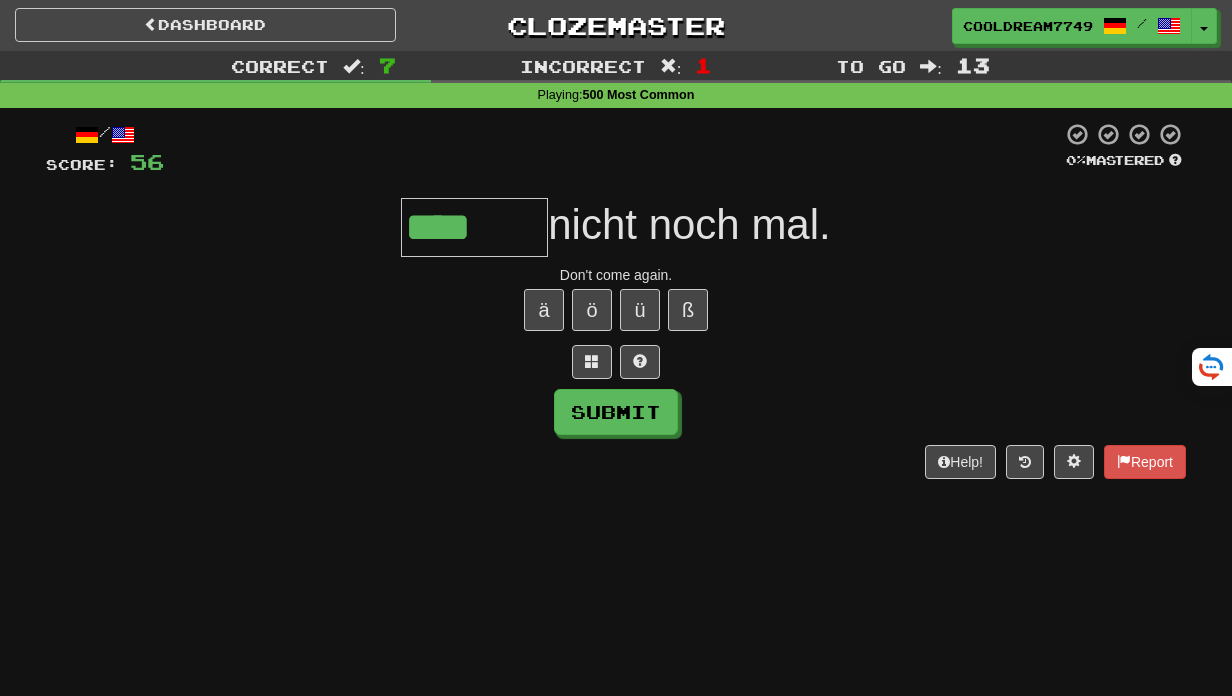 scroll, scrollTop: 0, scrollLeft: 0, axis: both 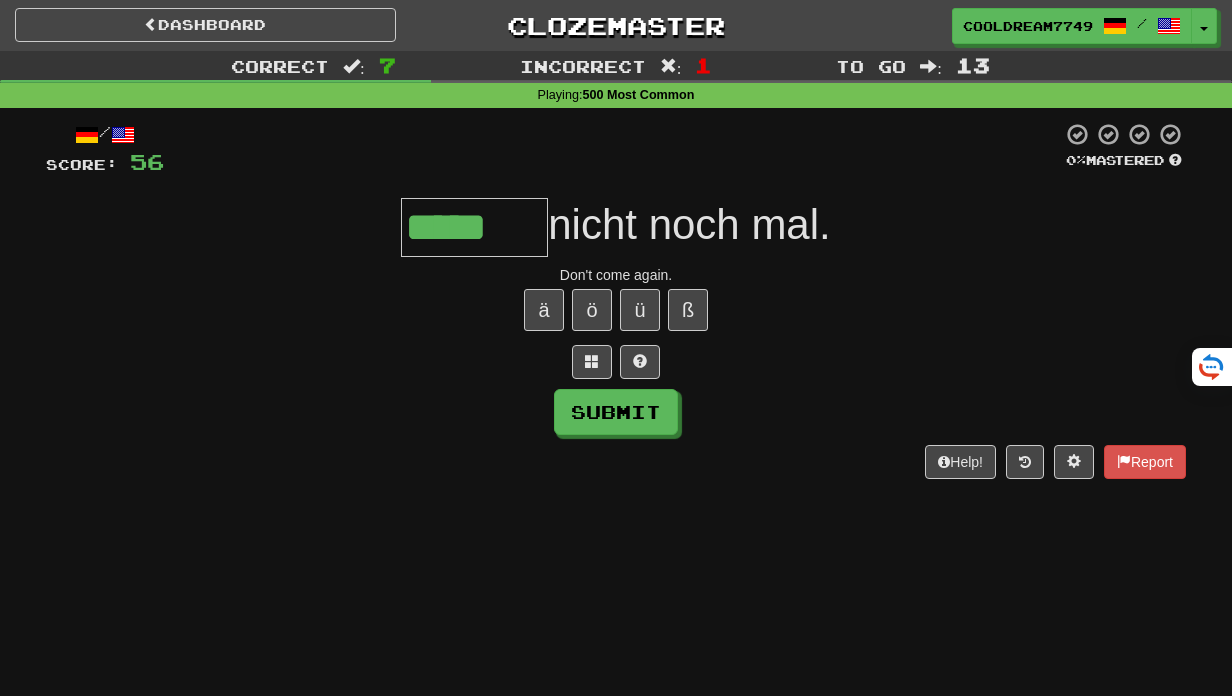 type on "*****" 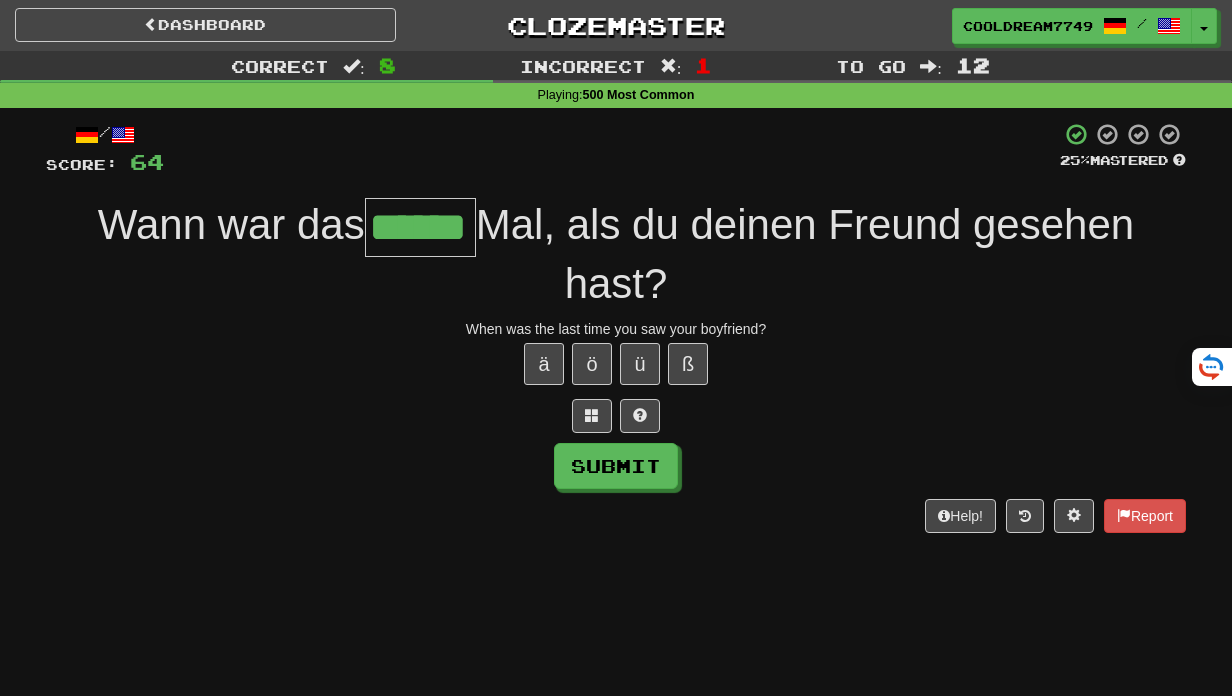 type on "******" 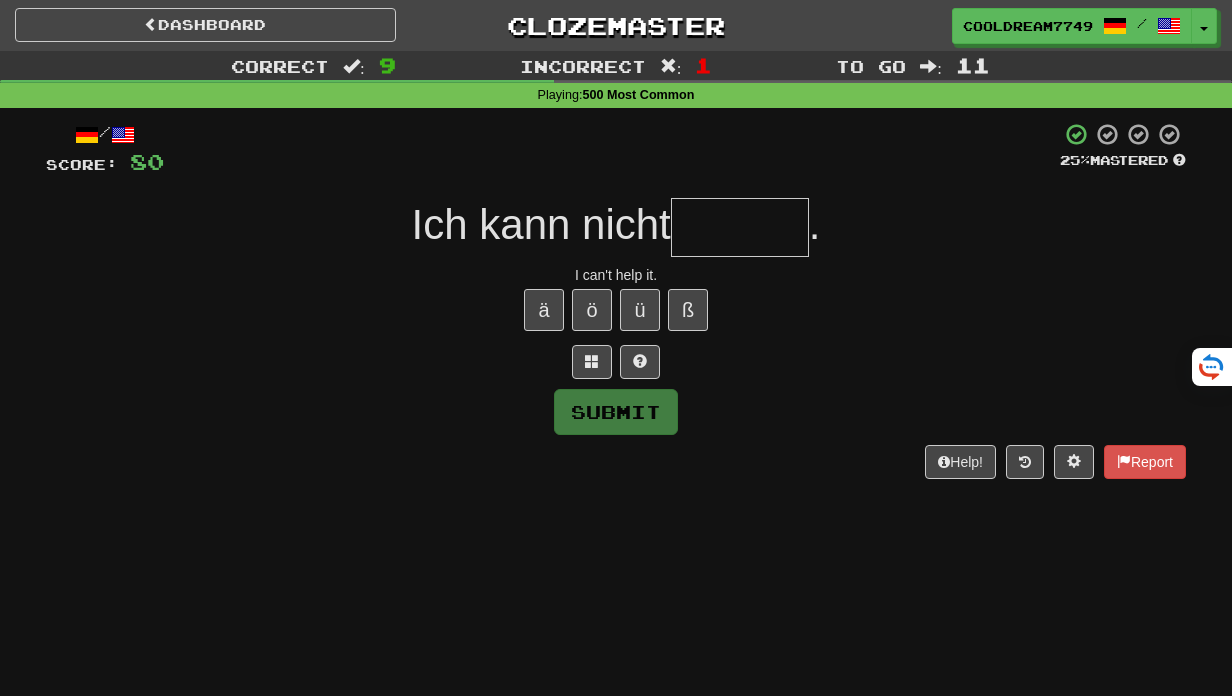 type on "*" 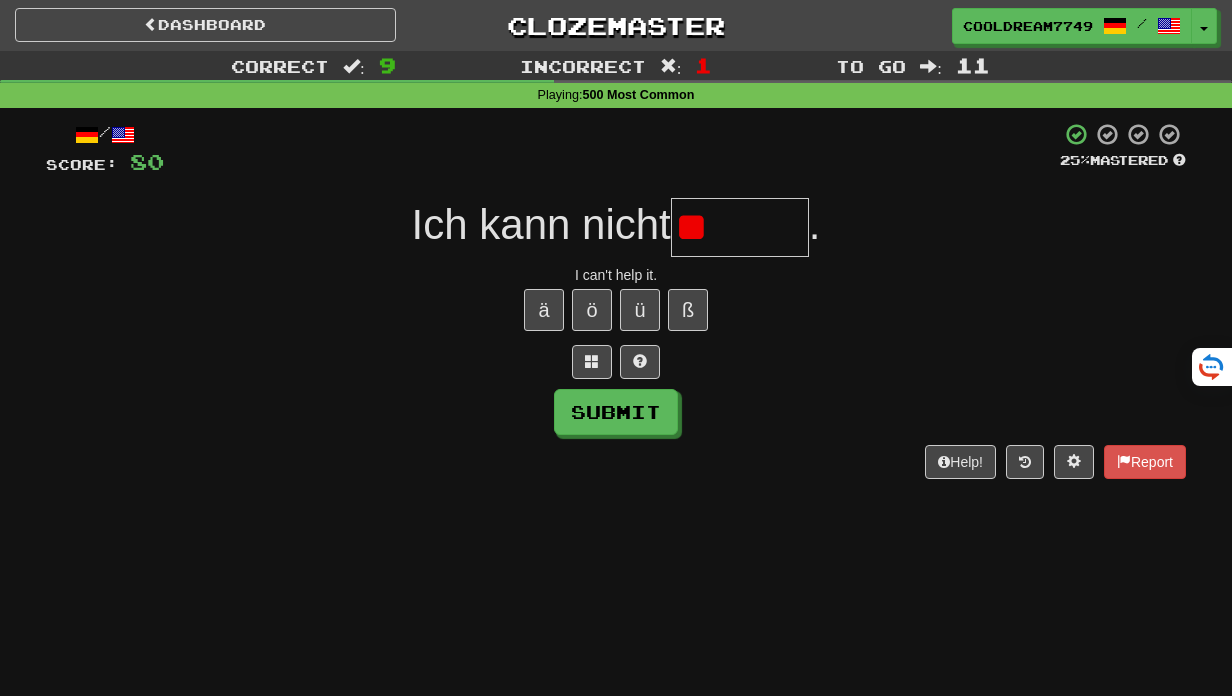 type on "*" 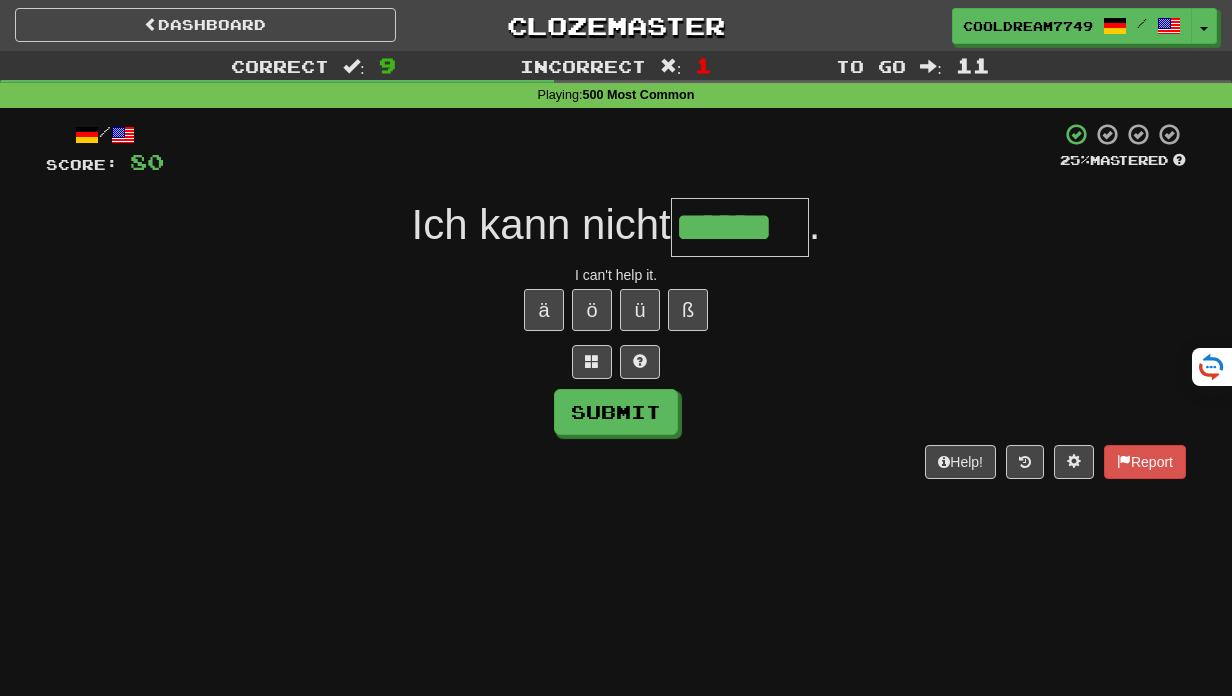 type on "******" 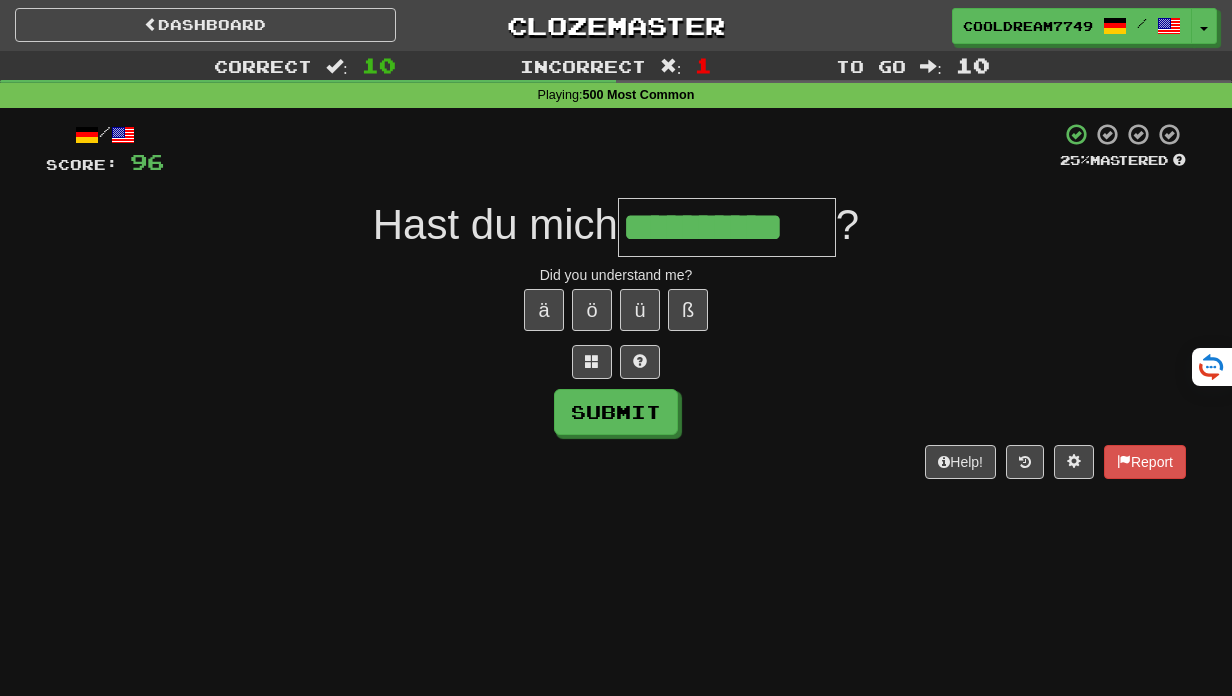 type on "**********" 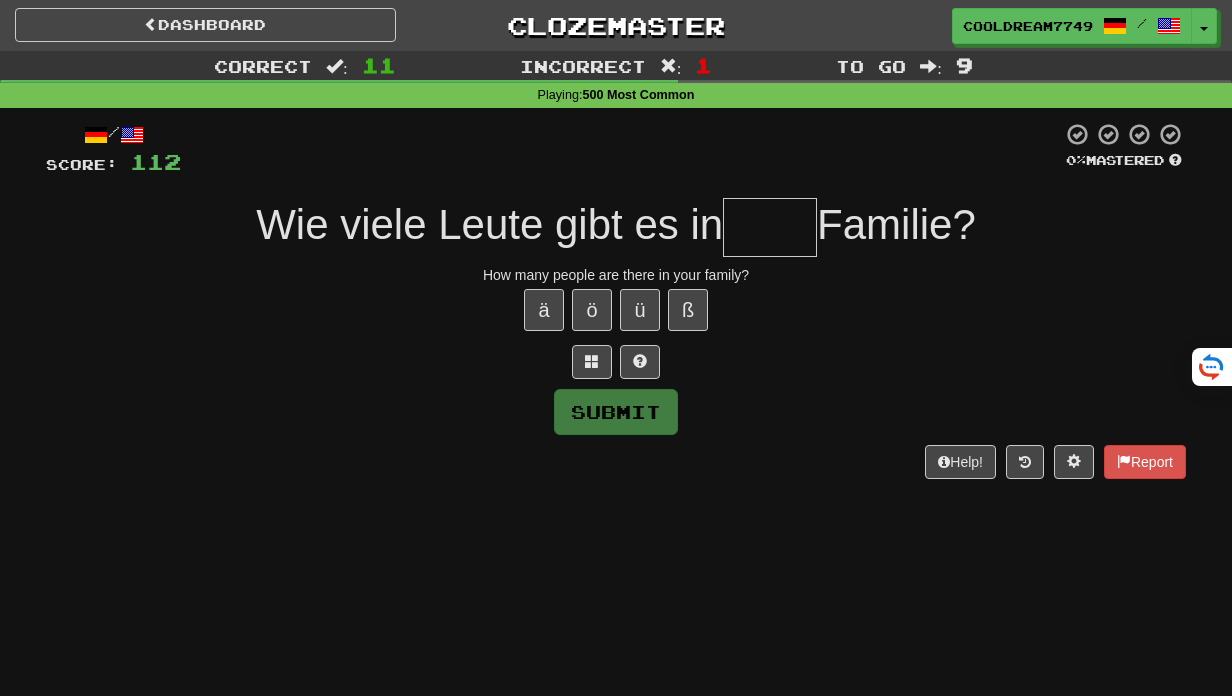 type on "*" 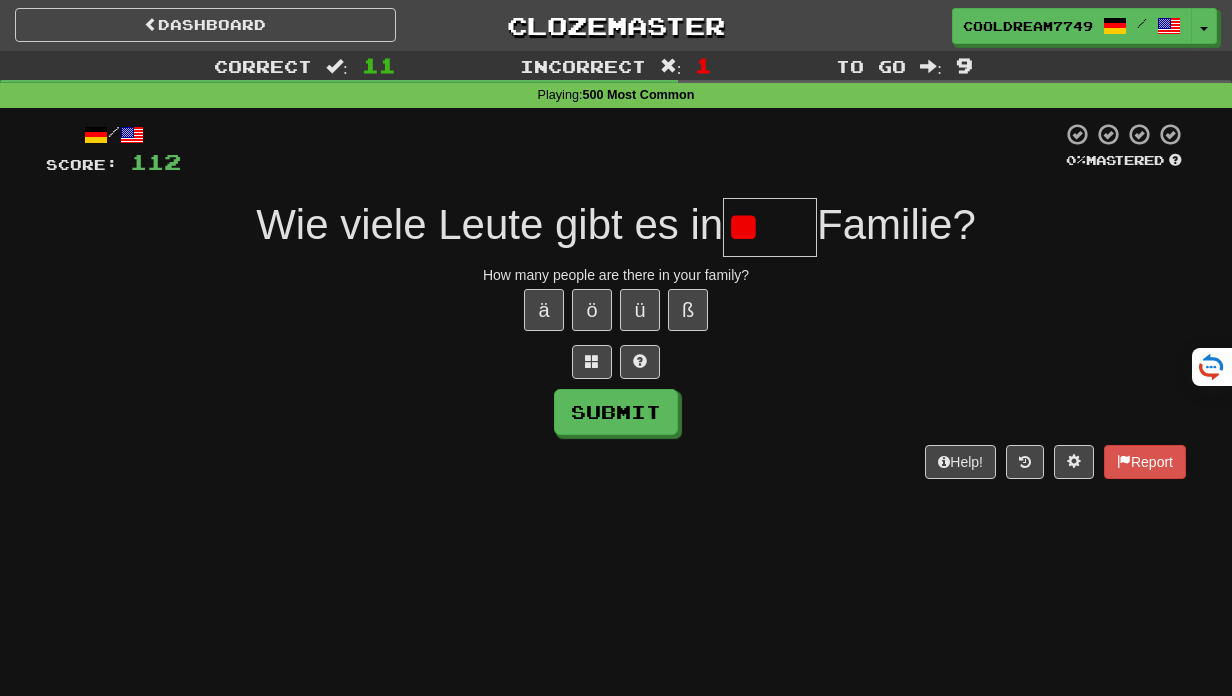 type on "*" 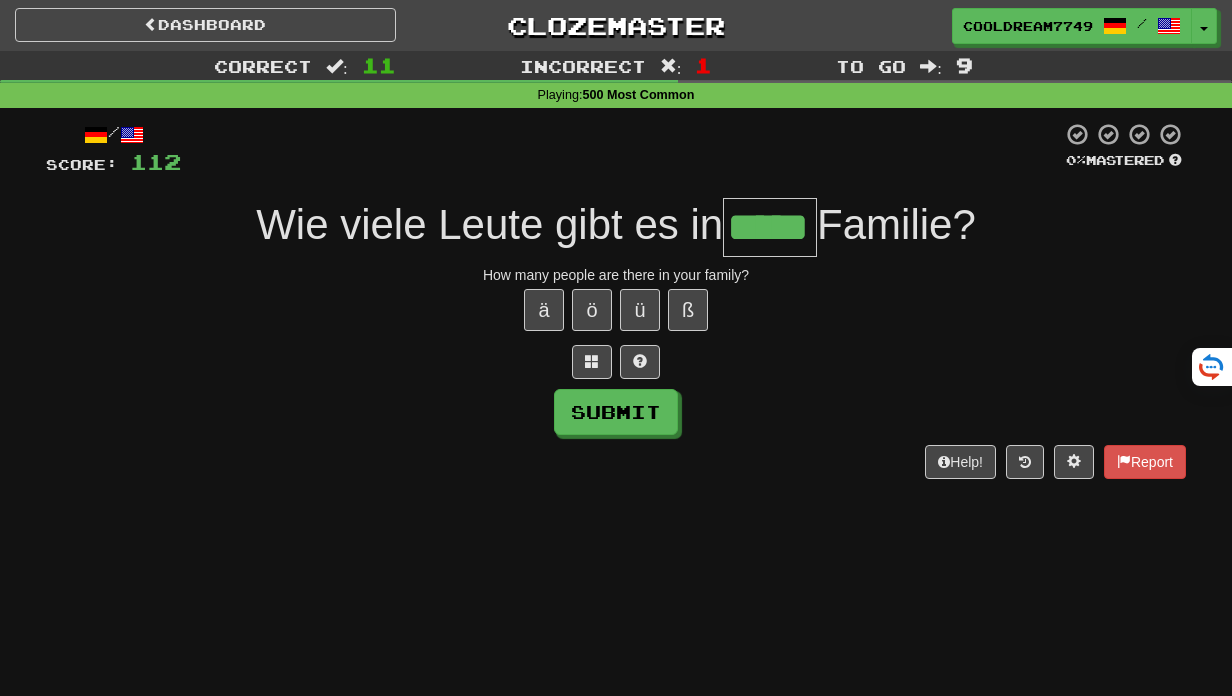 type on "*****" 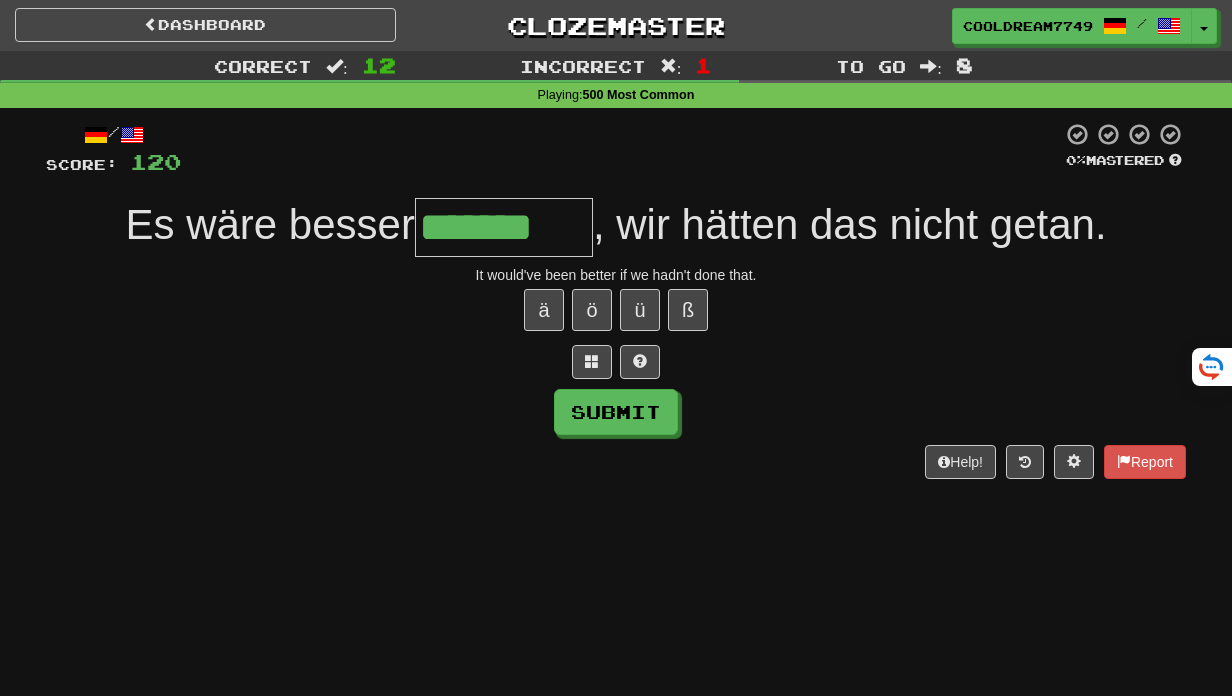 type on "*******" 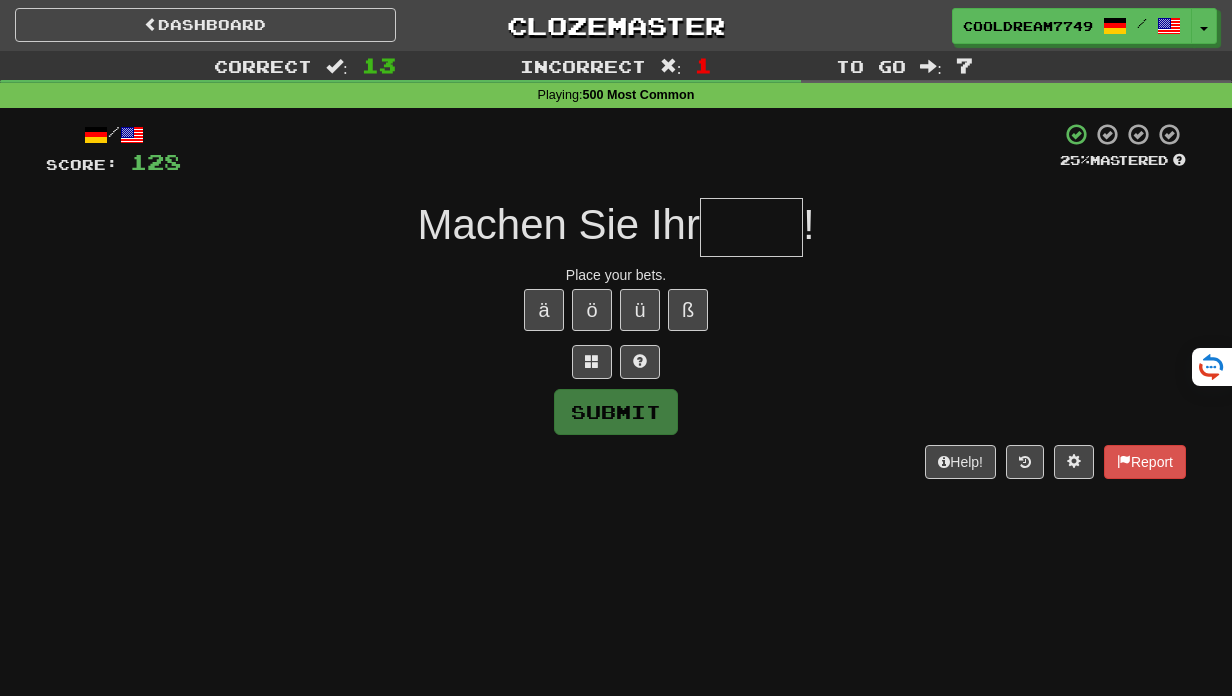 type on "*" 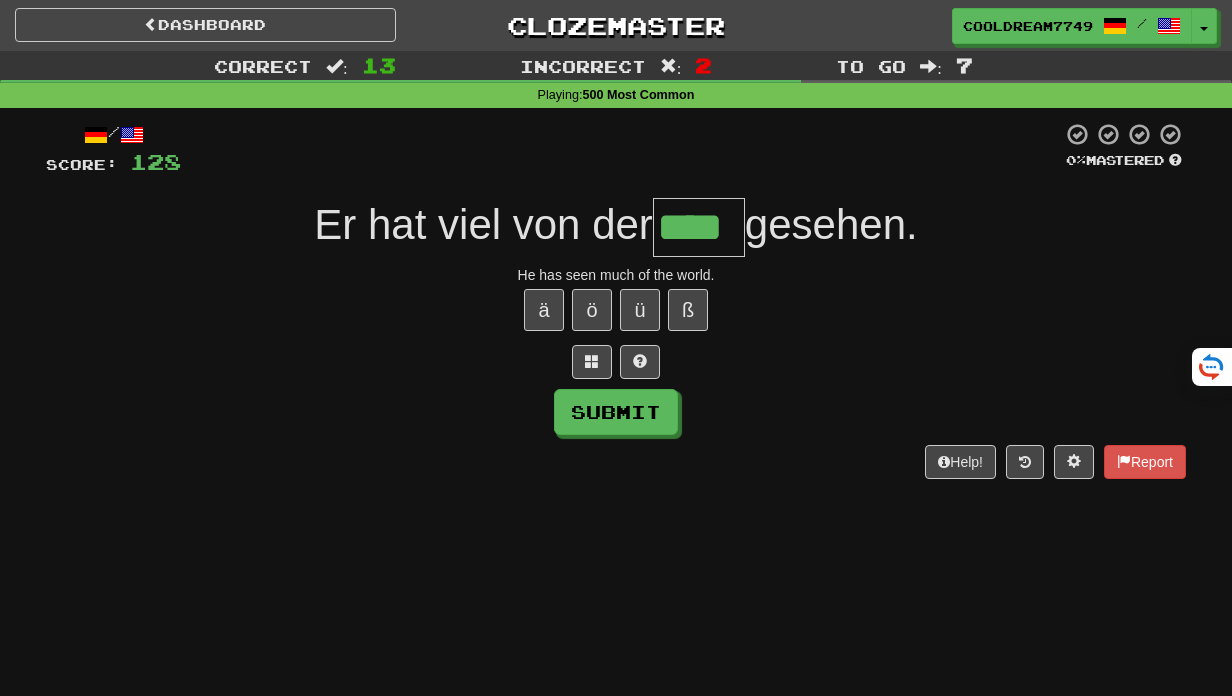 type on "****" 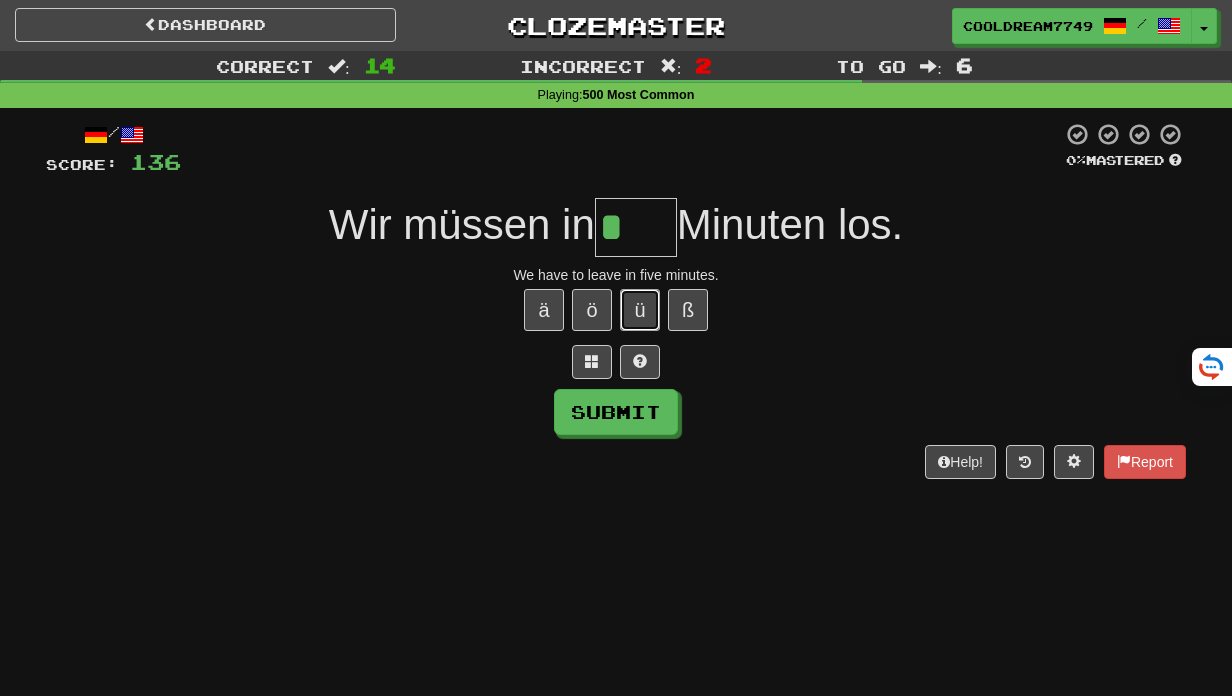 click on "ü" at bounding box center (640, 310) 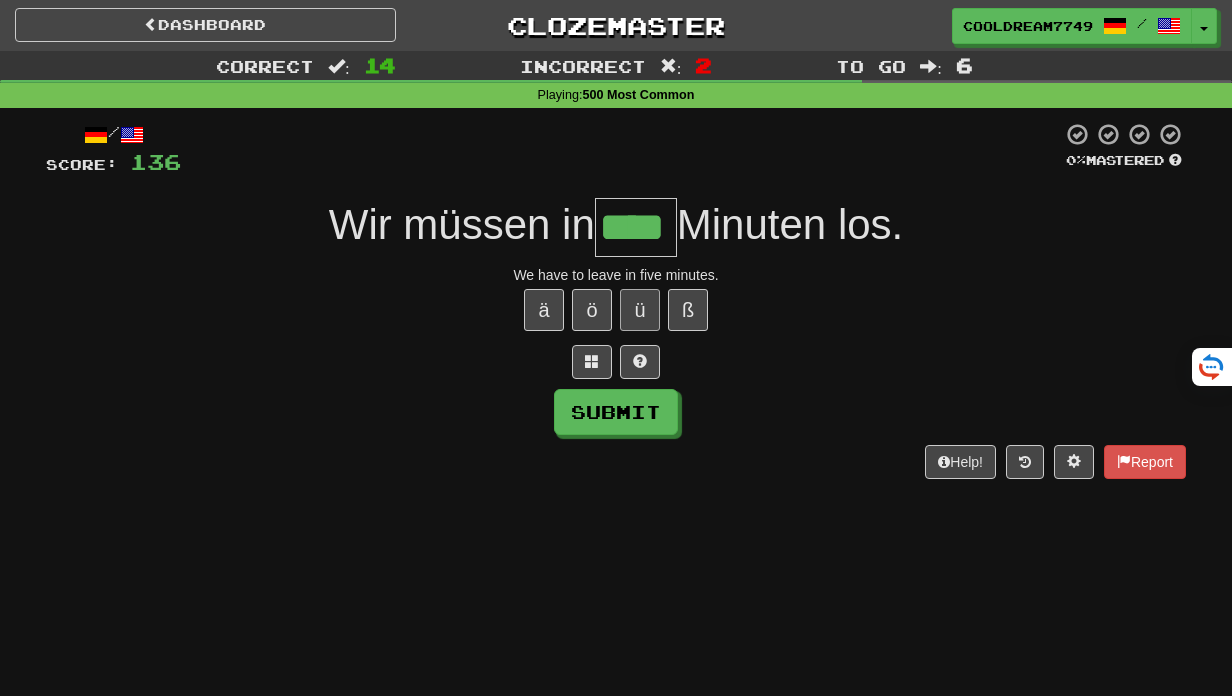 type on "****" 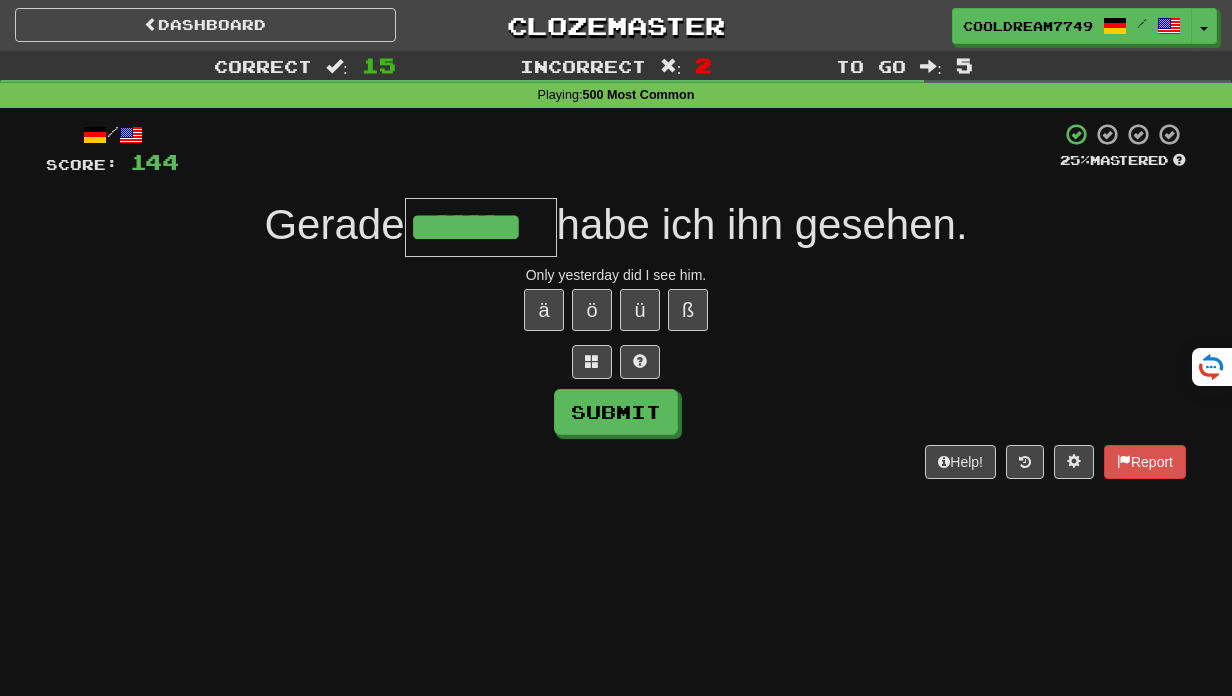 type on "*******" 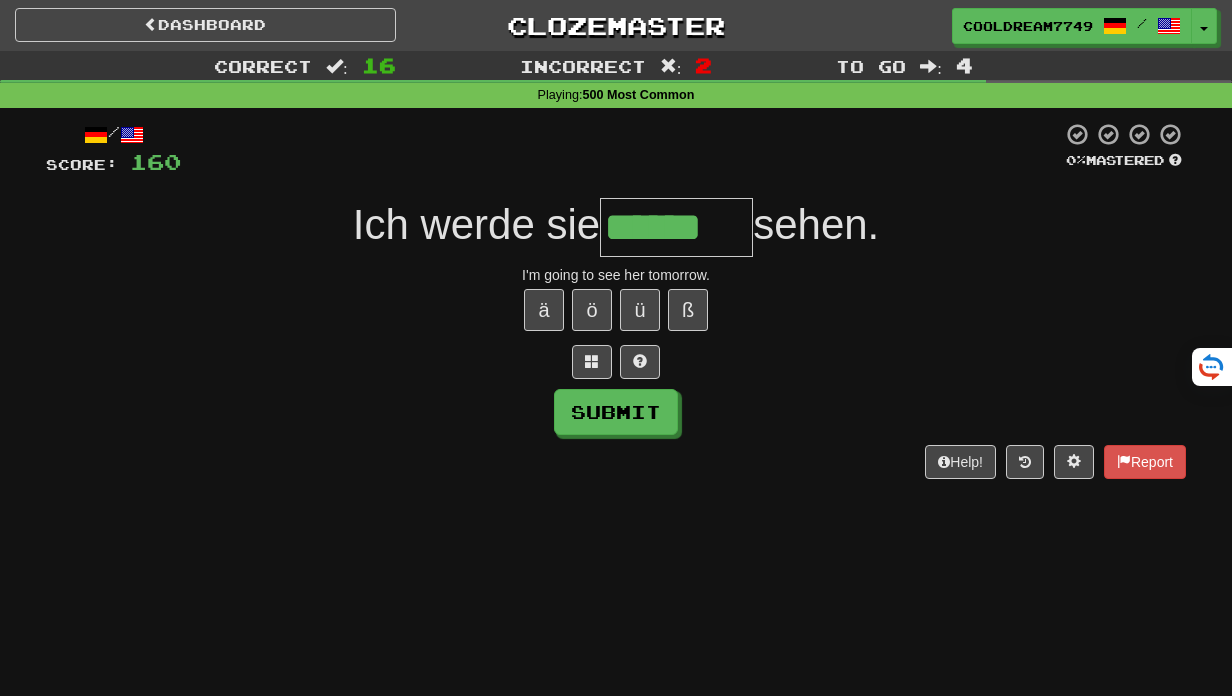 type on "******" 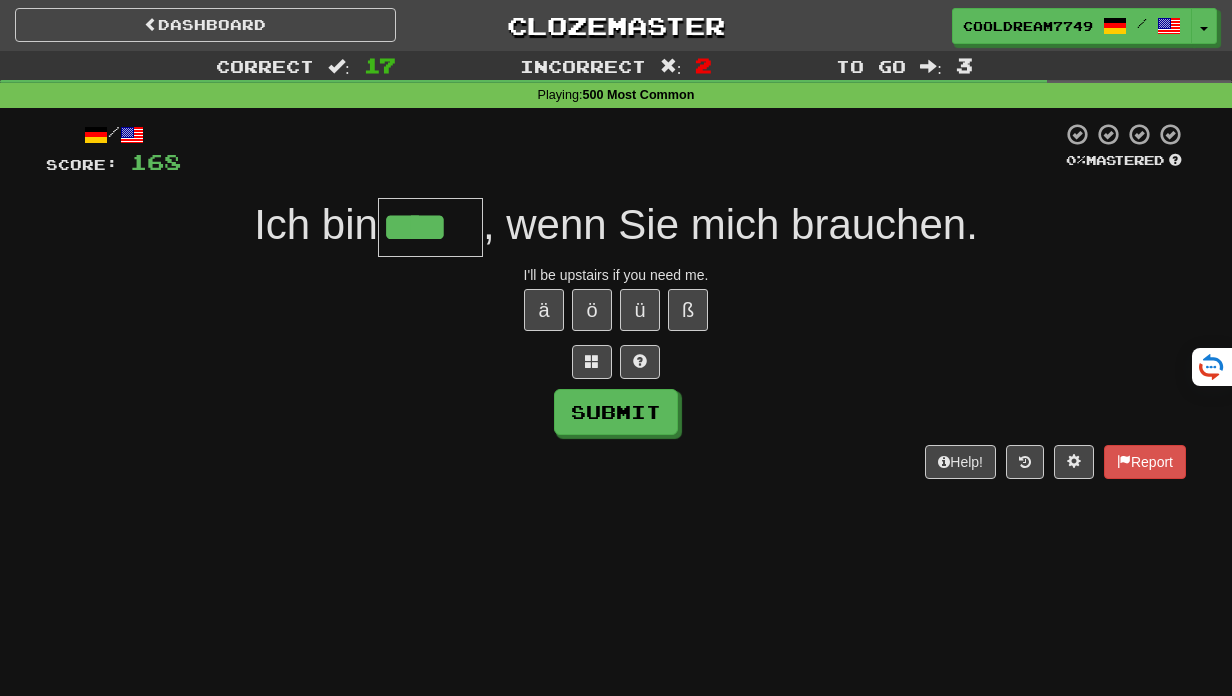 type on "****" 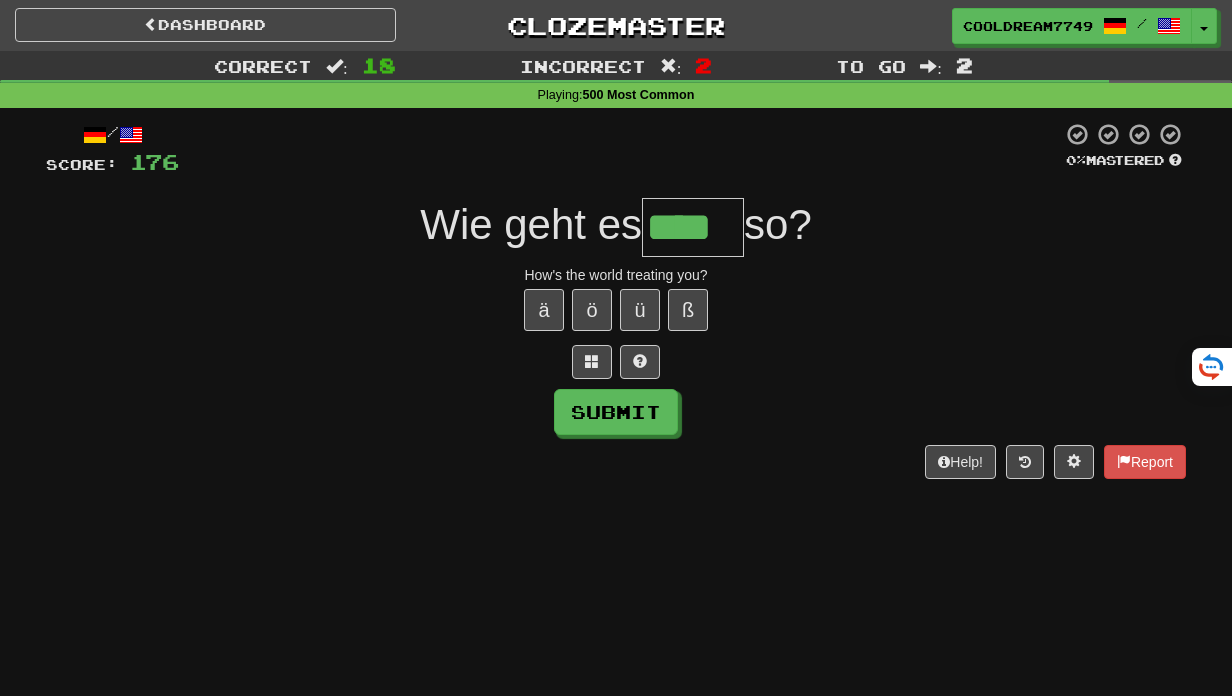 type on "****" 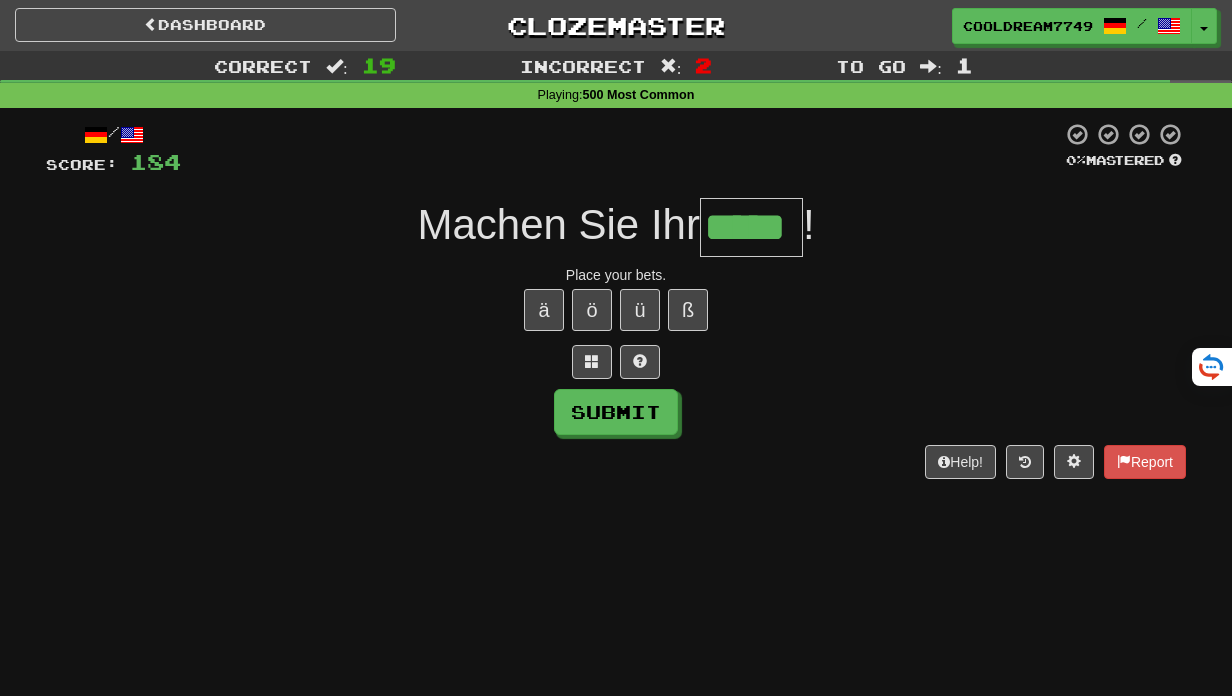 type on "*****" 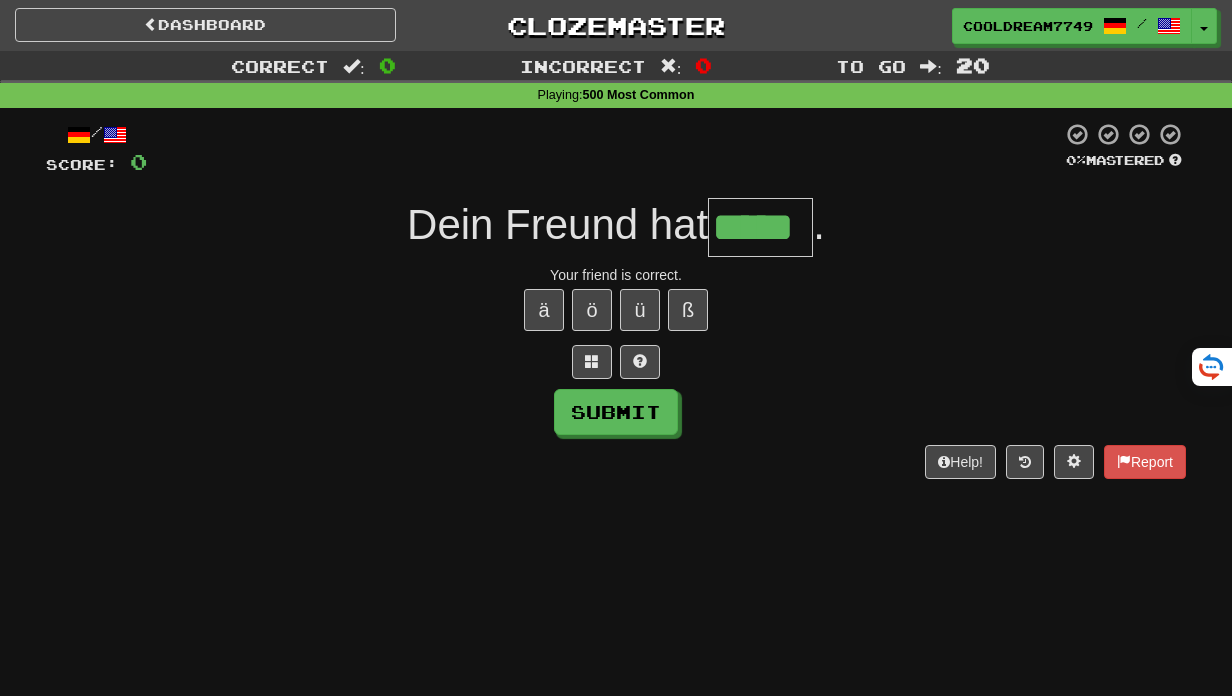 type on "*****" 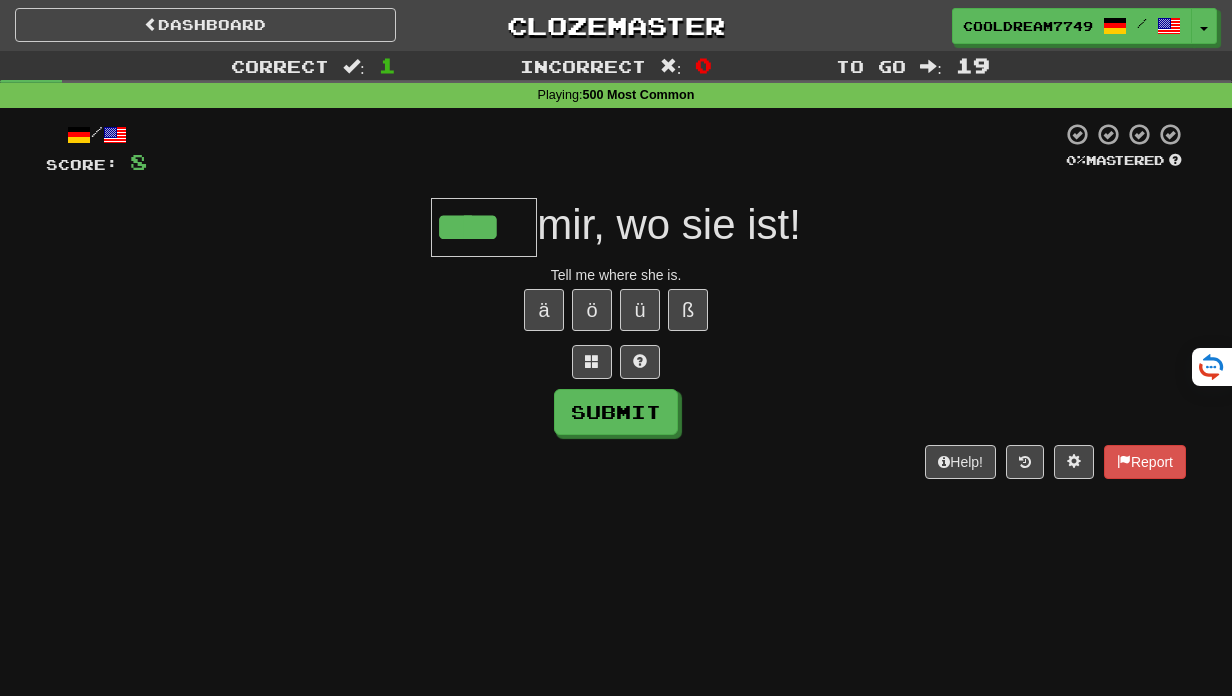 scroll, scrollTop: 0, scrollLeft: 0, axis: both 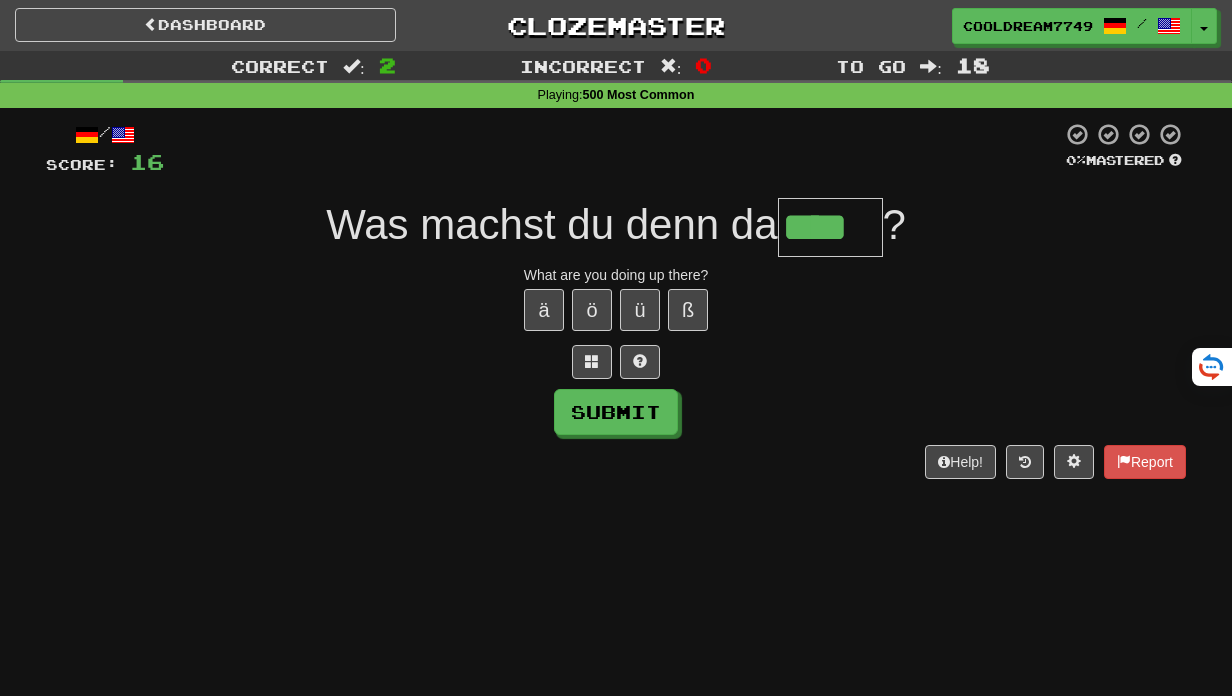 type on "****" 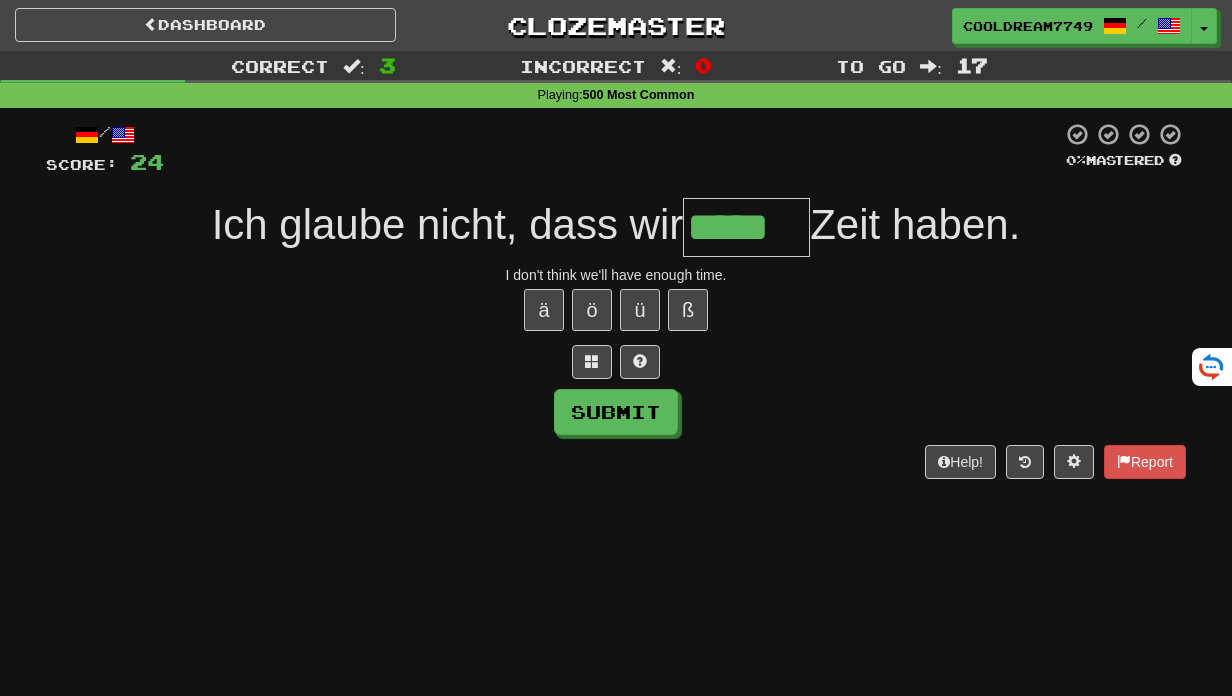 type on "*****" 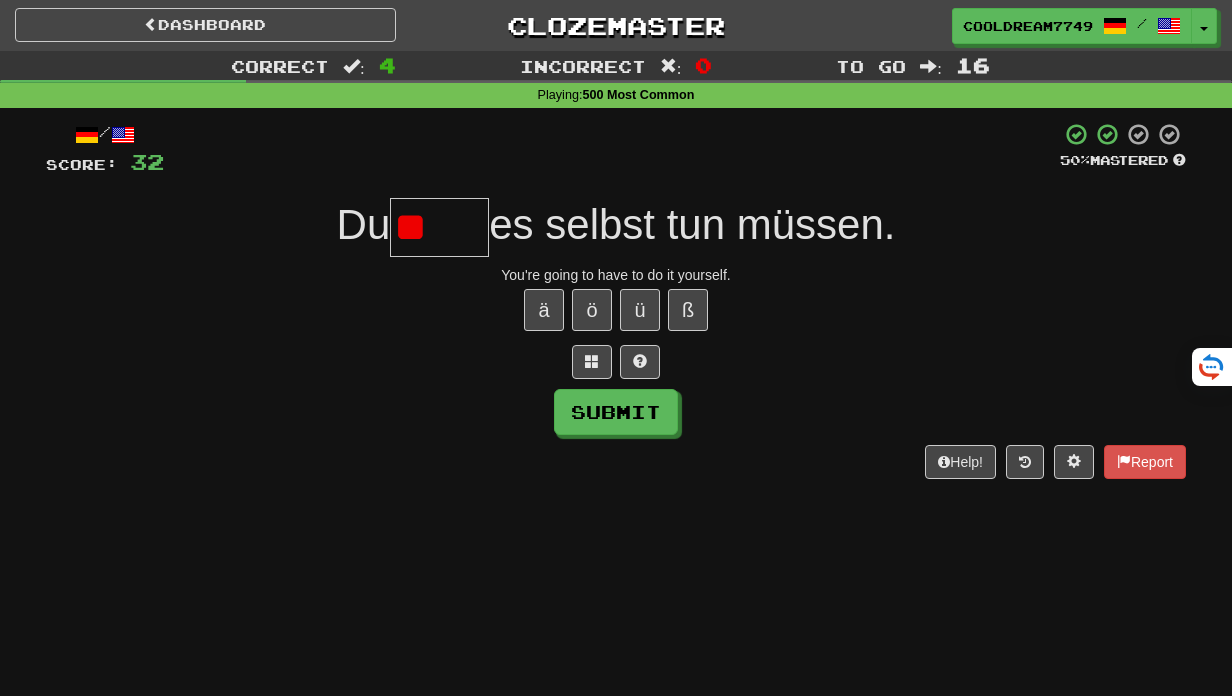 type on "*" 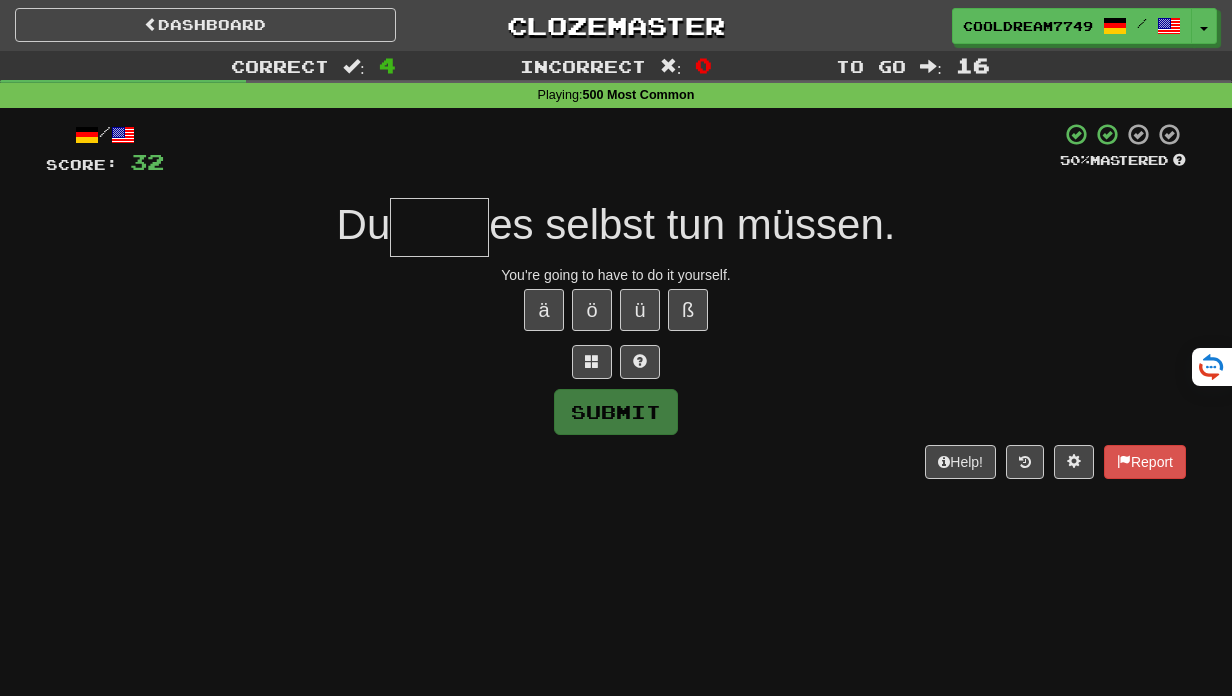 type on "*" 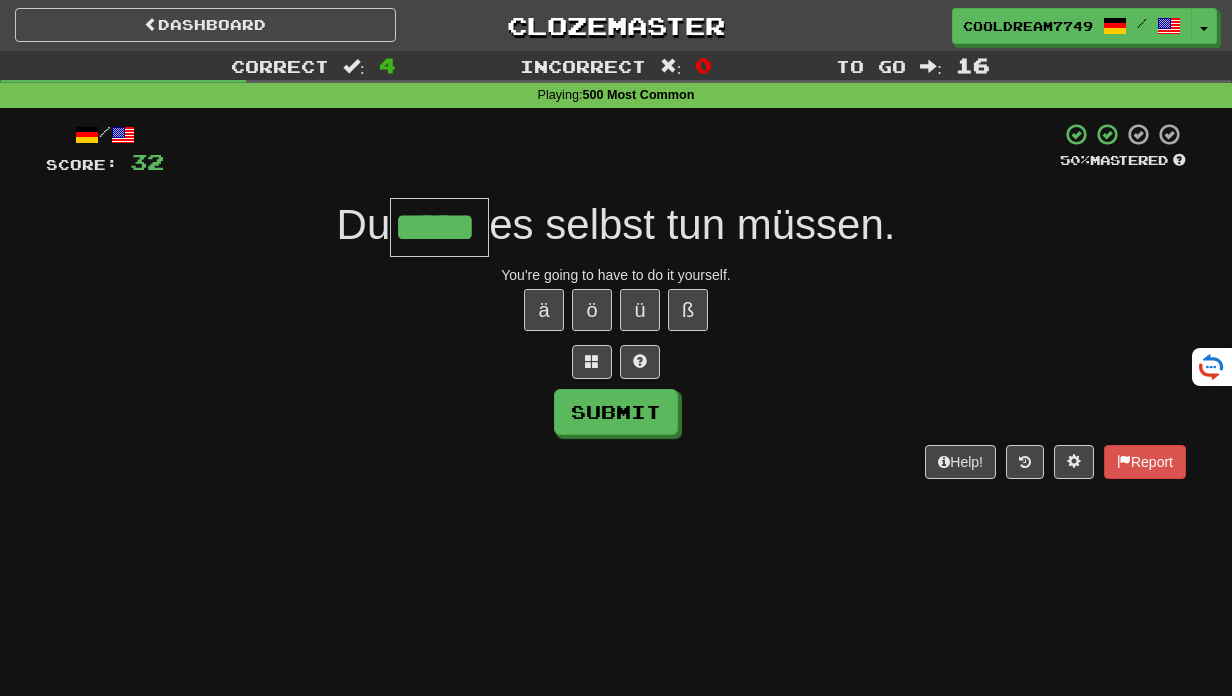 type on "*****" 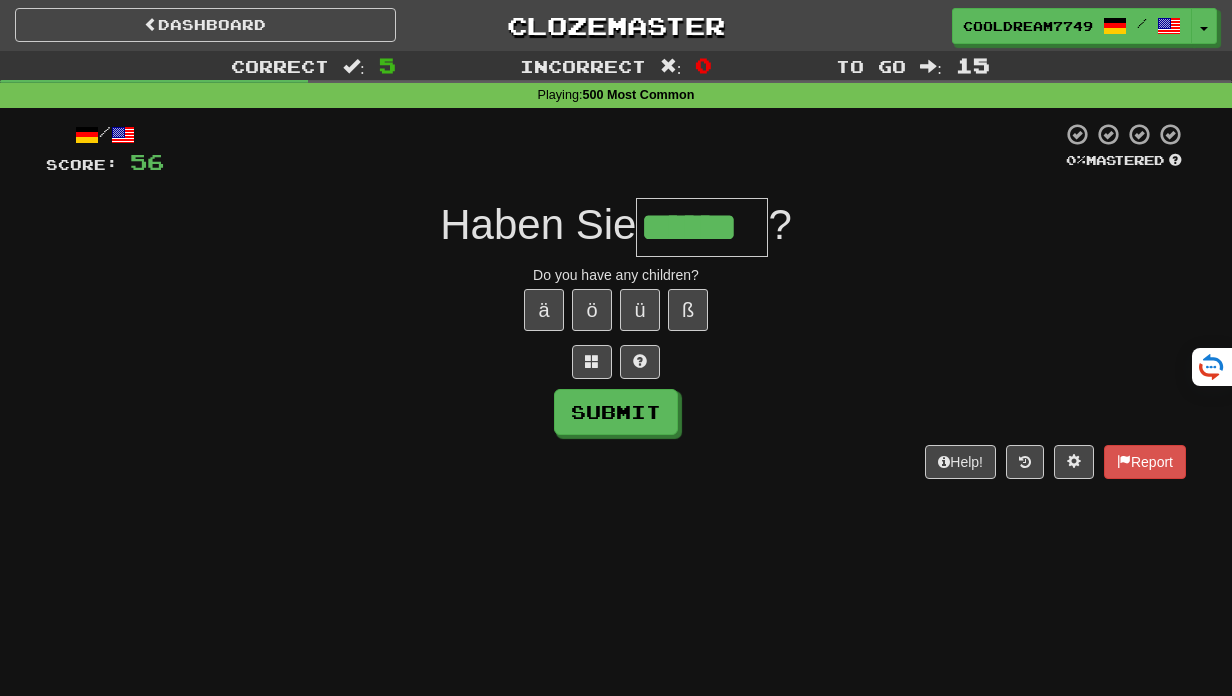 type on "******" 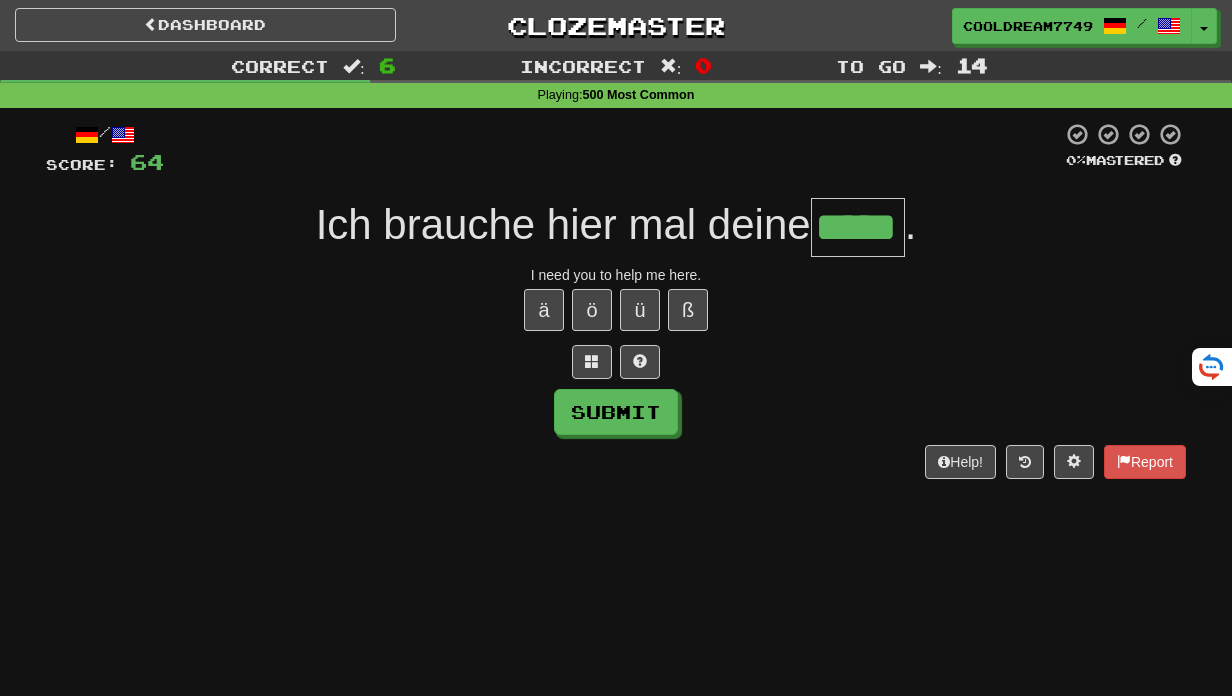 type on "*****" 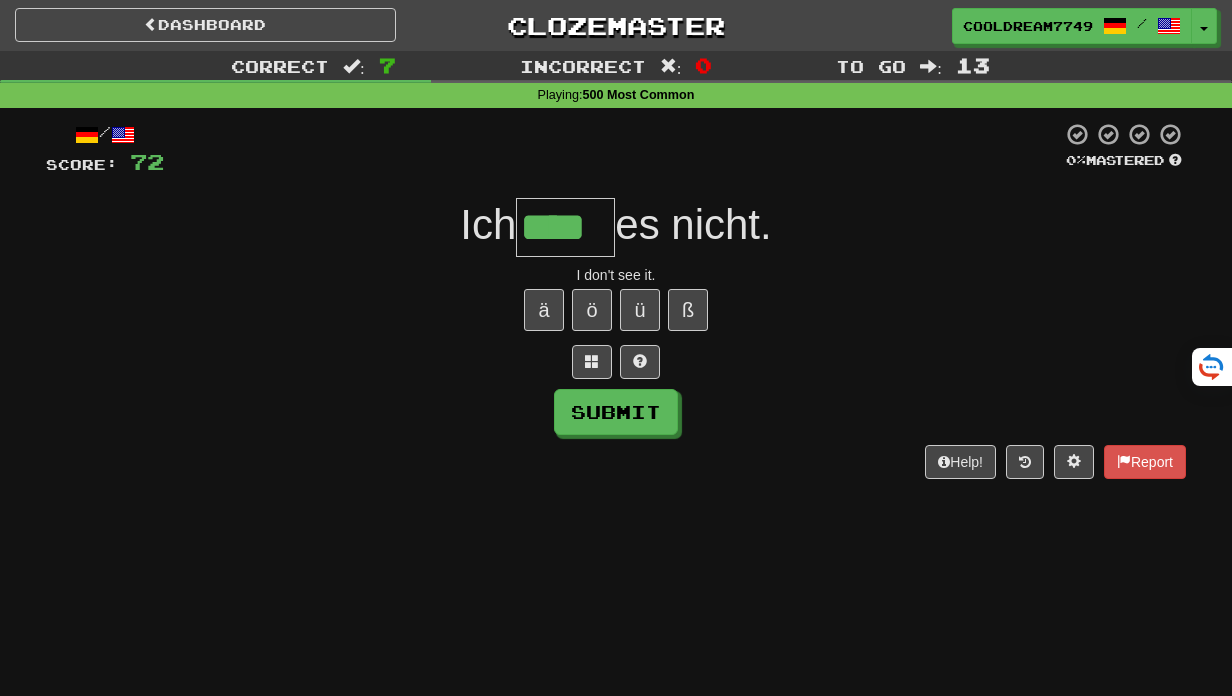 type on "****" 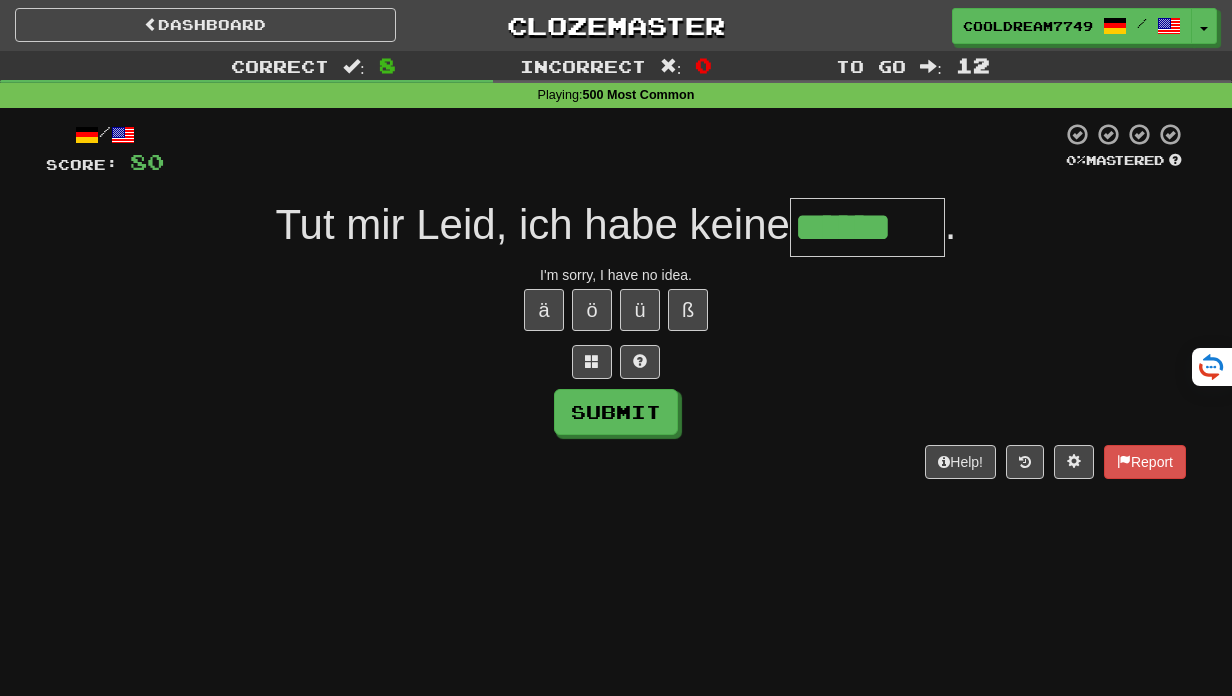 type on "******" 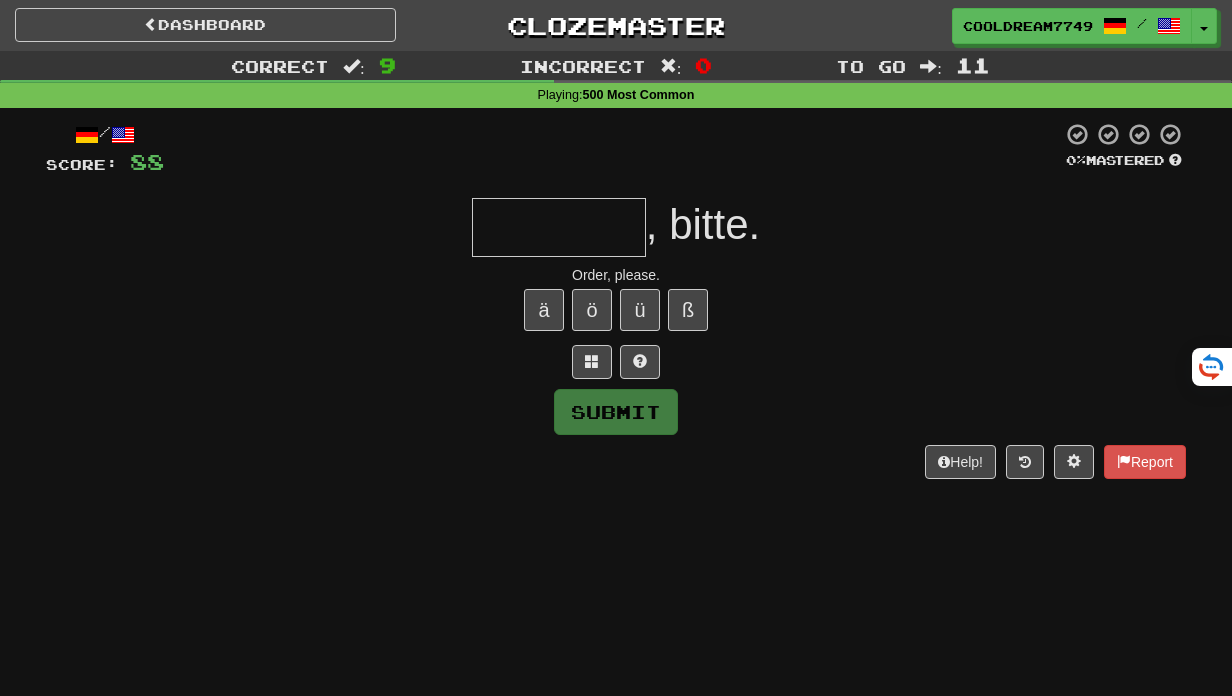 type on "*" 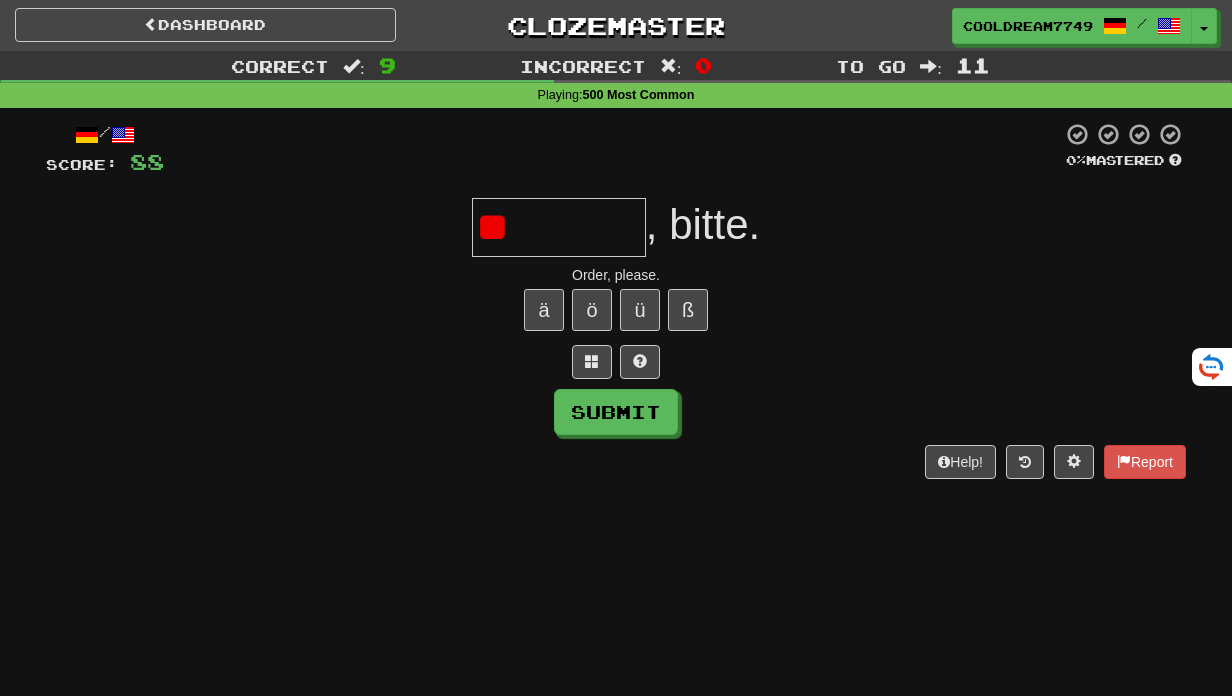 type on "*" 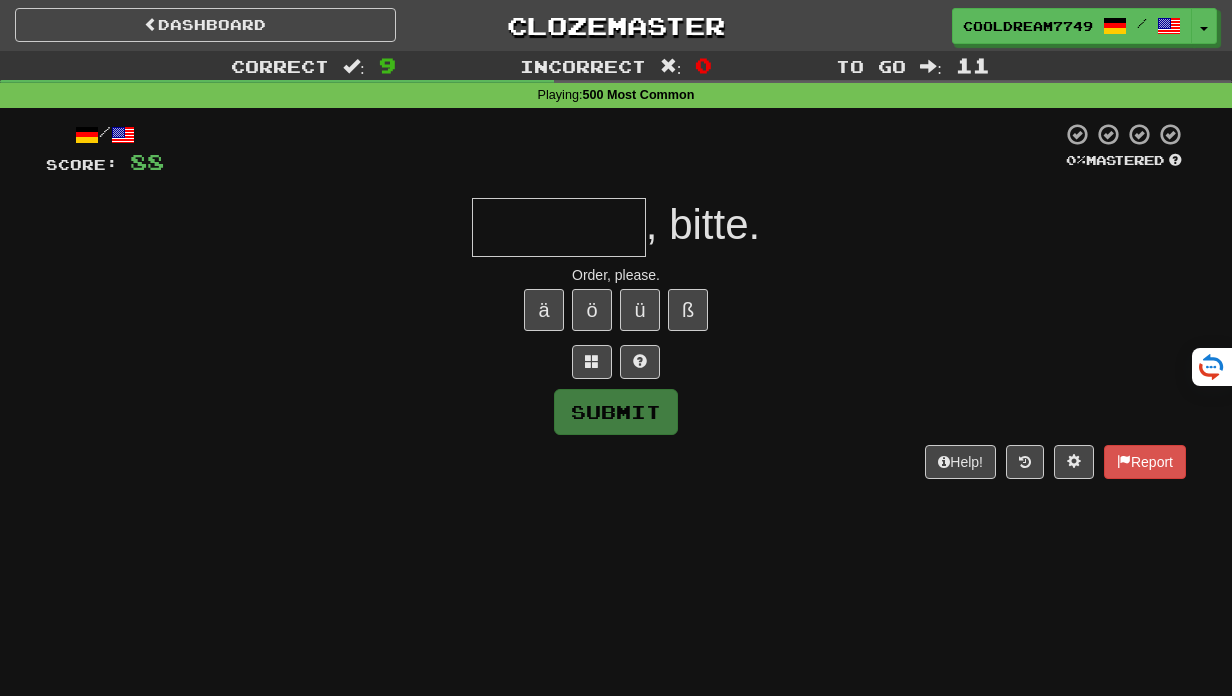 type on "*" 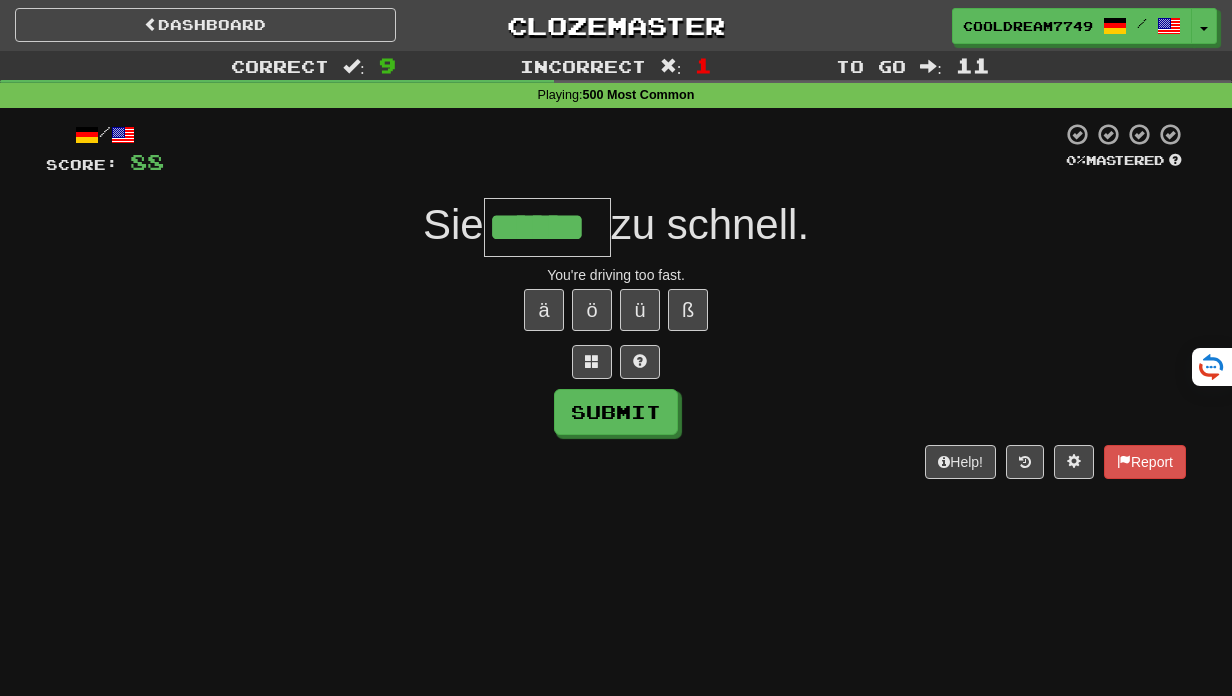 type on "******" 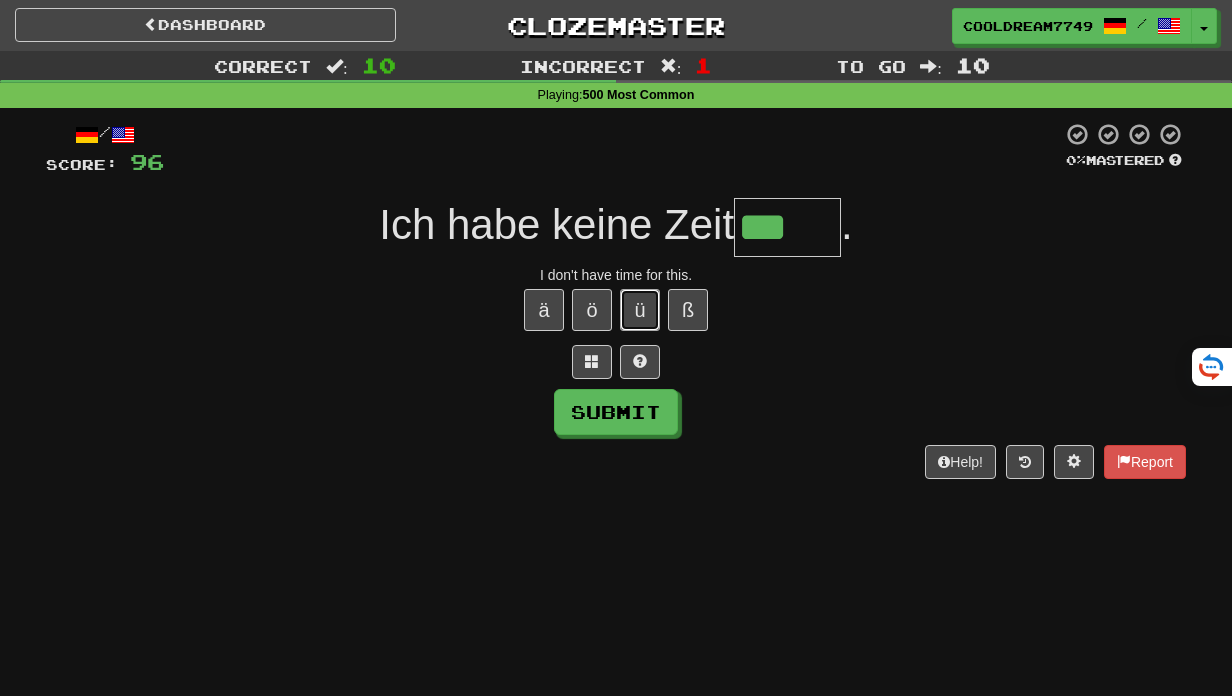 click on "ü" at bounding box center (640, 310) 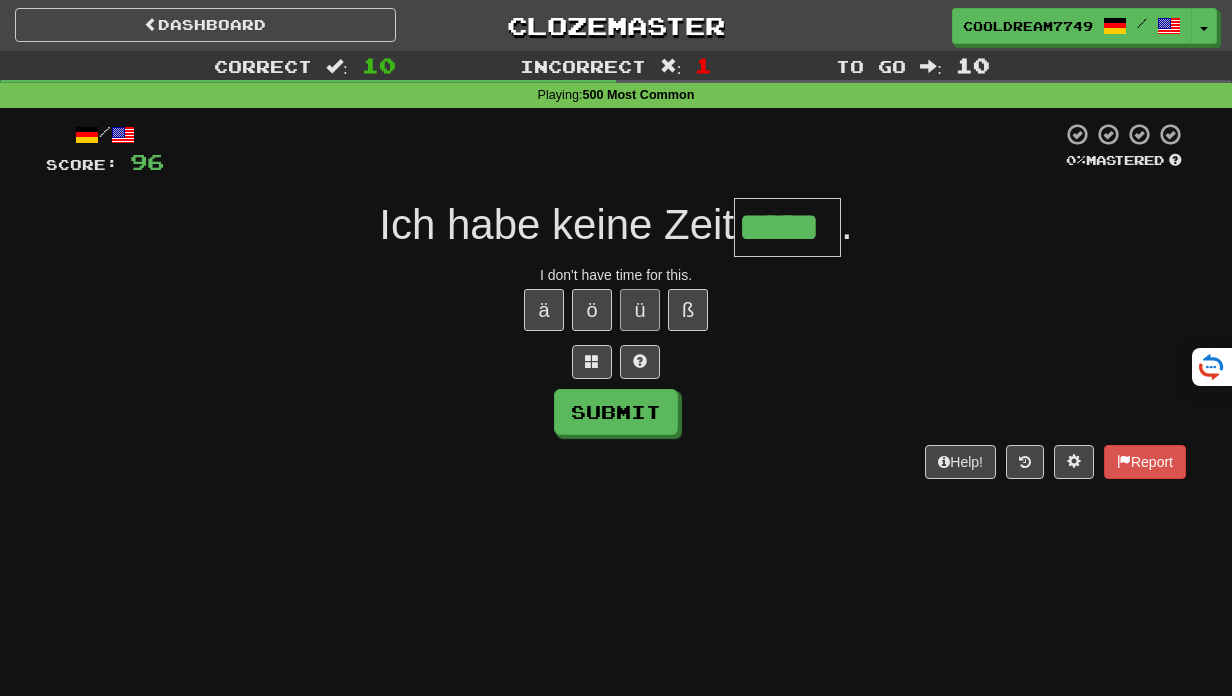 type on "*****" 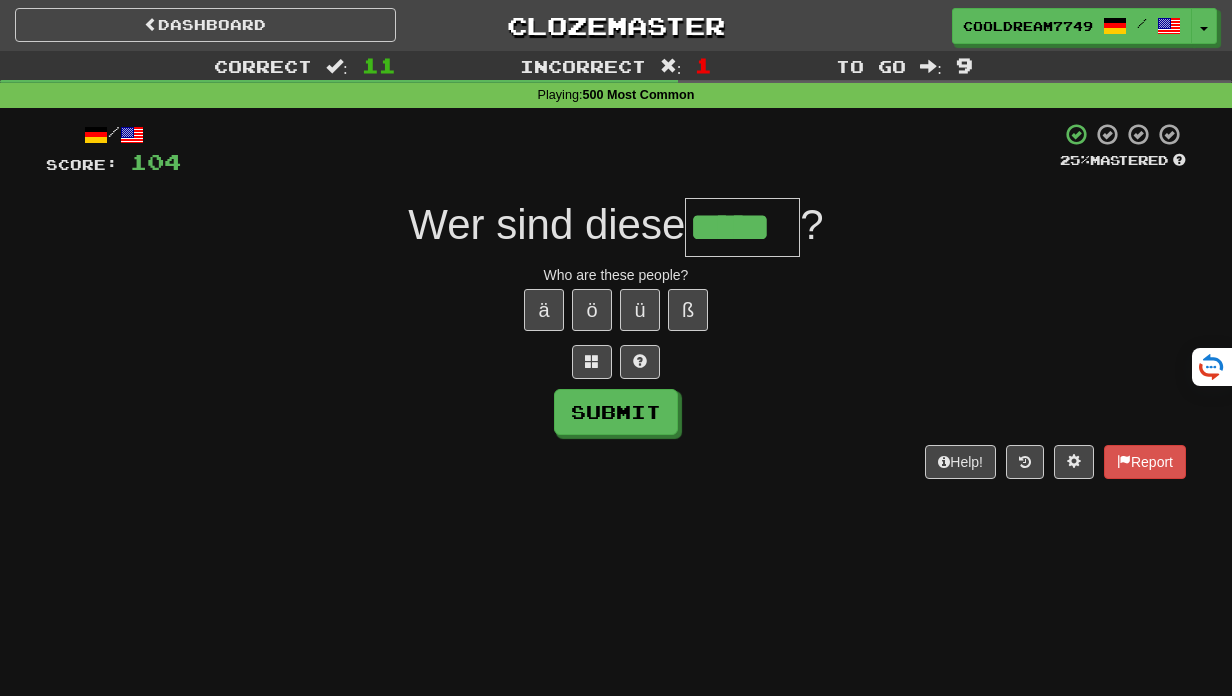 type on "*****" 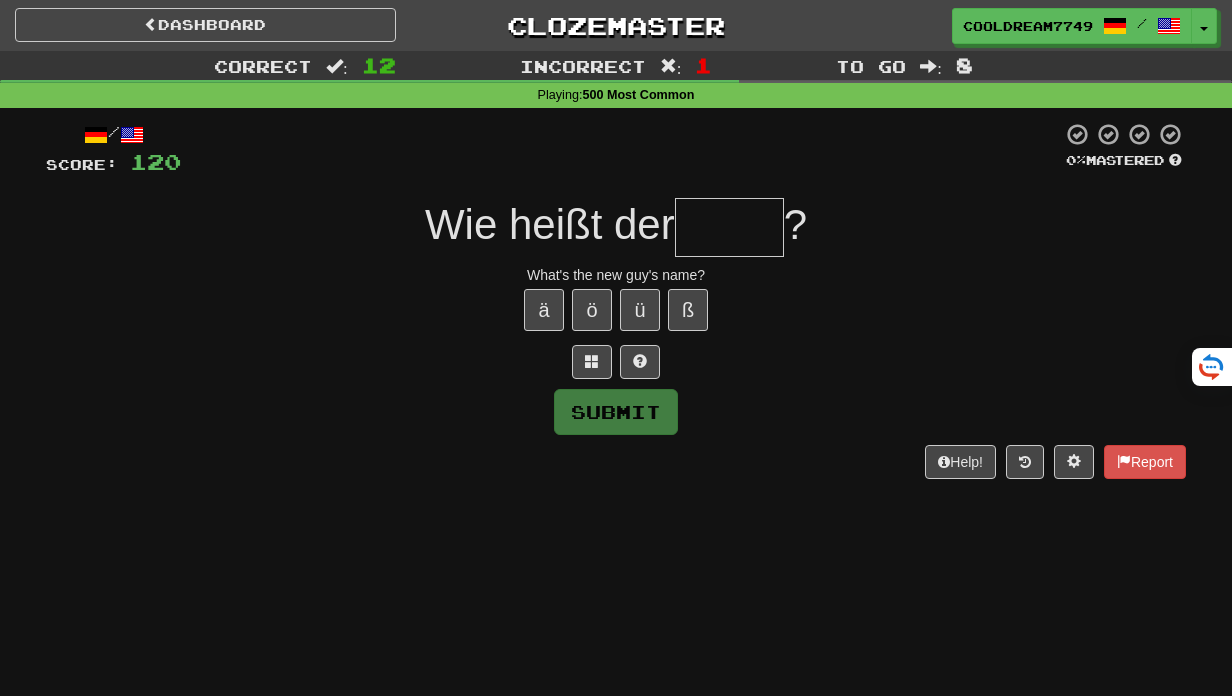 type on "*" 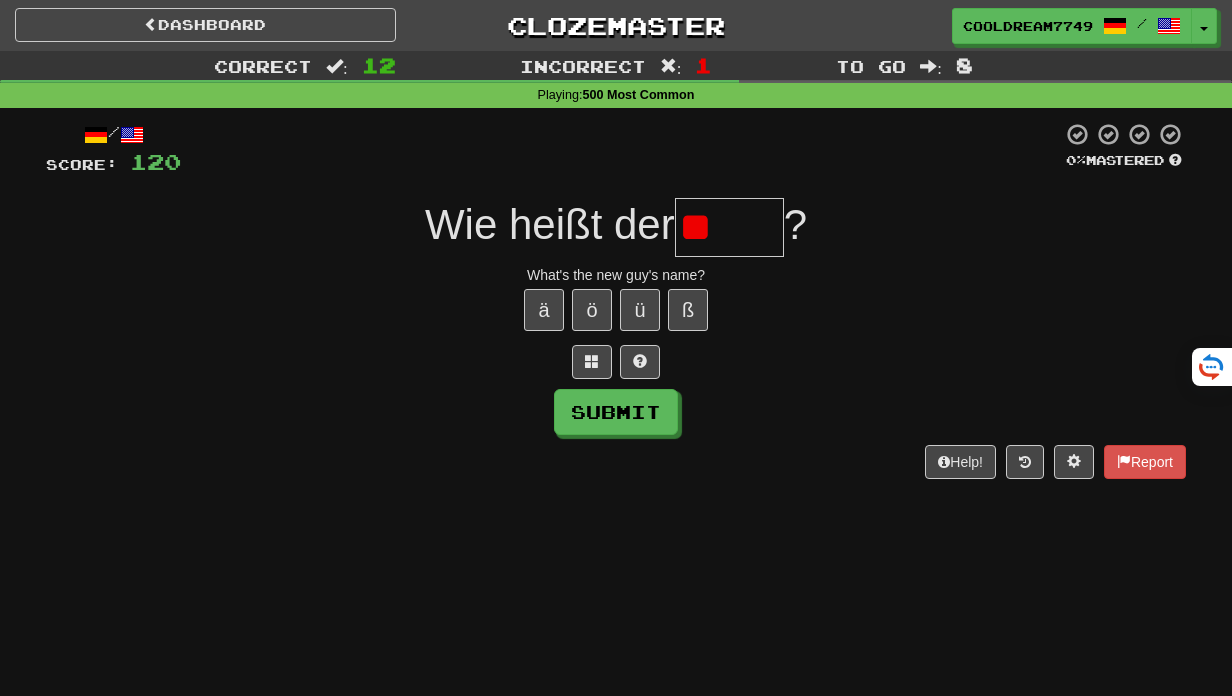 type on "*" 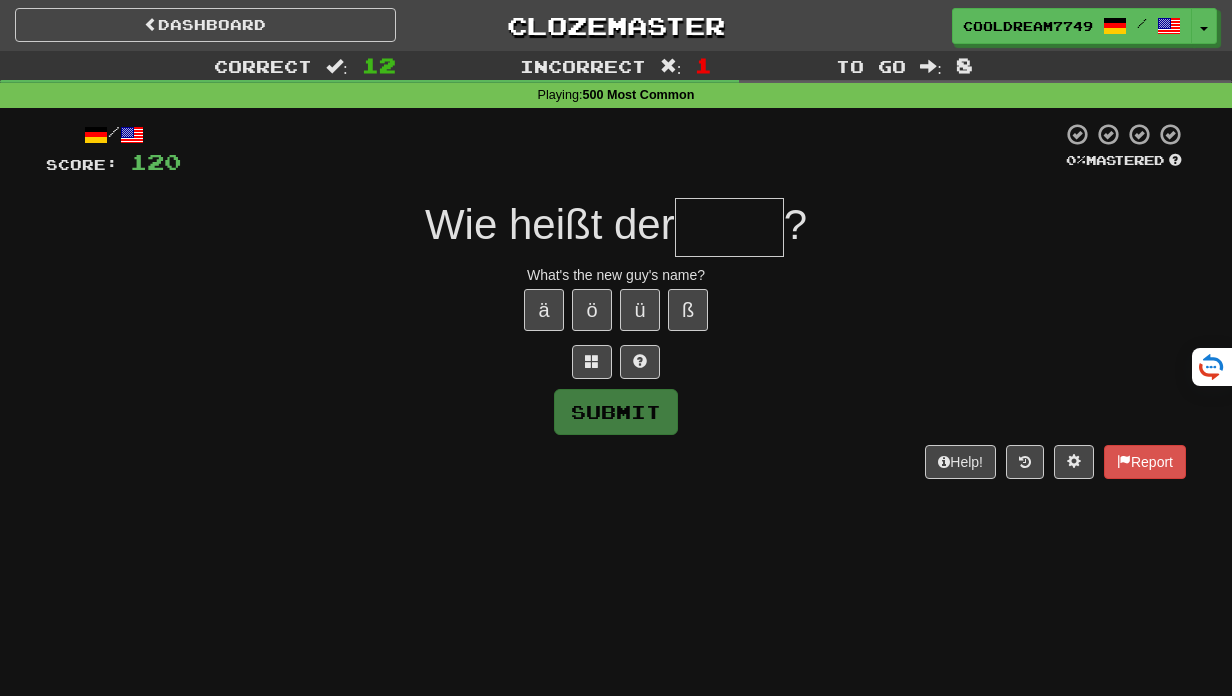 type on "*" 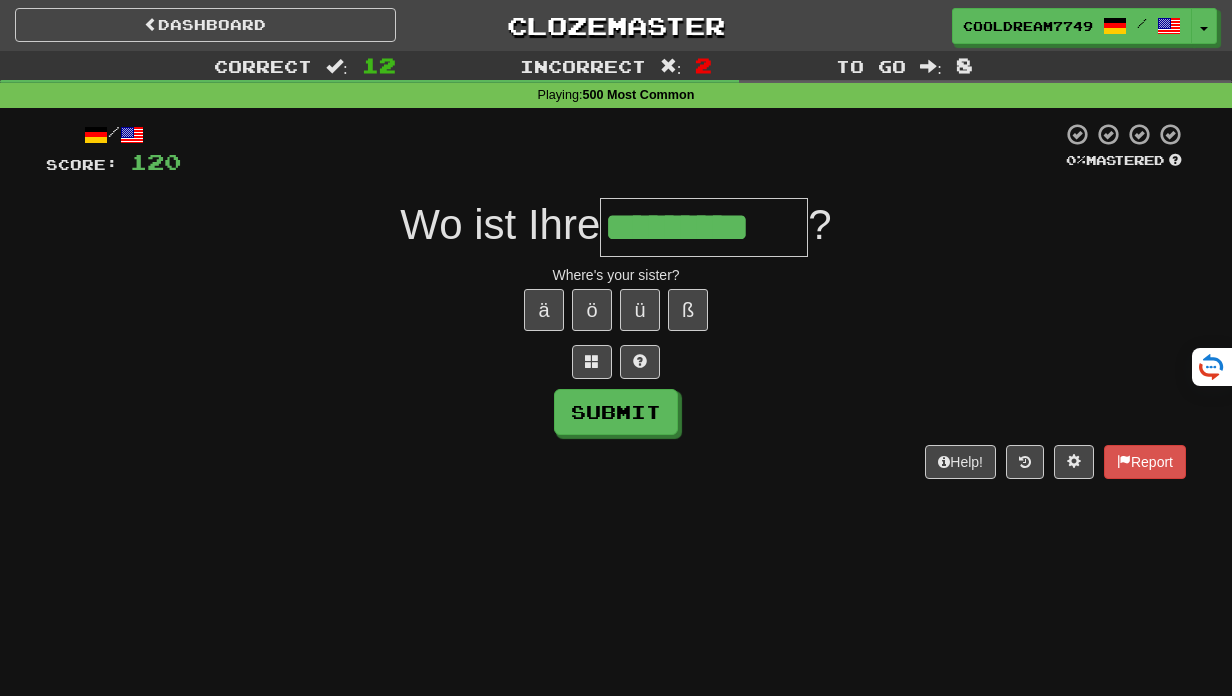 type on "*********" 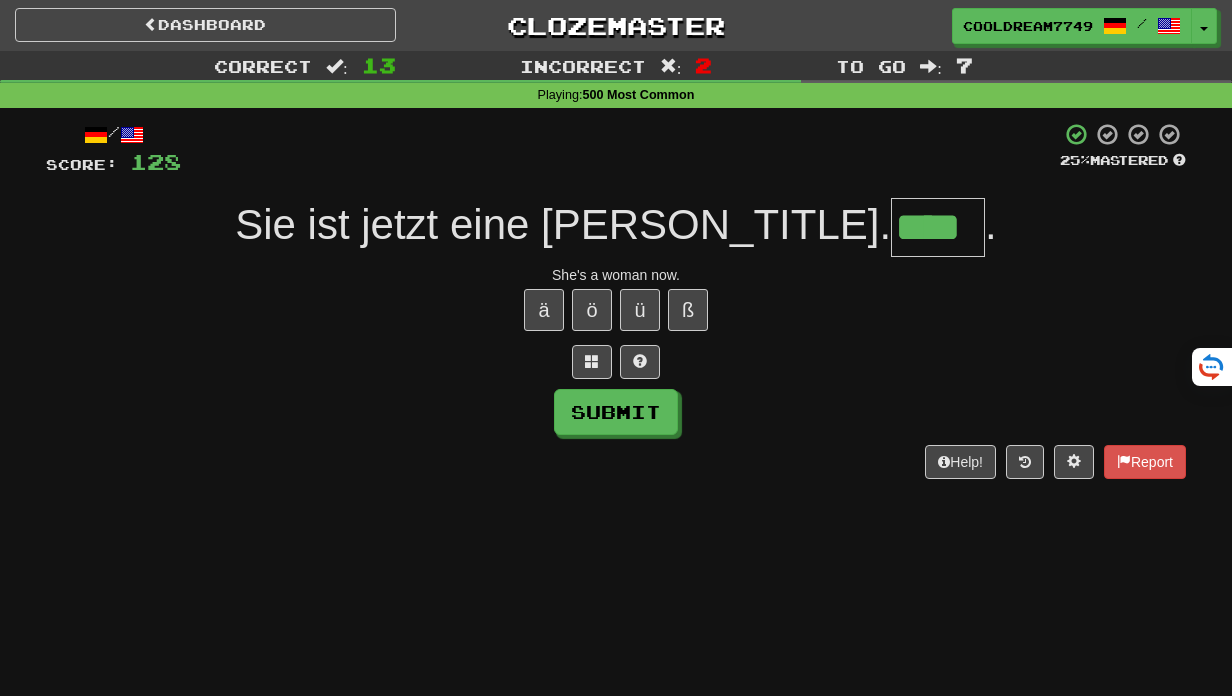 type on "****" 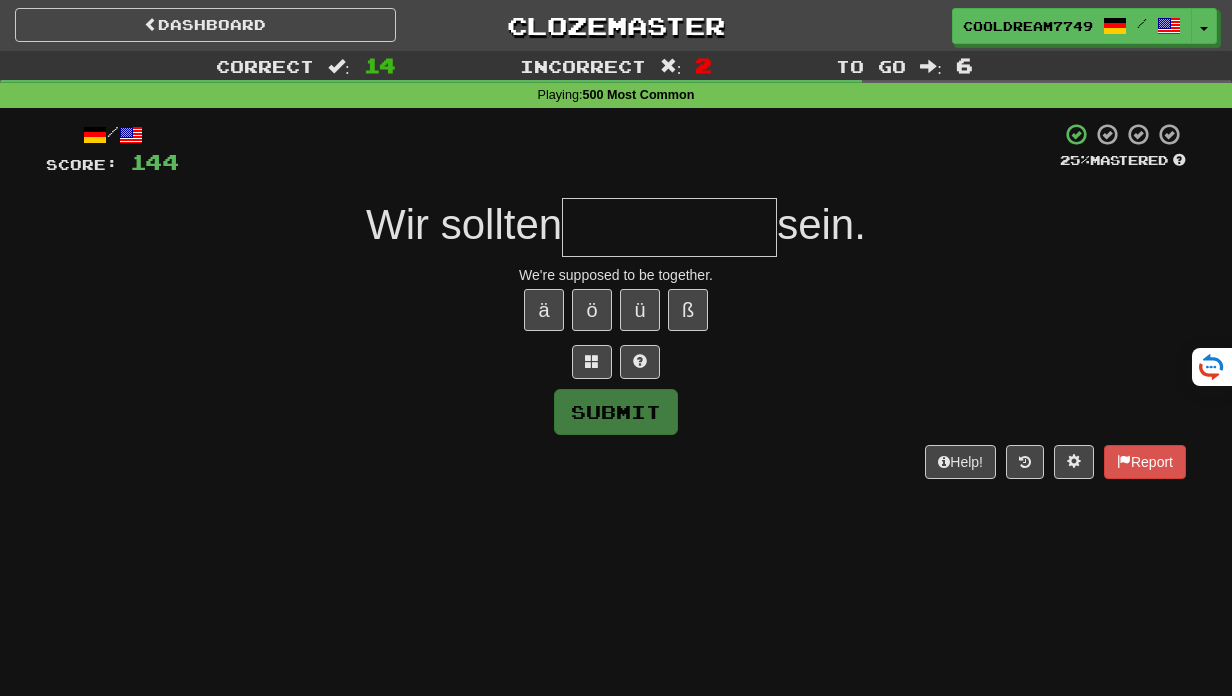 type on "*" 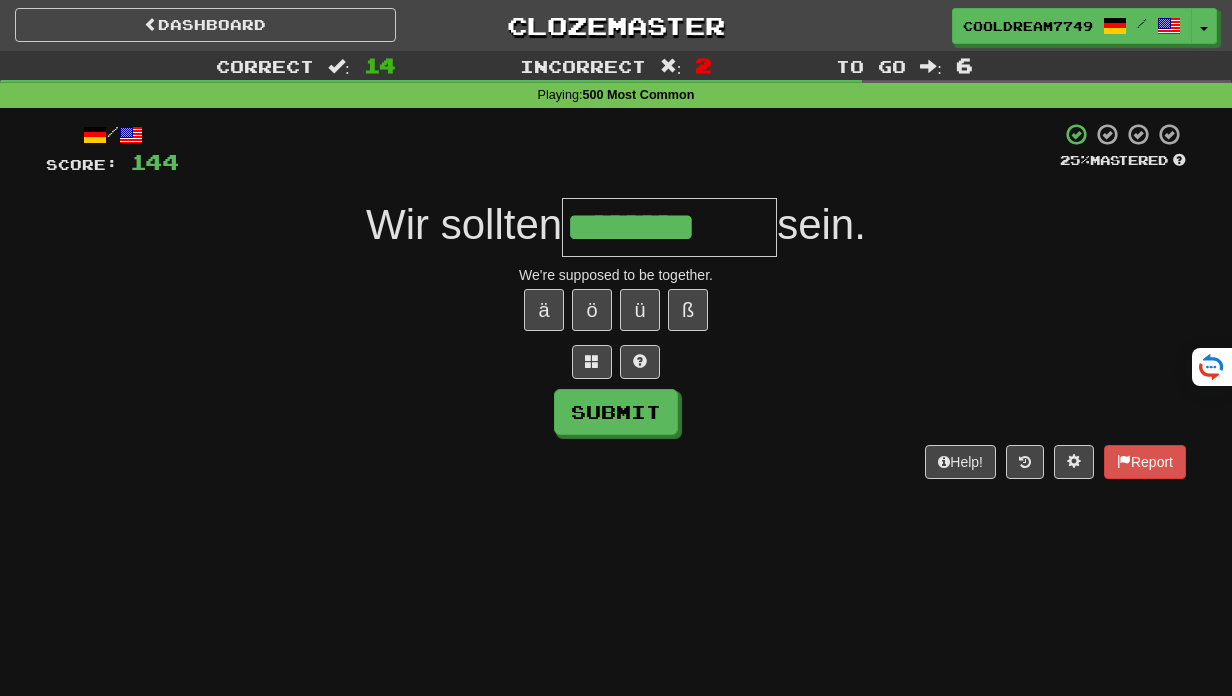 type on "********" 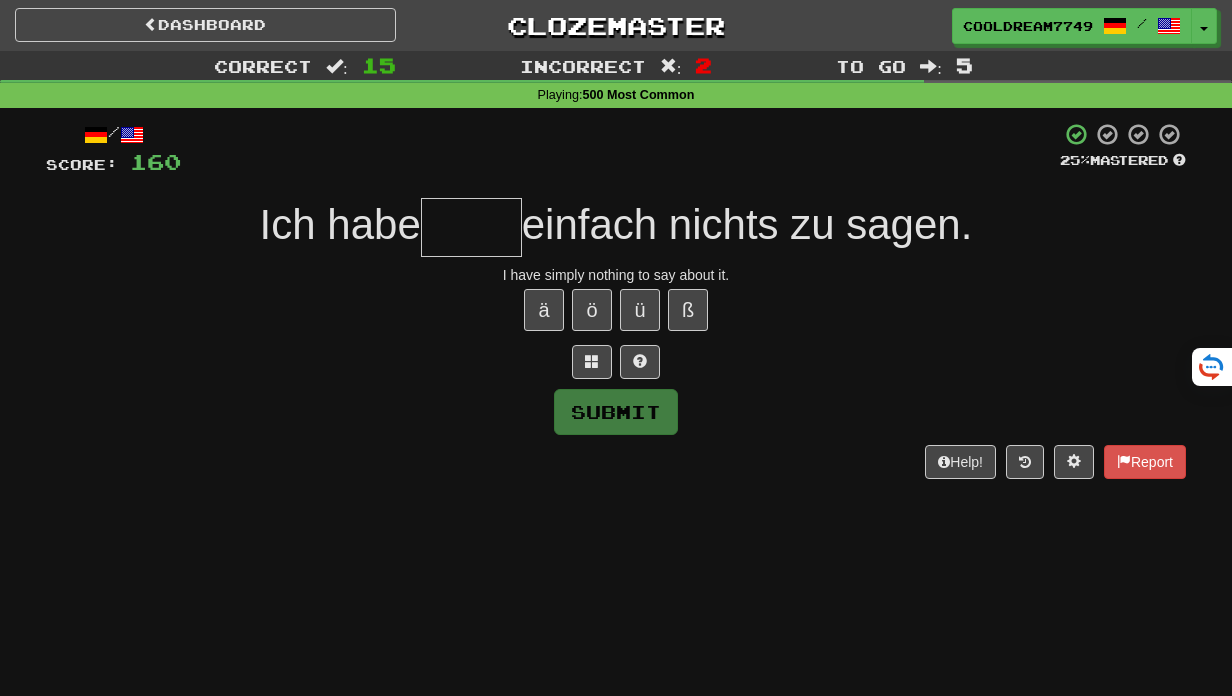 type on "*" 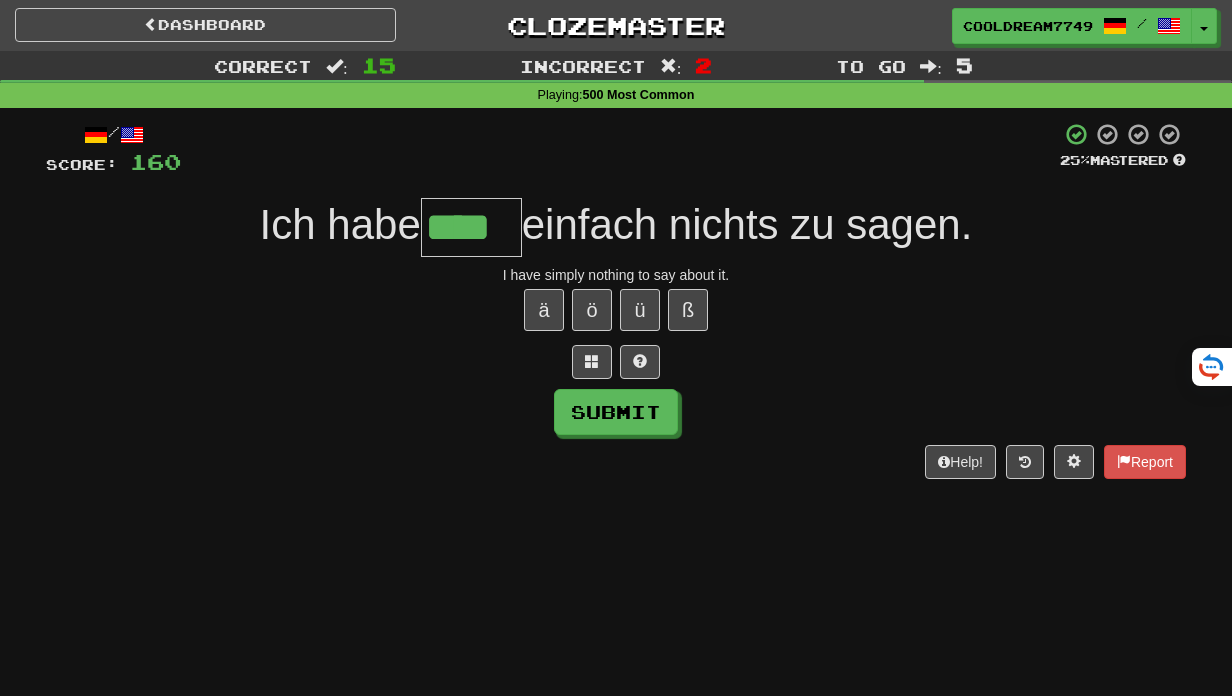 type on "****" 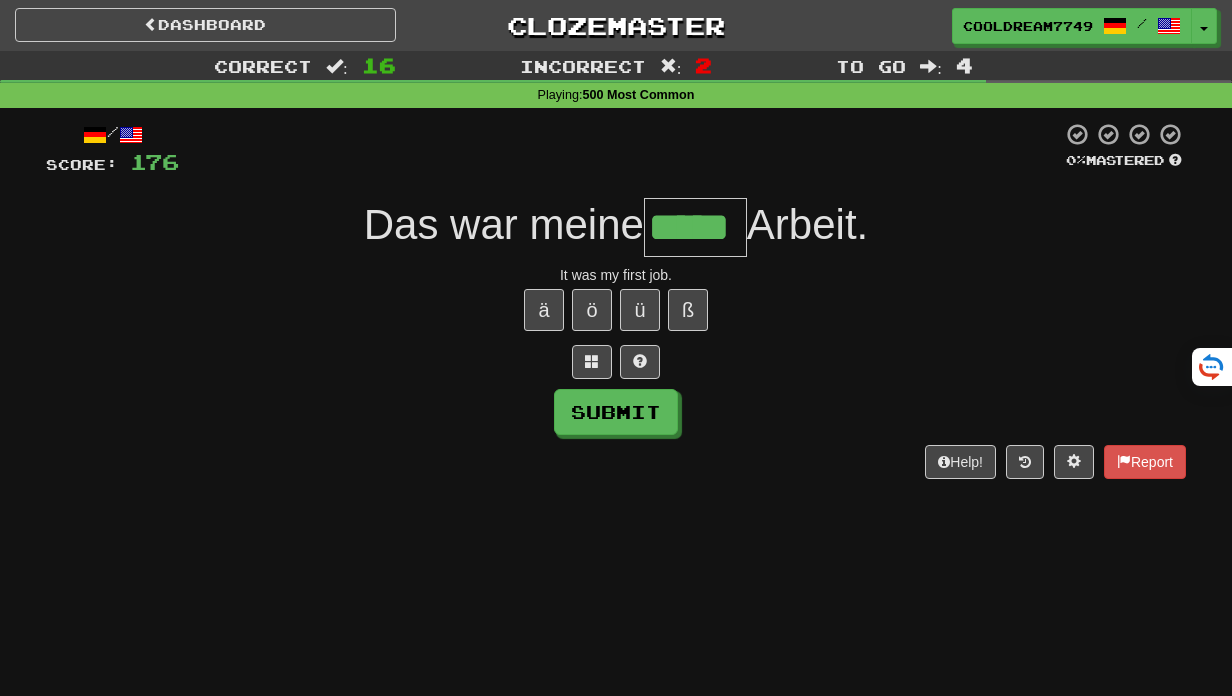 type on "*****" 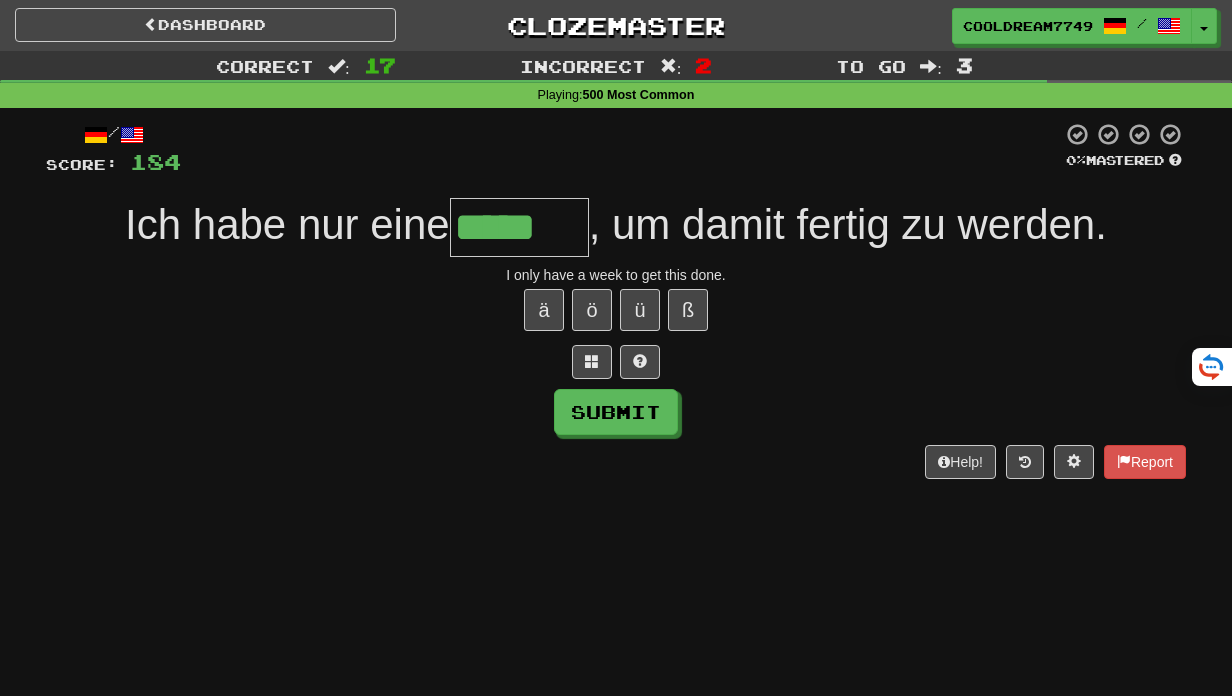 type on "*****" 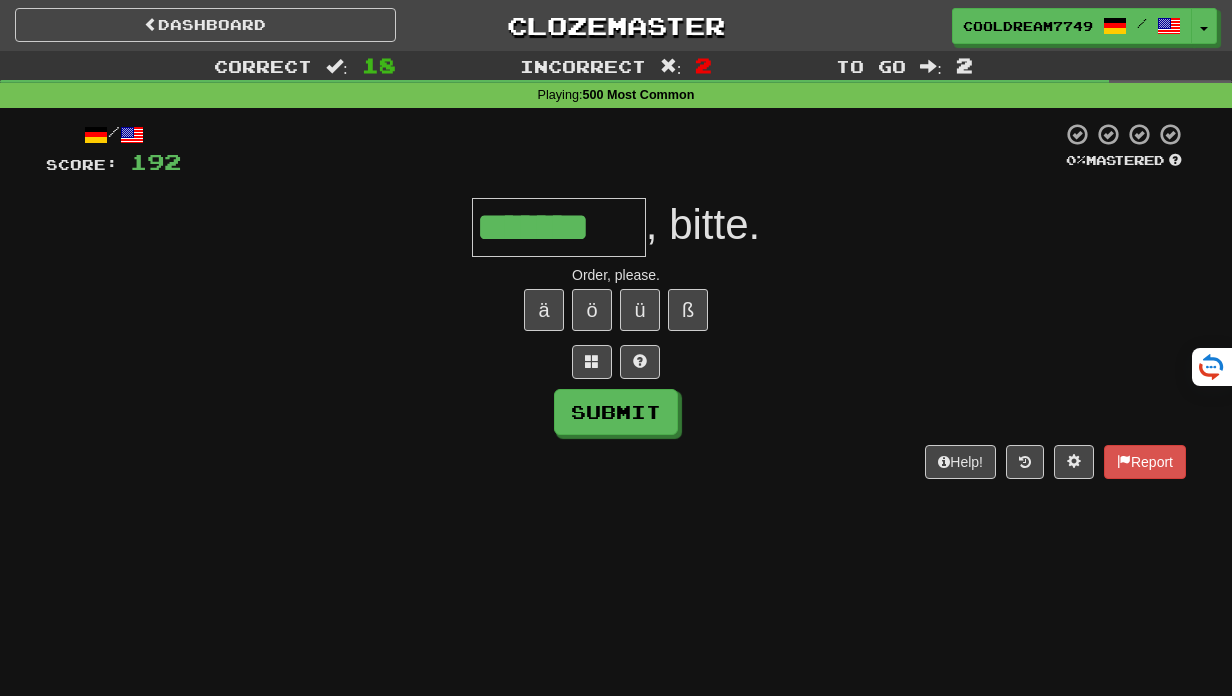 type on "*******" 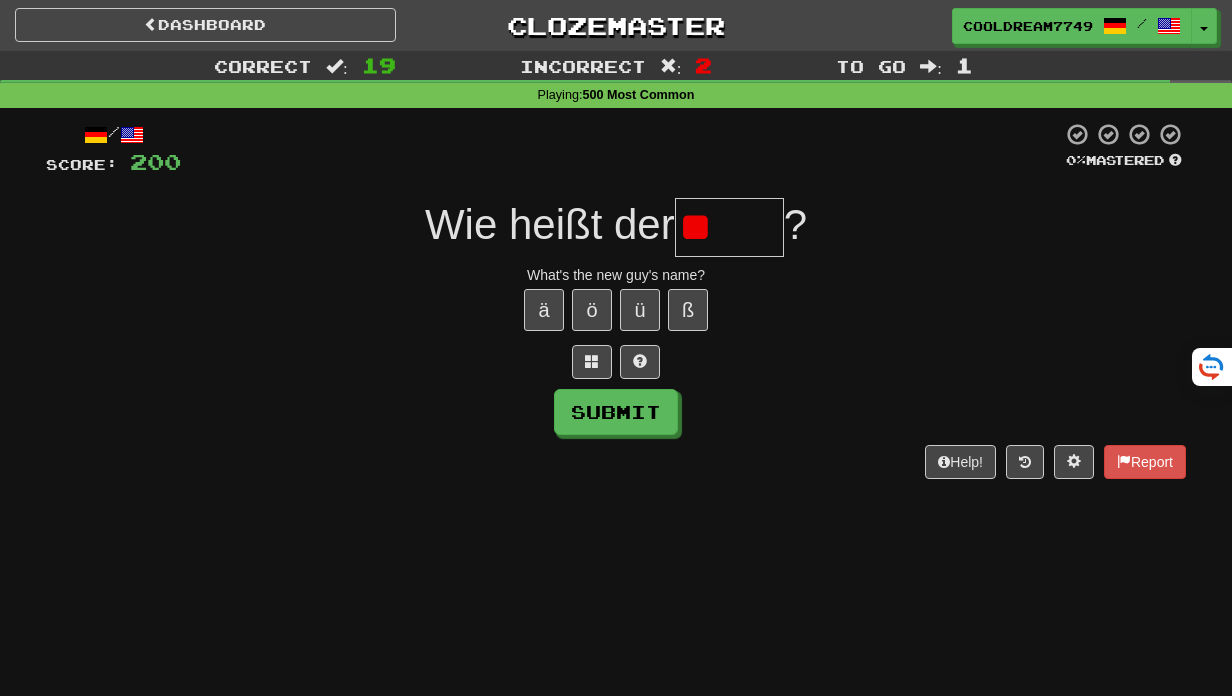type on "*" 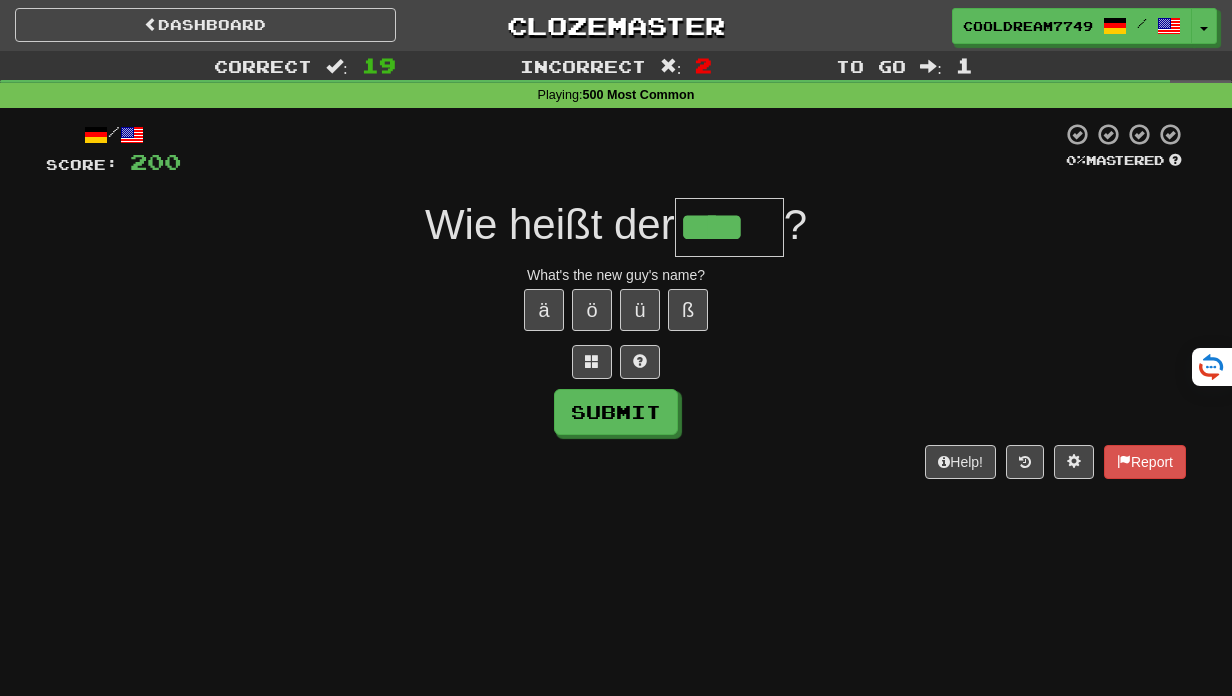 type on "****" 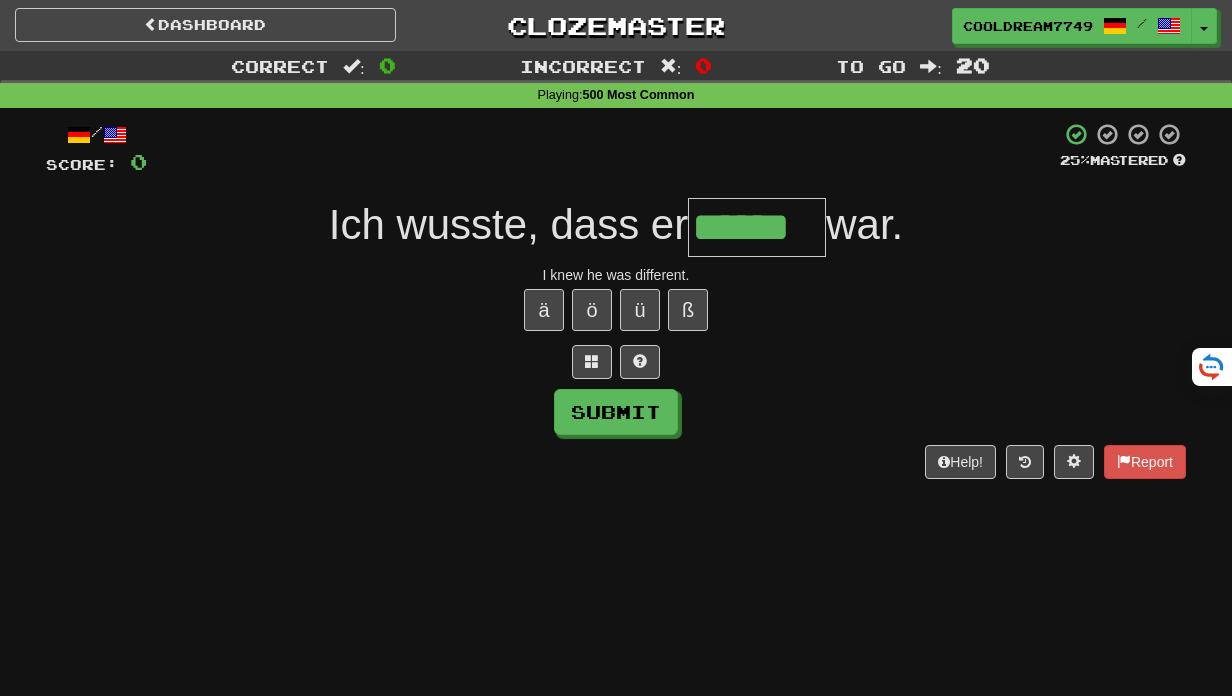 type on "******" 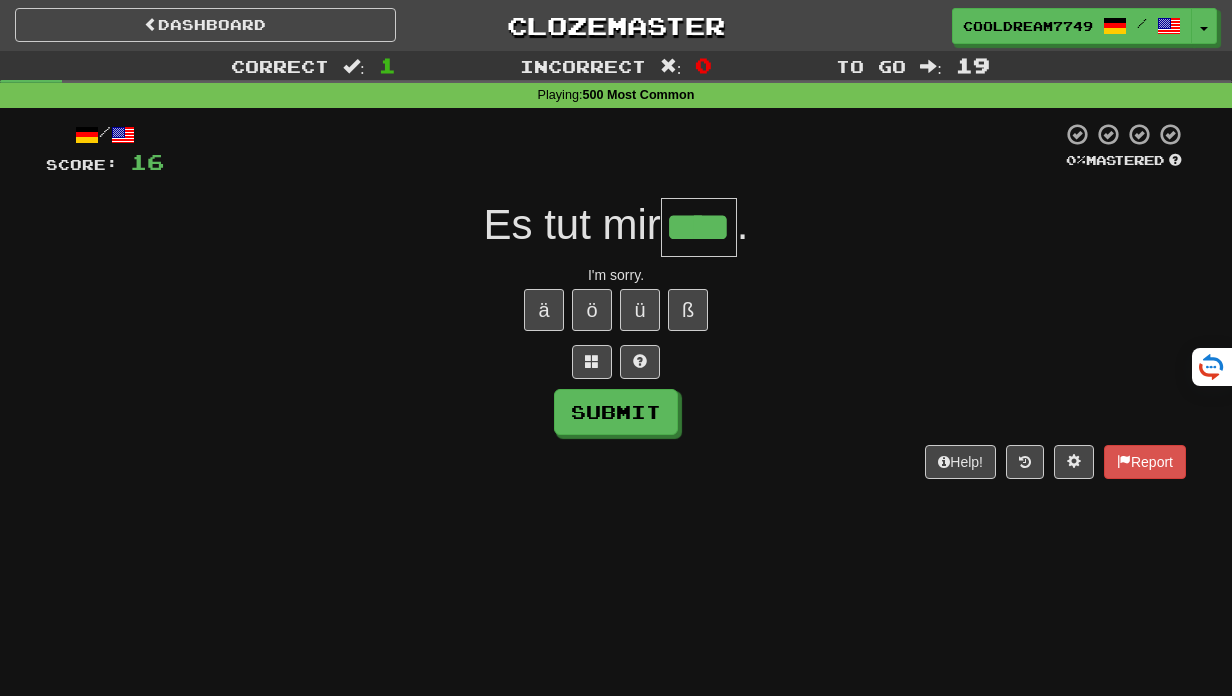 type on "****" 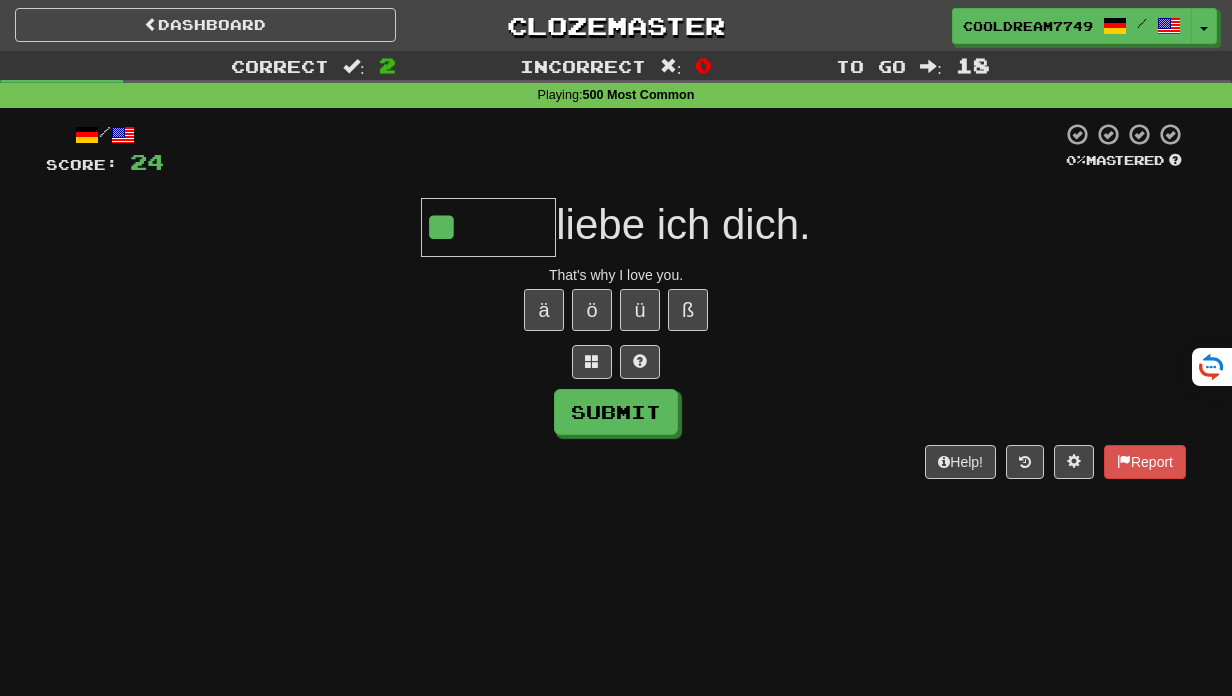 type on "*****" 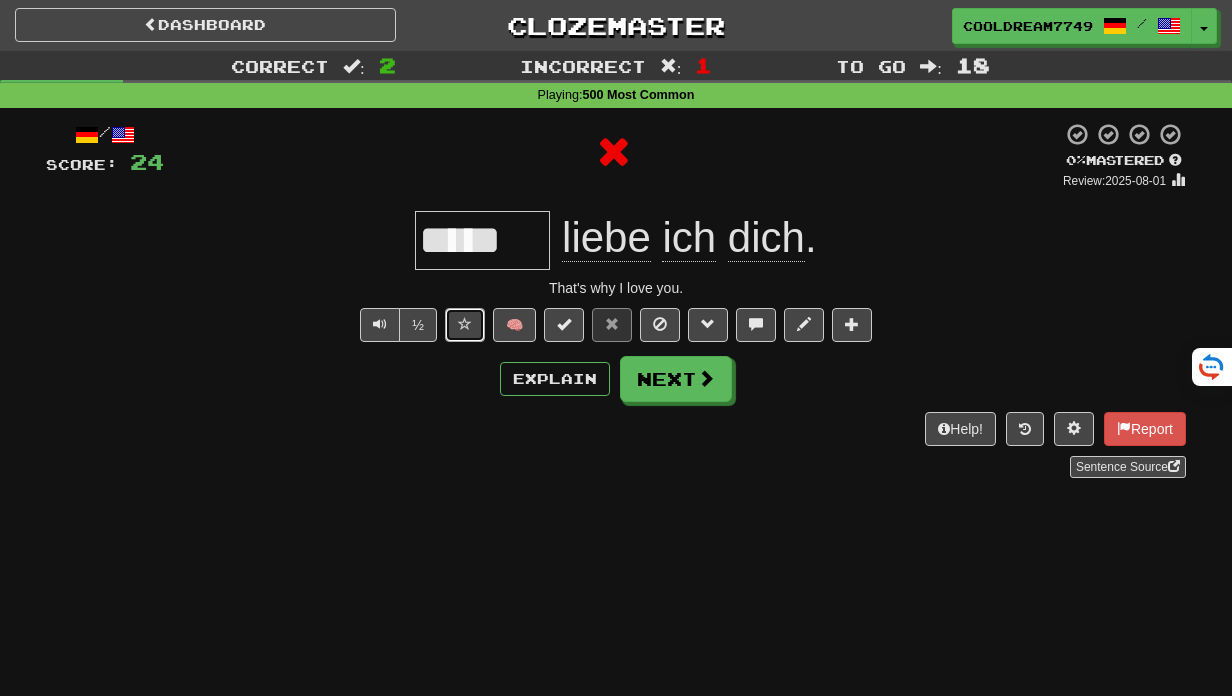 click at bounding box center [465, 325] 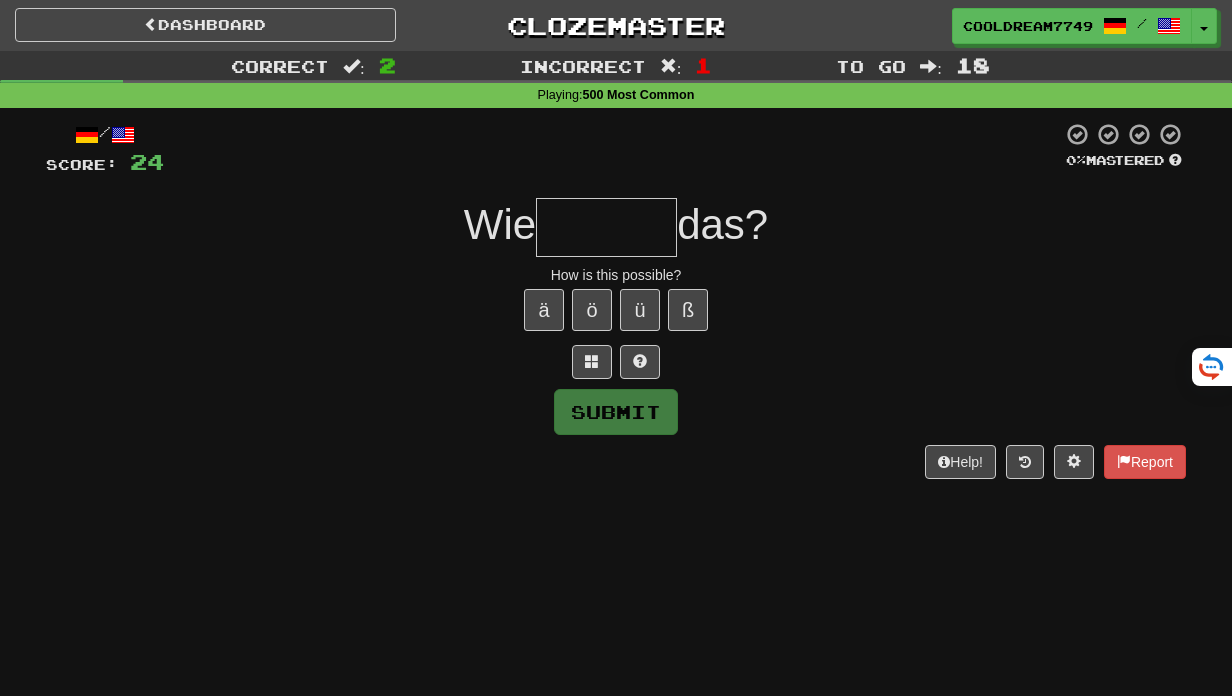 type on "*" 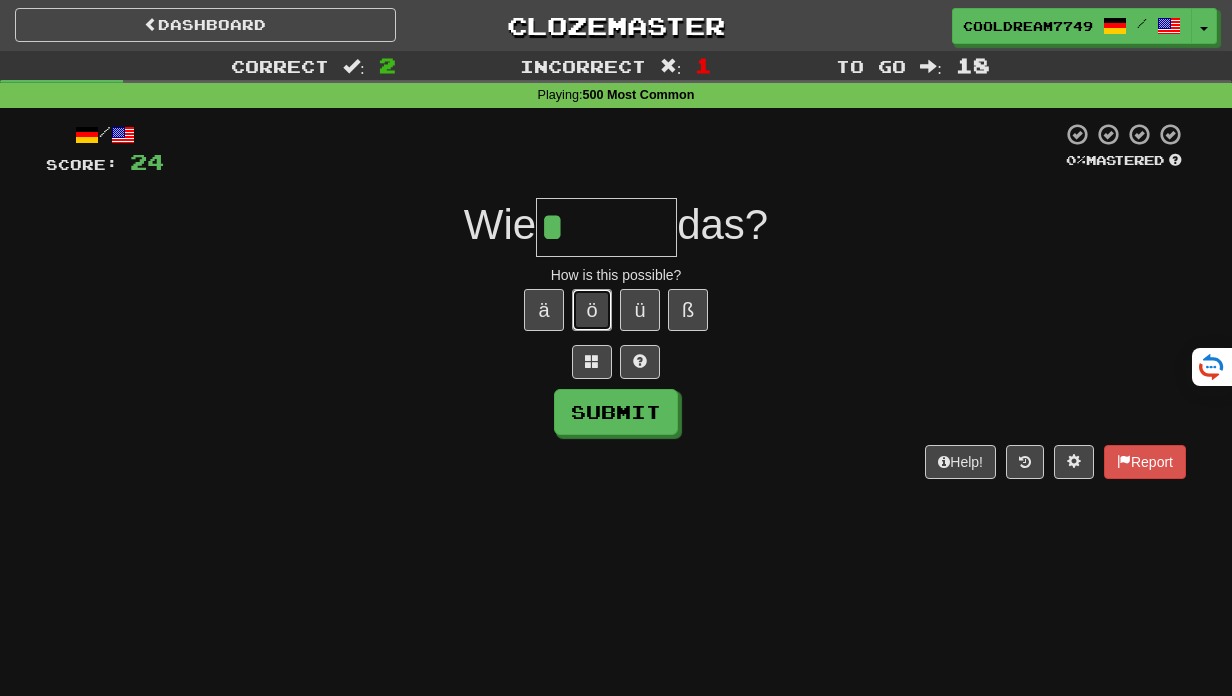 click on "ö" at bounding box center [592, 310] 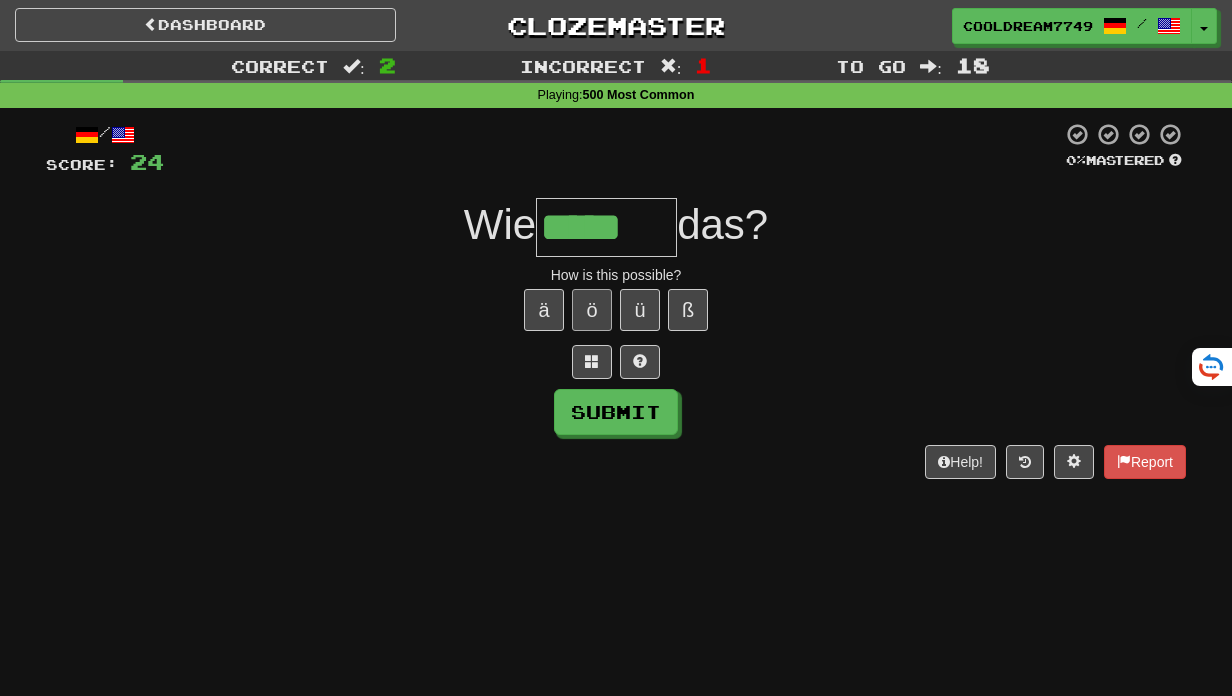 type on "*****" 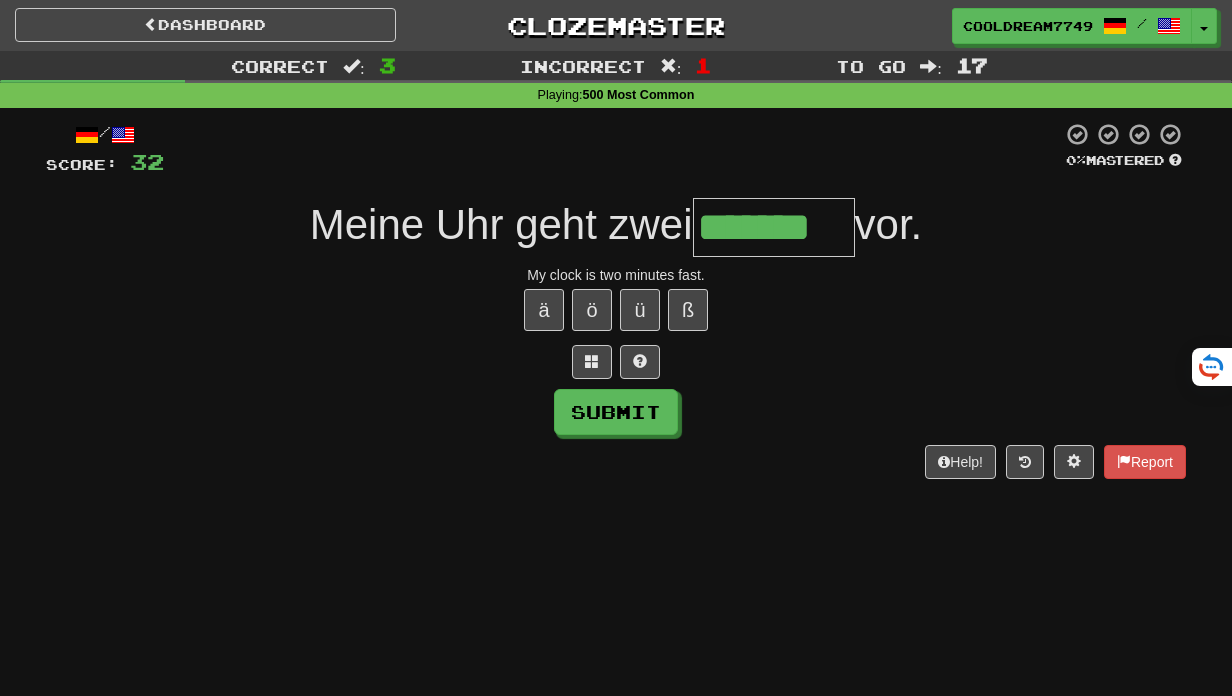 type on "*******" 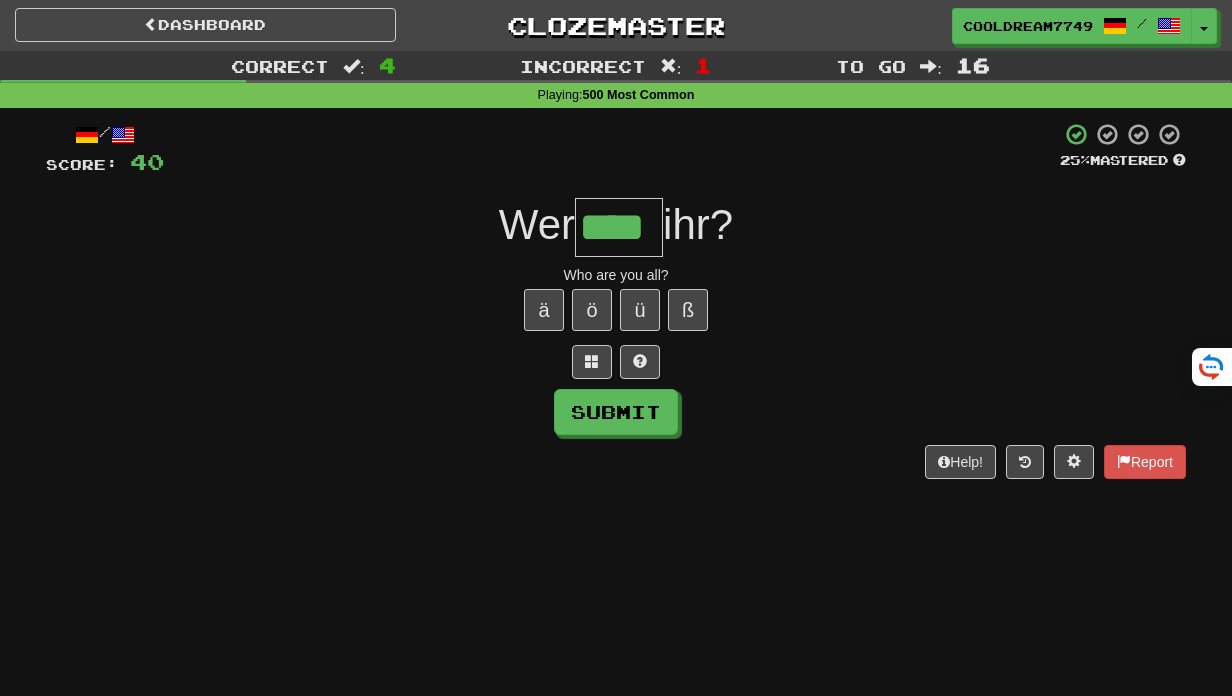 type on "****" 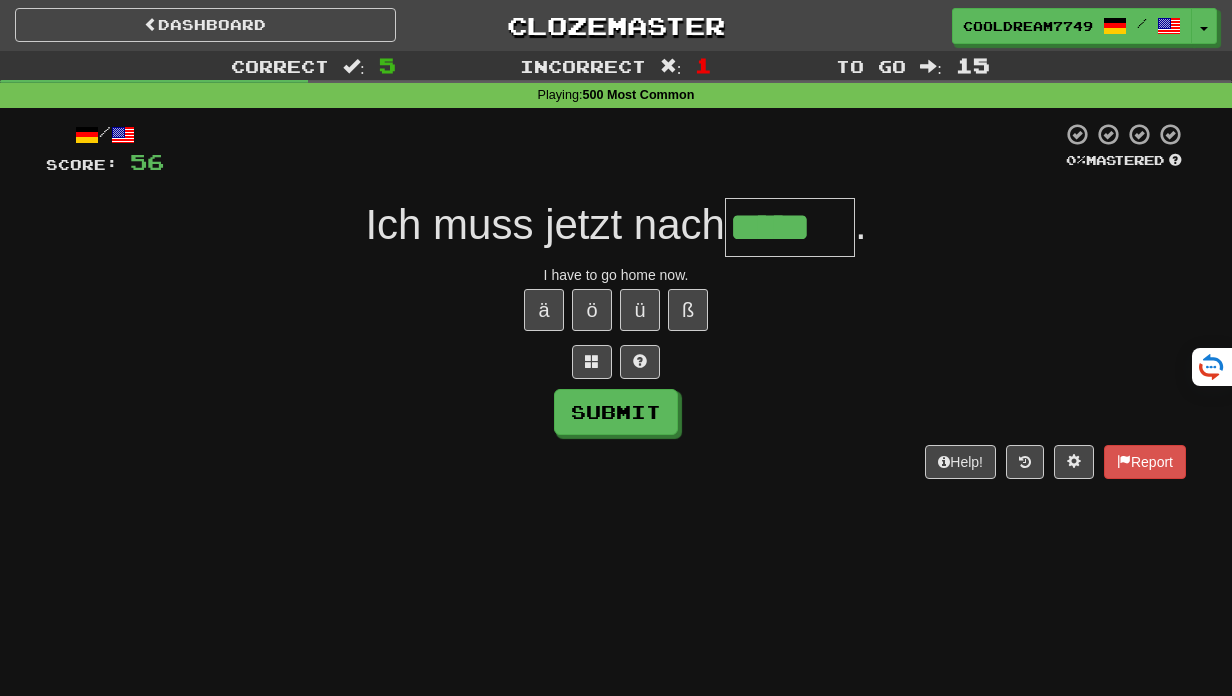 type on "*****" 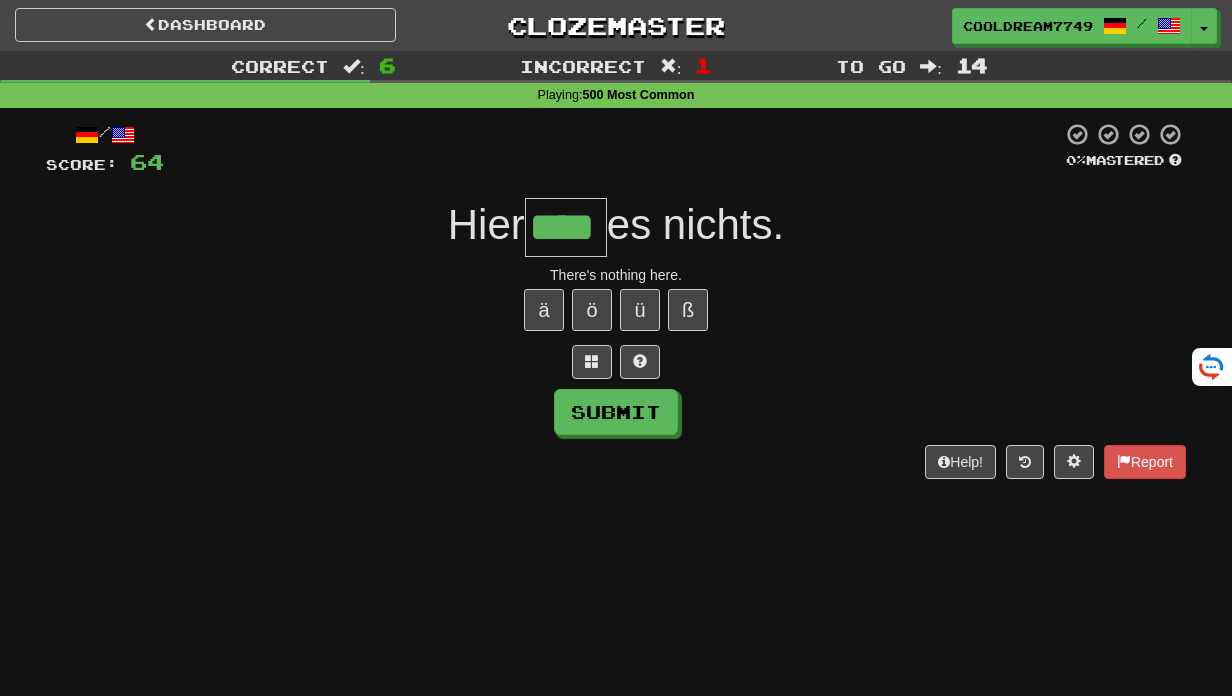type on "****" 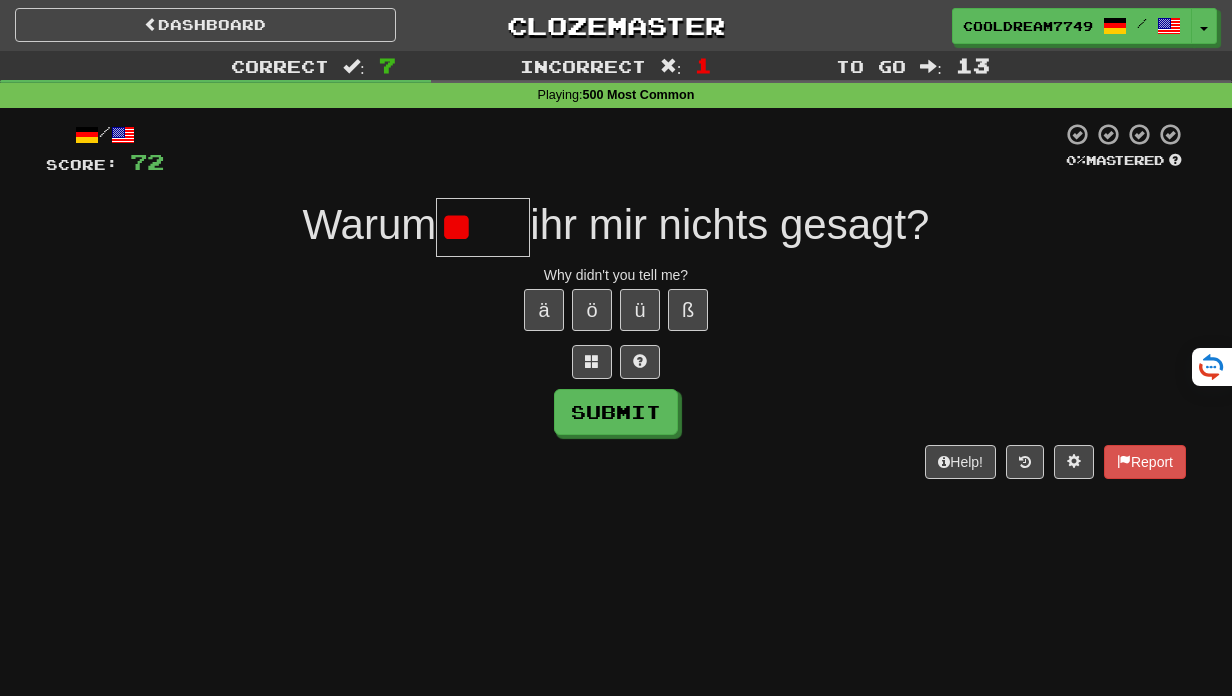 type on "*" 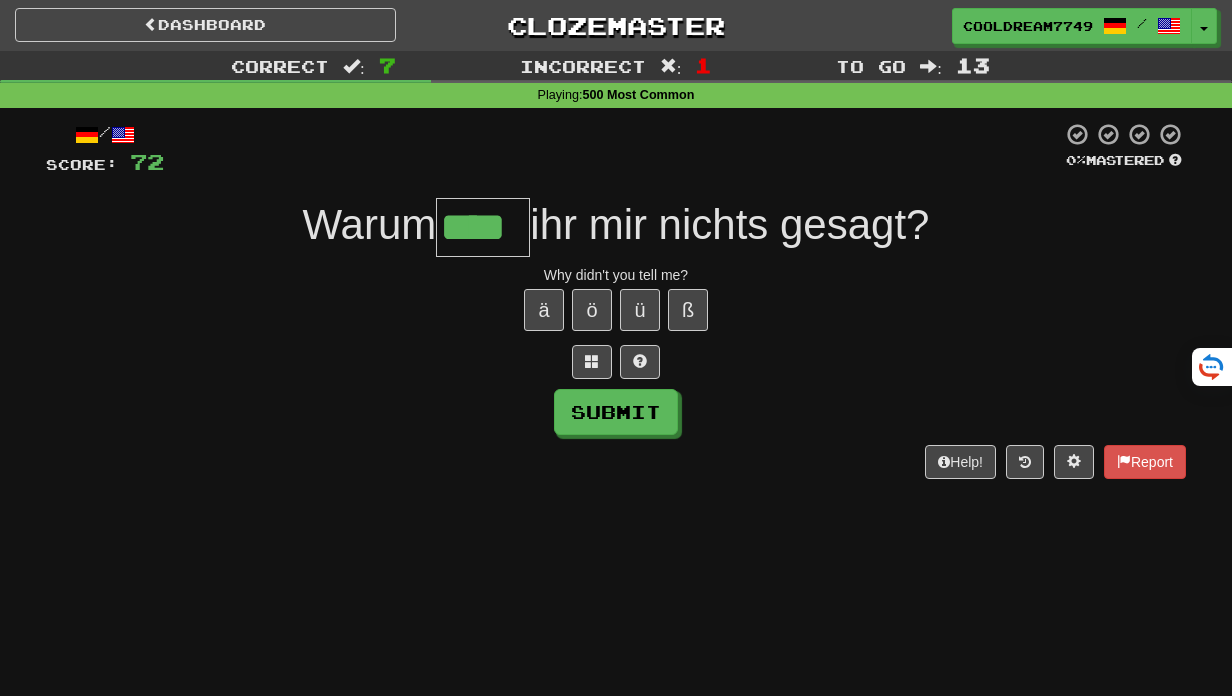 type on "****" 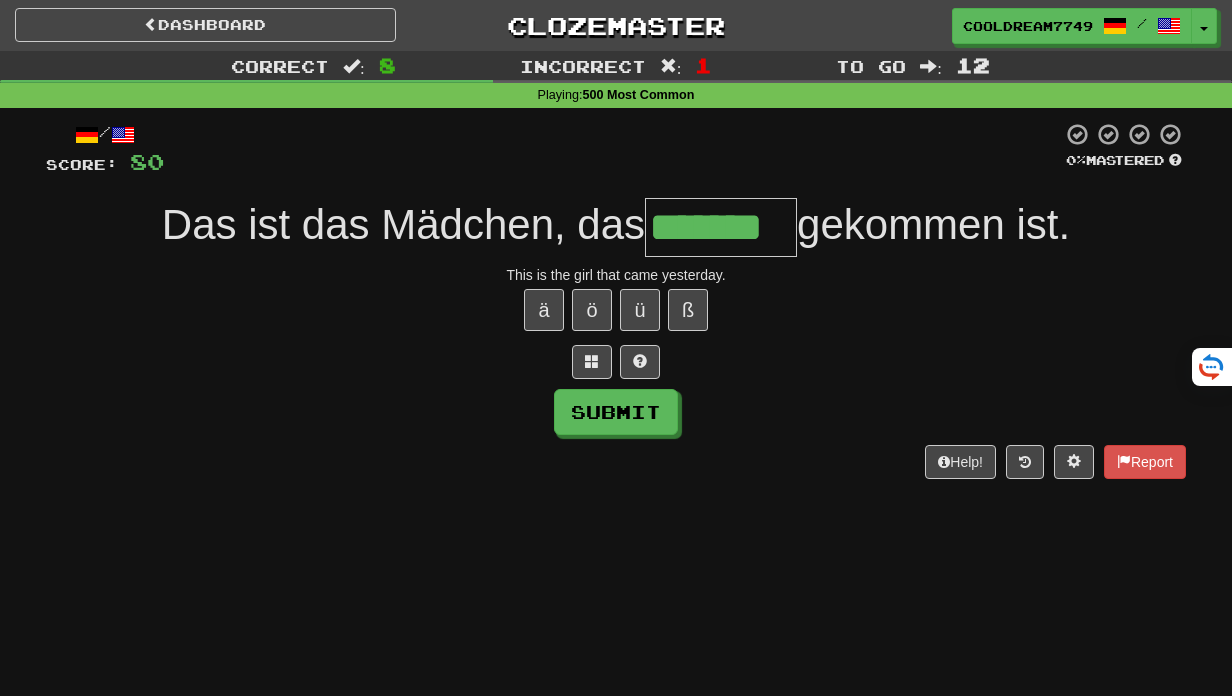 type on "*******" 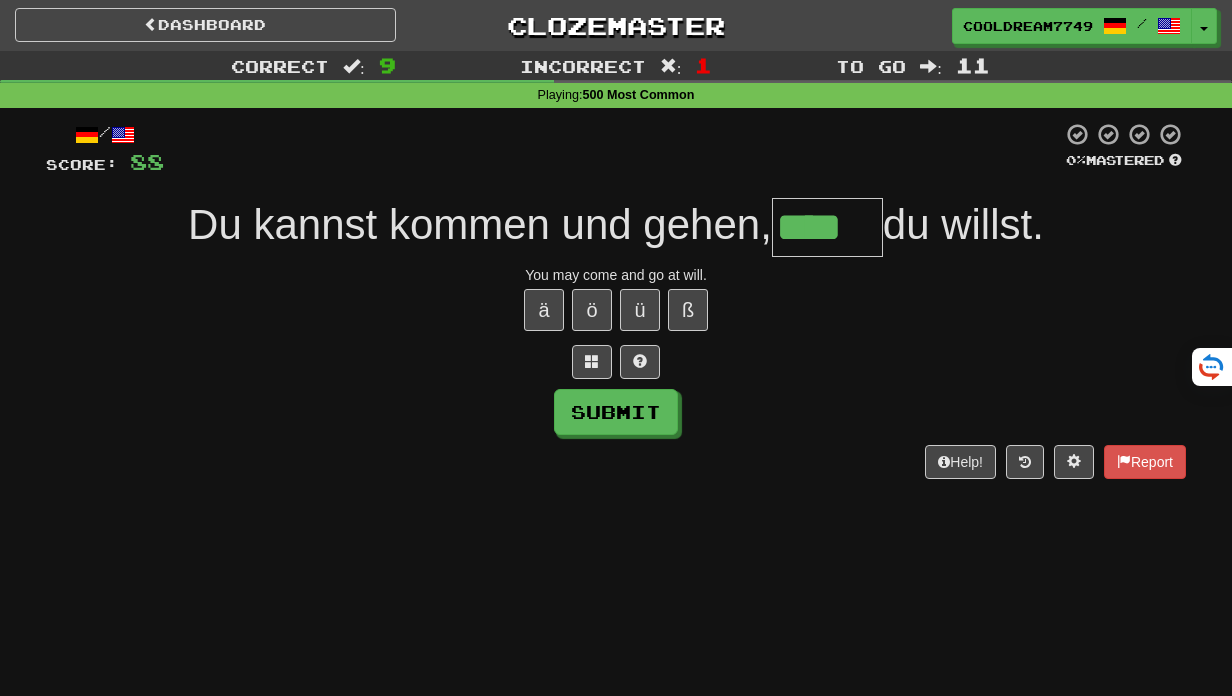 type on "****" 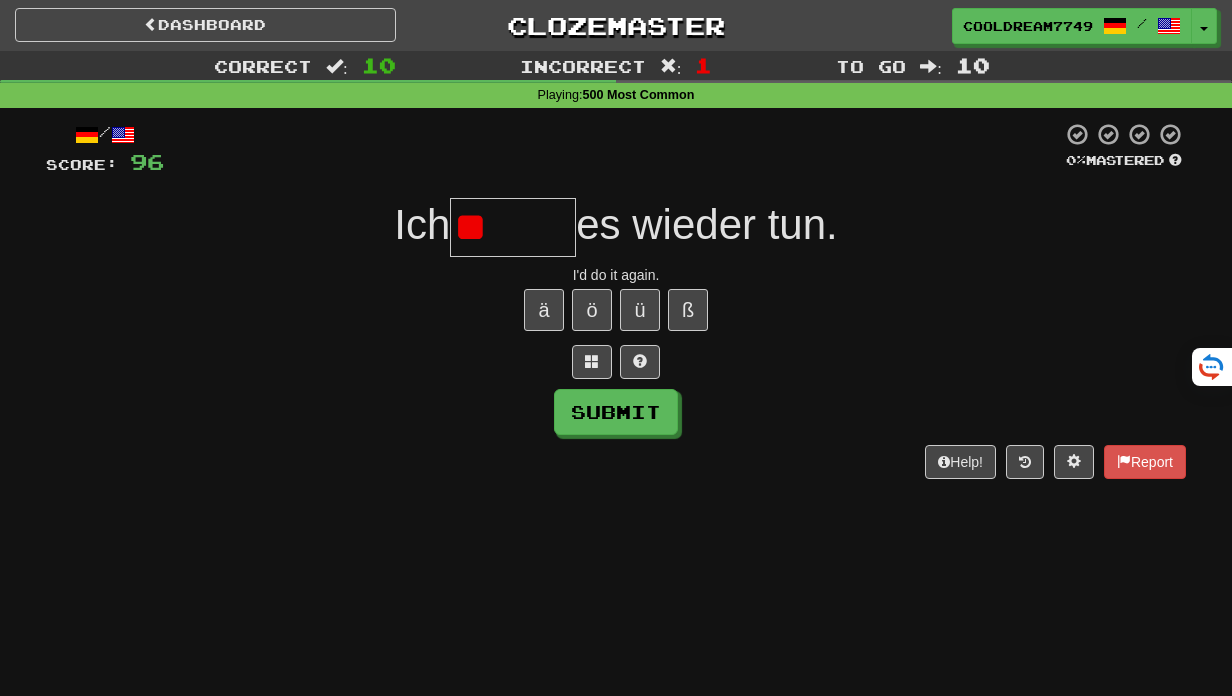 type on "*" 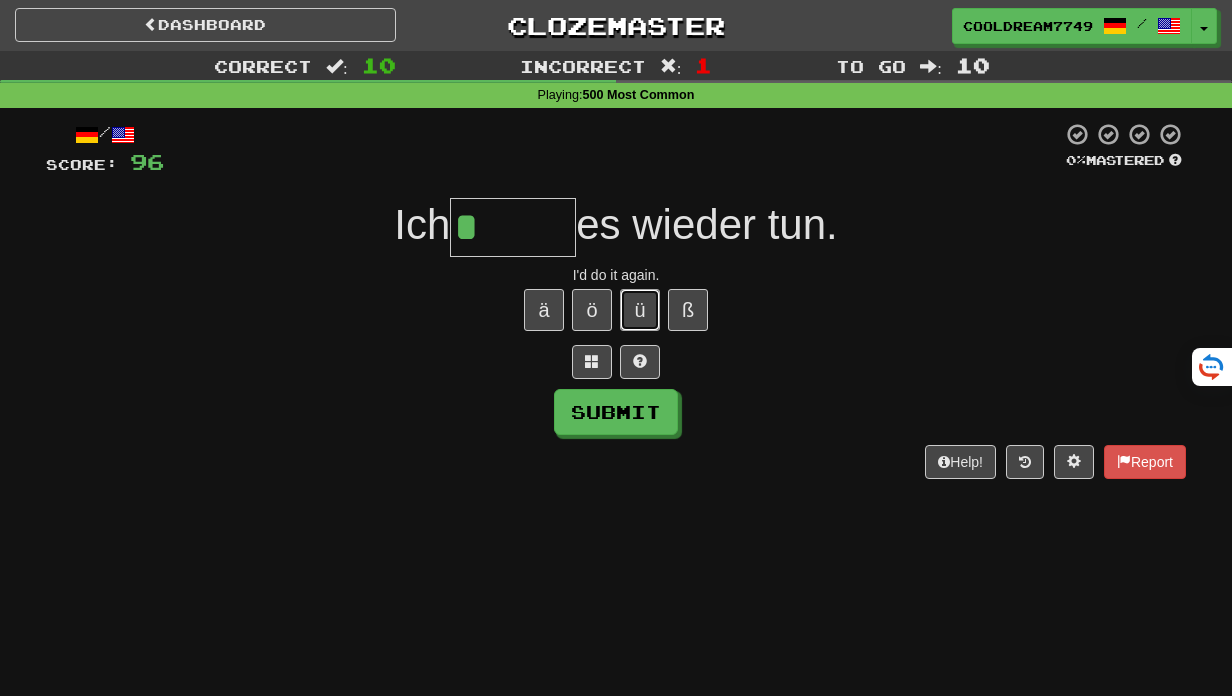 click on "ü" at bounding box center [640, 310] 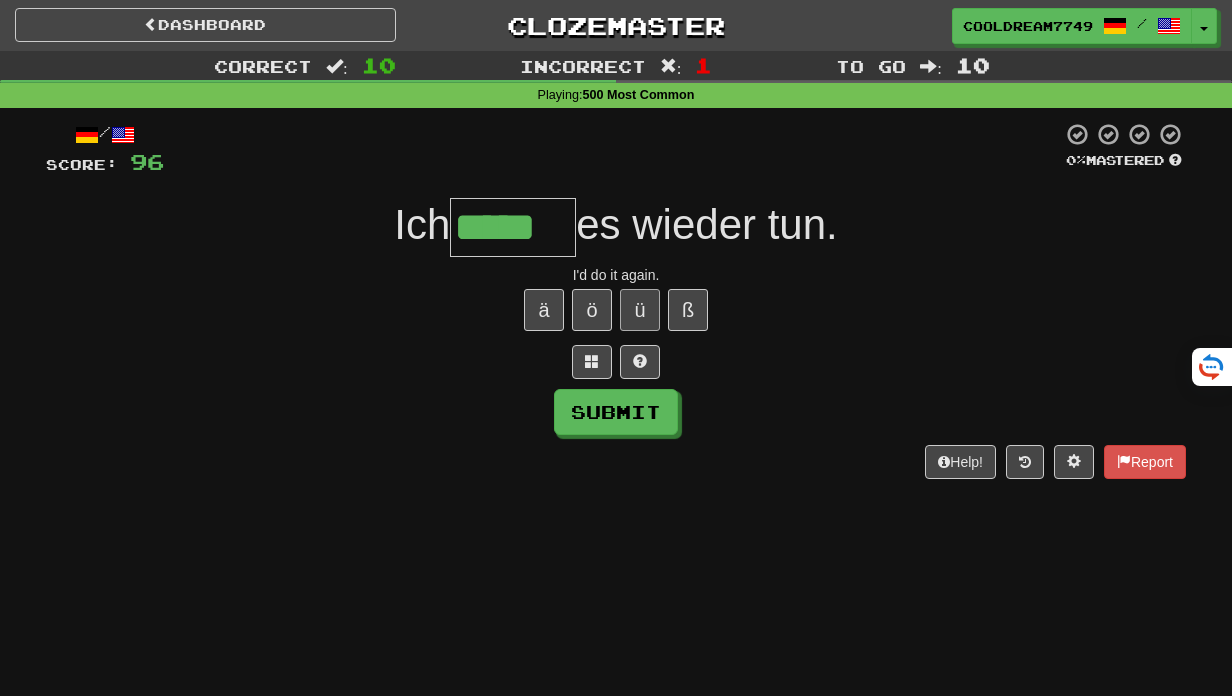 type on "*****" 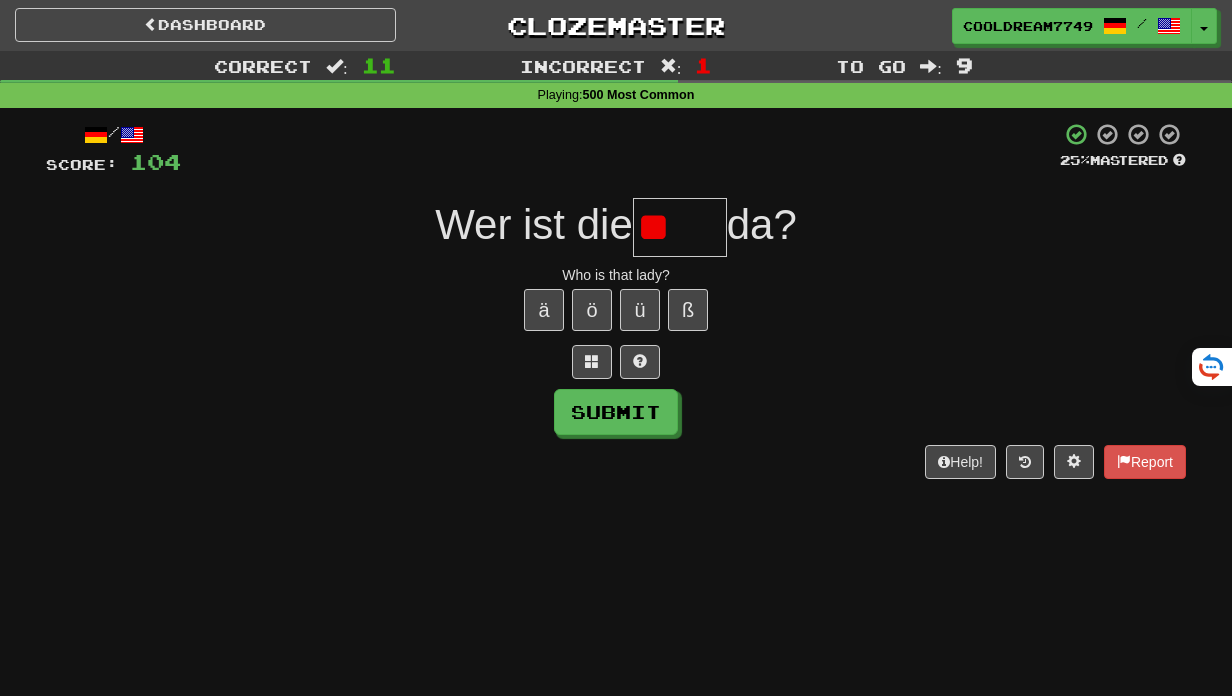 type on "*" 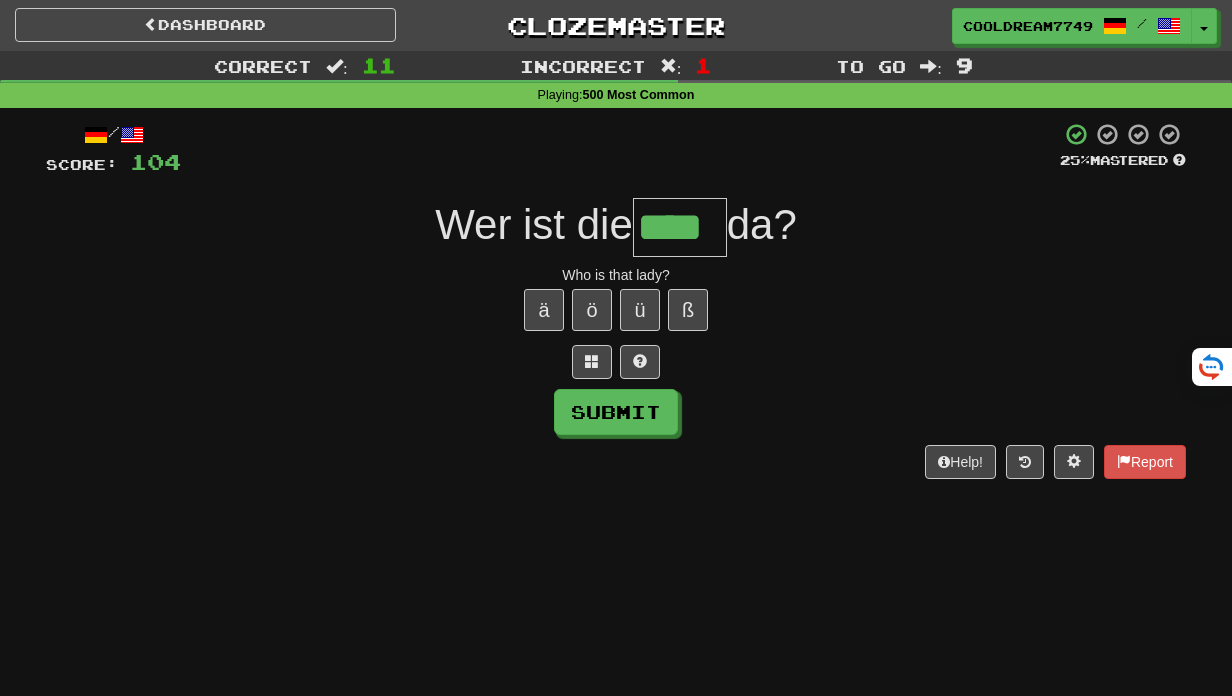 scroll, scrollTop: 0, scrollLeft: 0, axis: both 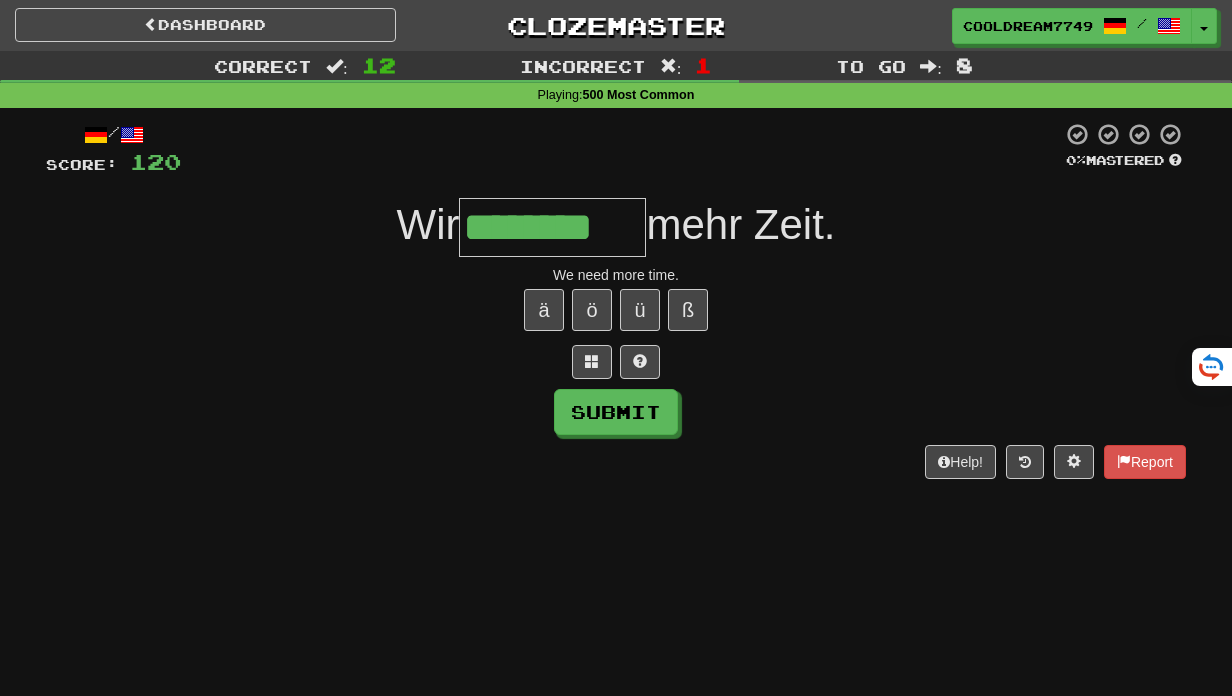 type on "********" 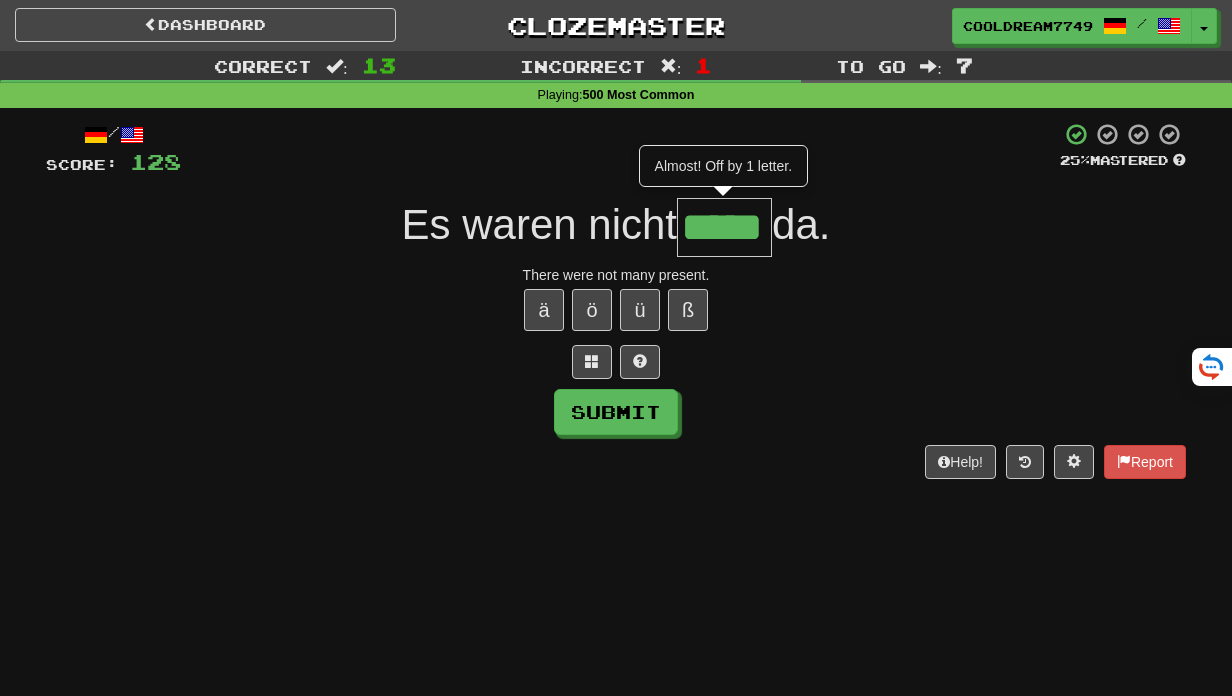 type on "*****" 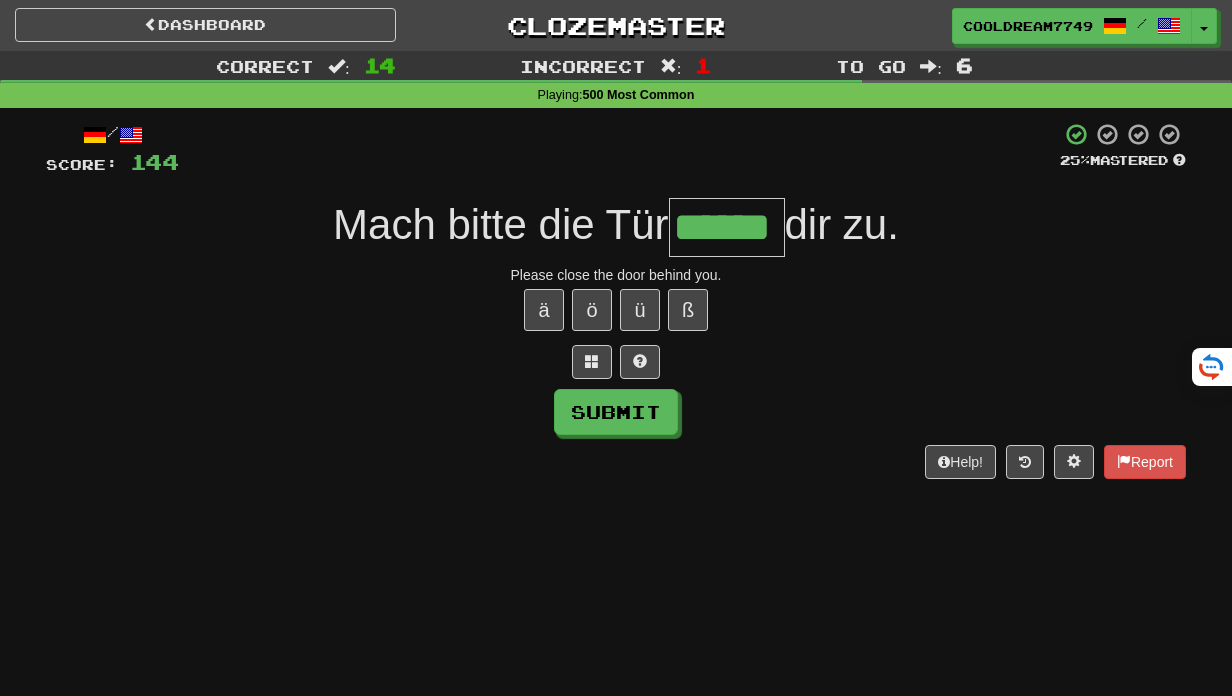 type on "******" 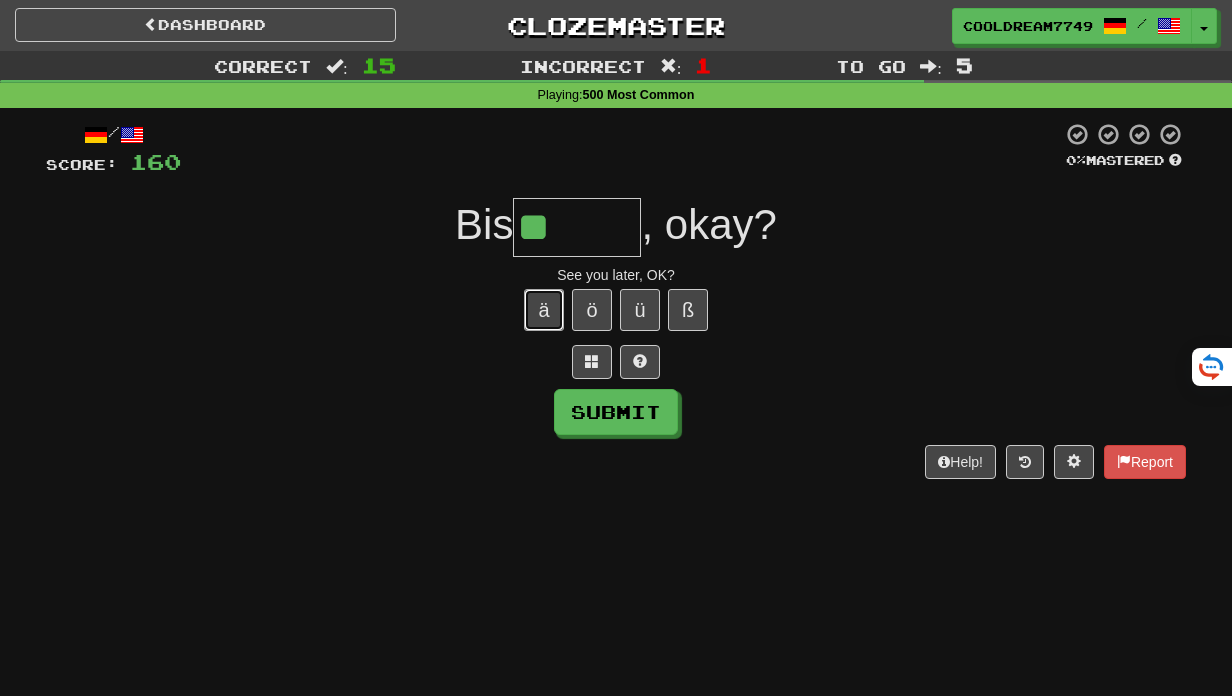 click on "ä" at bounding box center (544, 310) 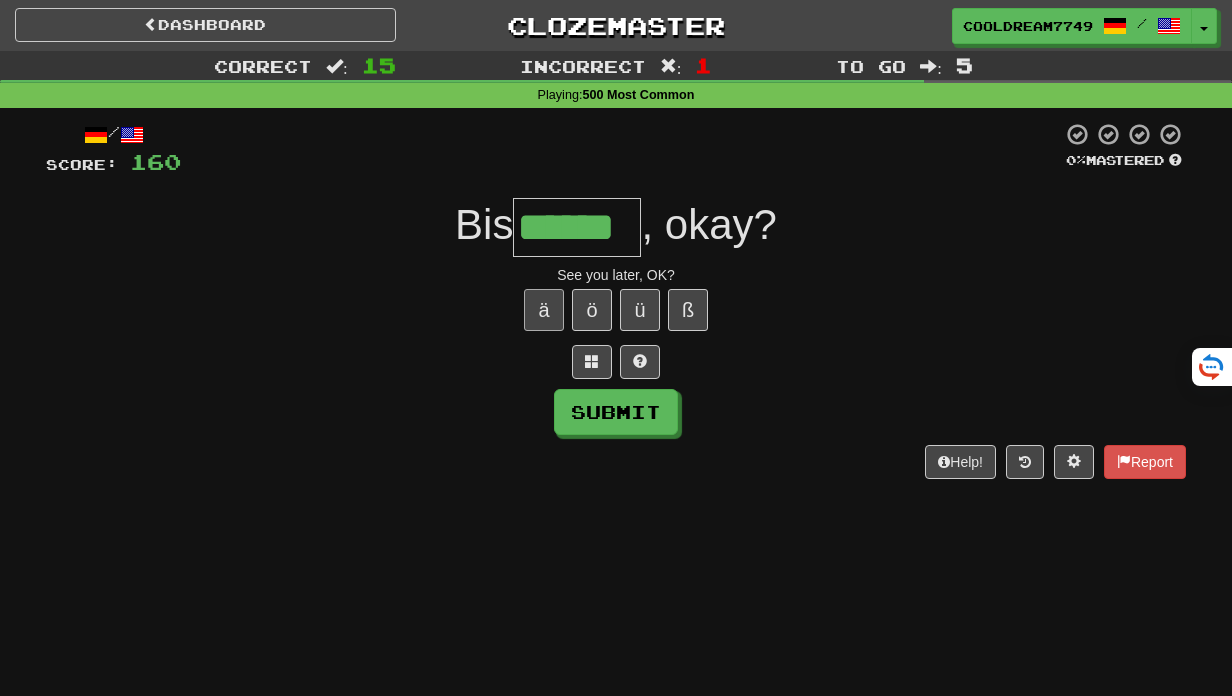 type on "******" 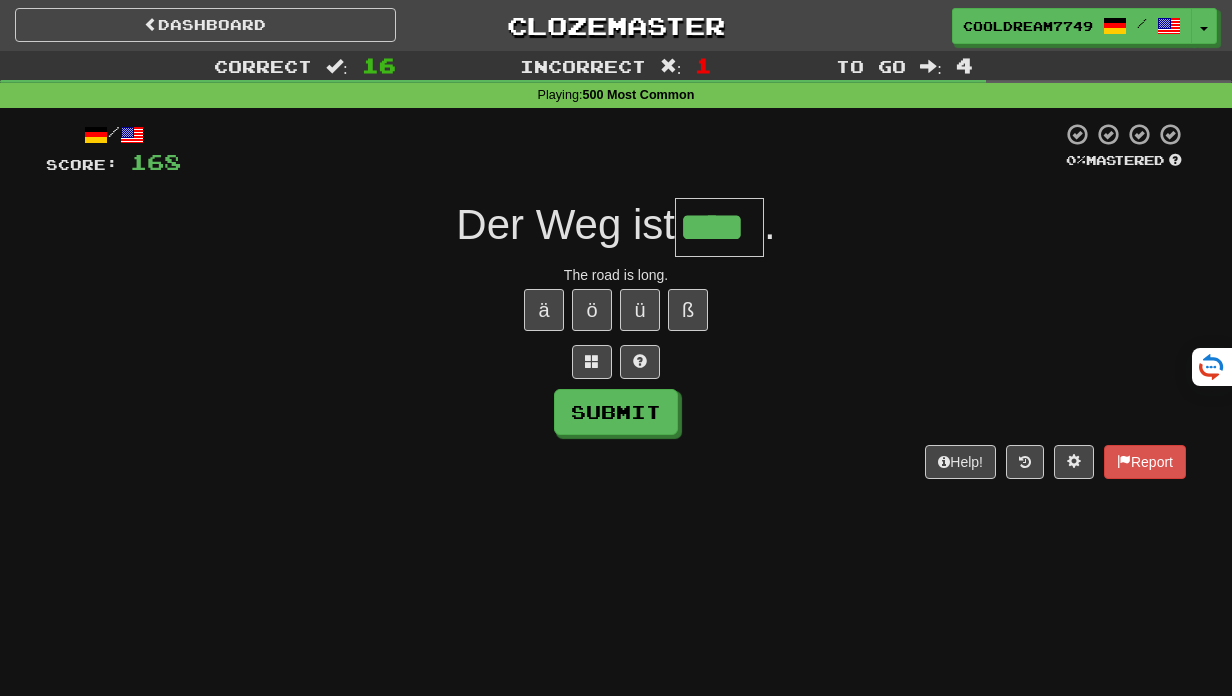 type on "****" 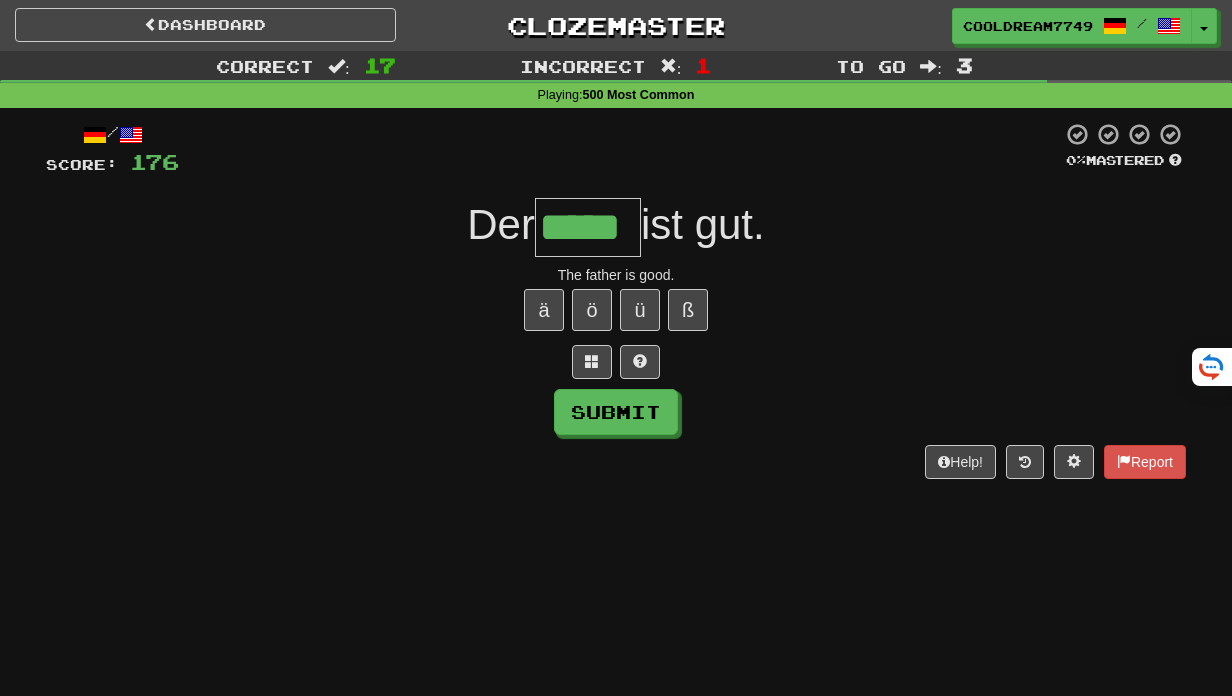 type on "*****" 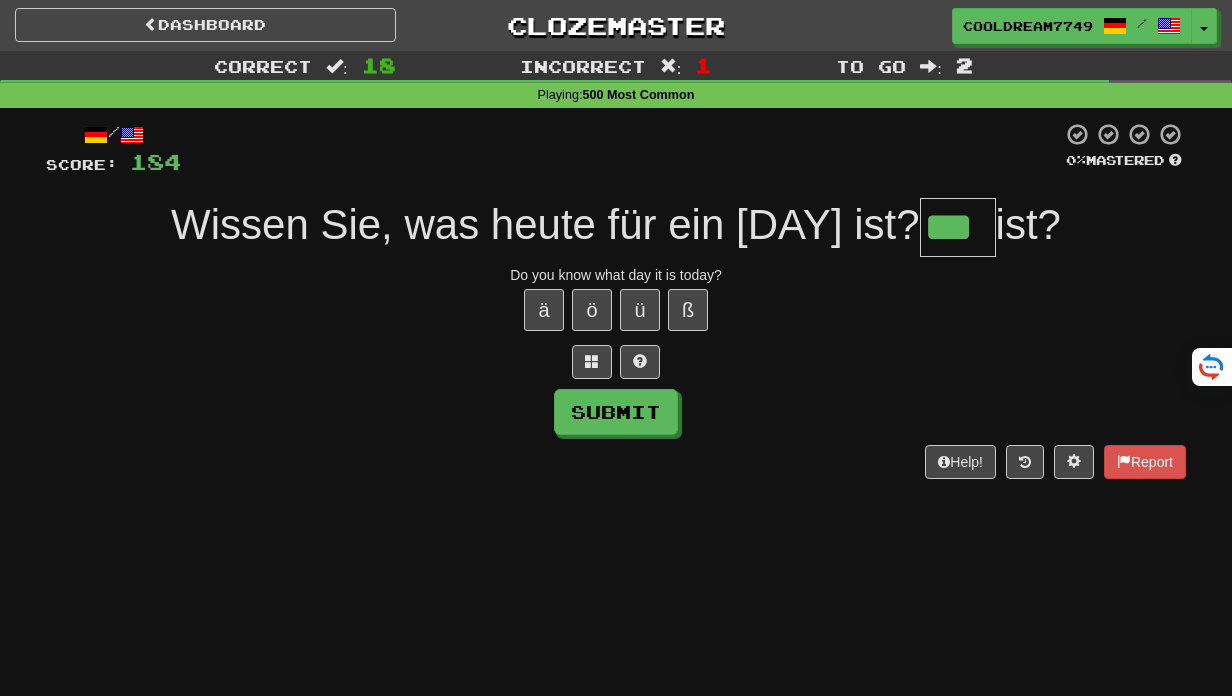 type on "***" 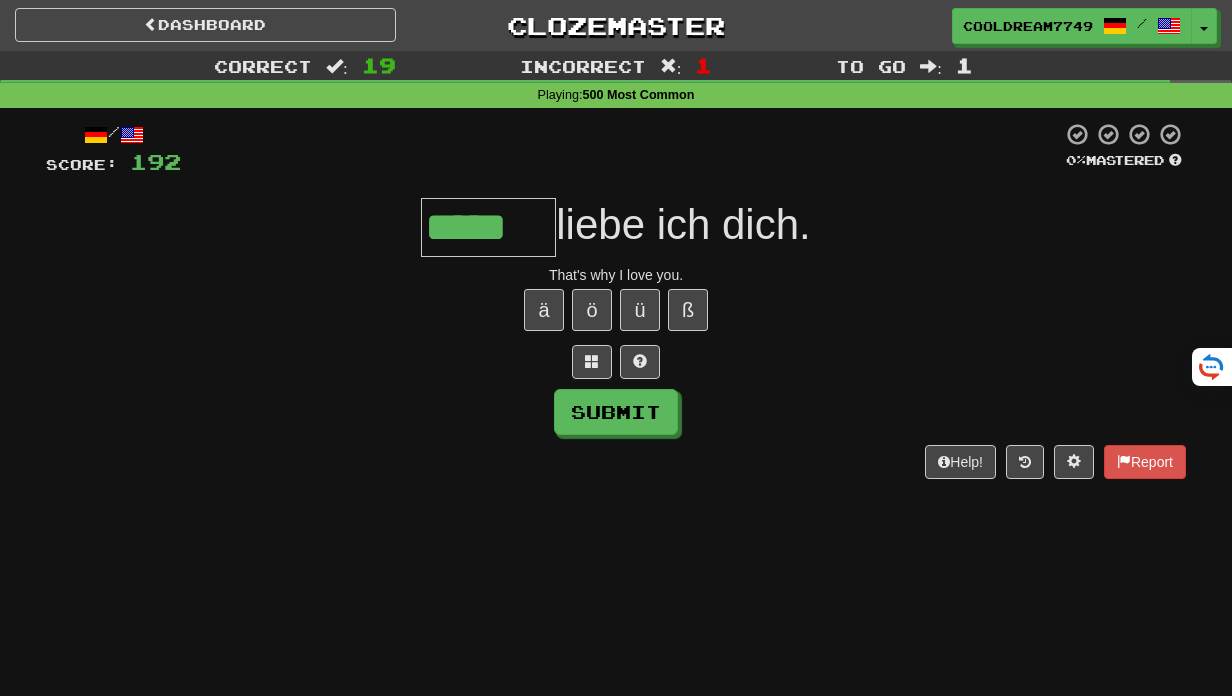 type on "*****" 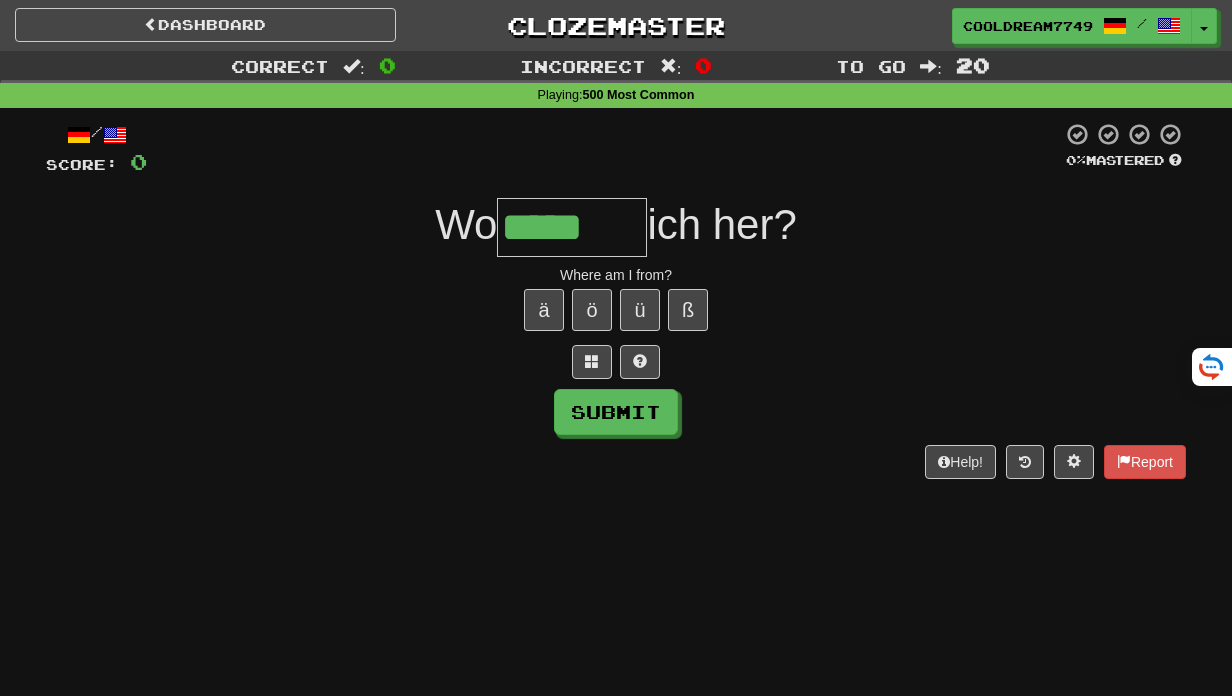 type on "*****" 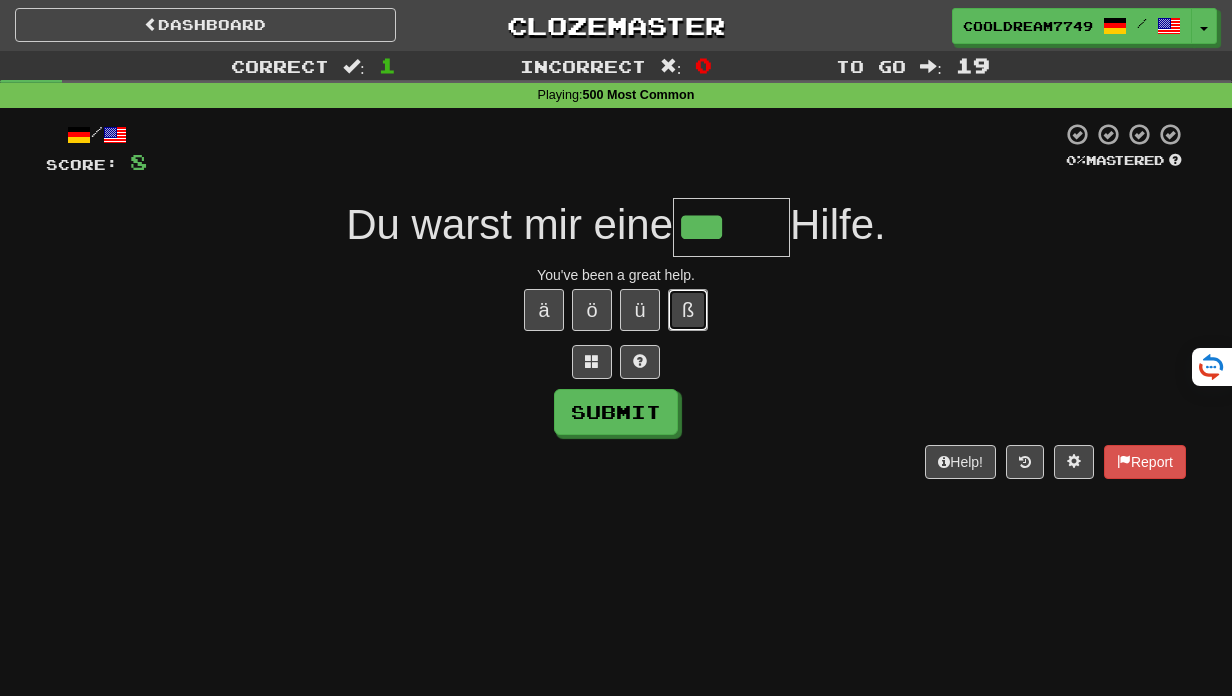 click on "ß" at bounding box center (688, 310) 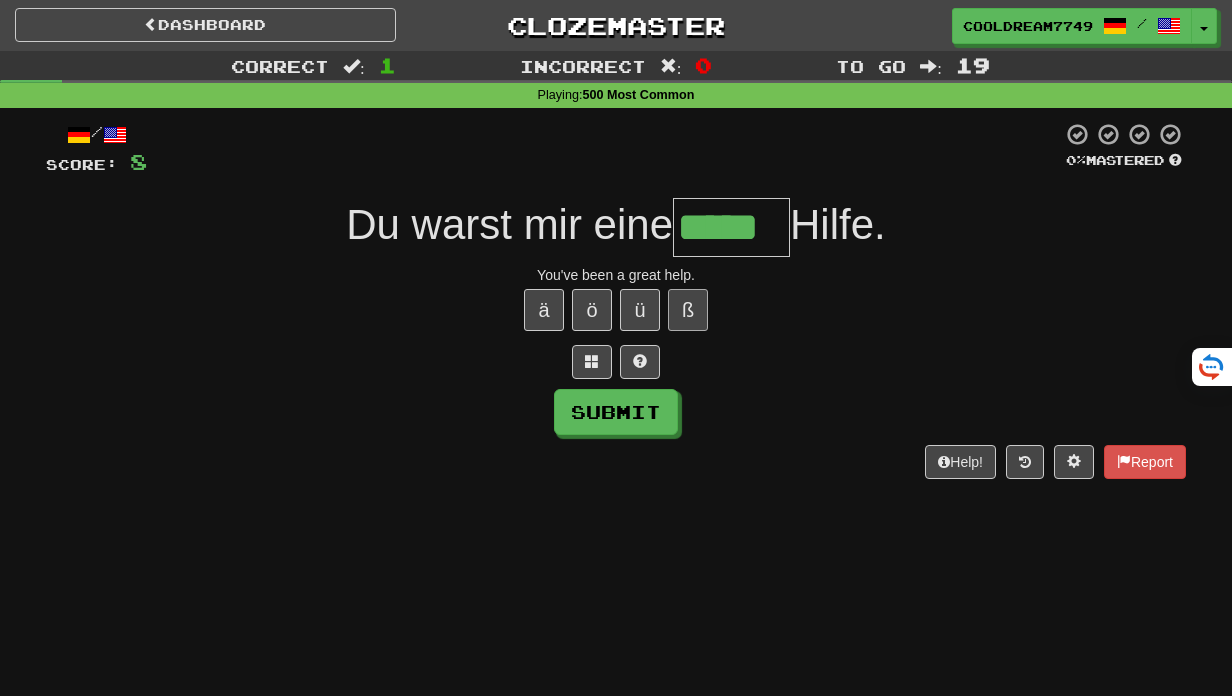 type on "*****" 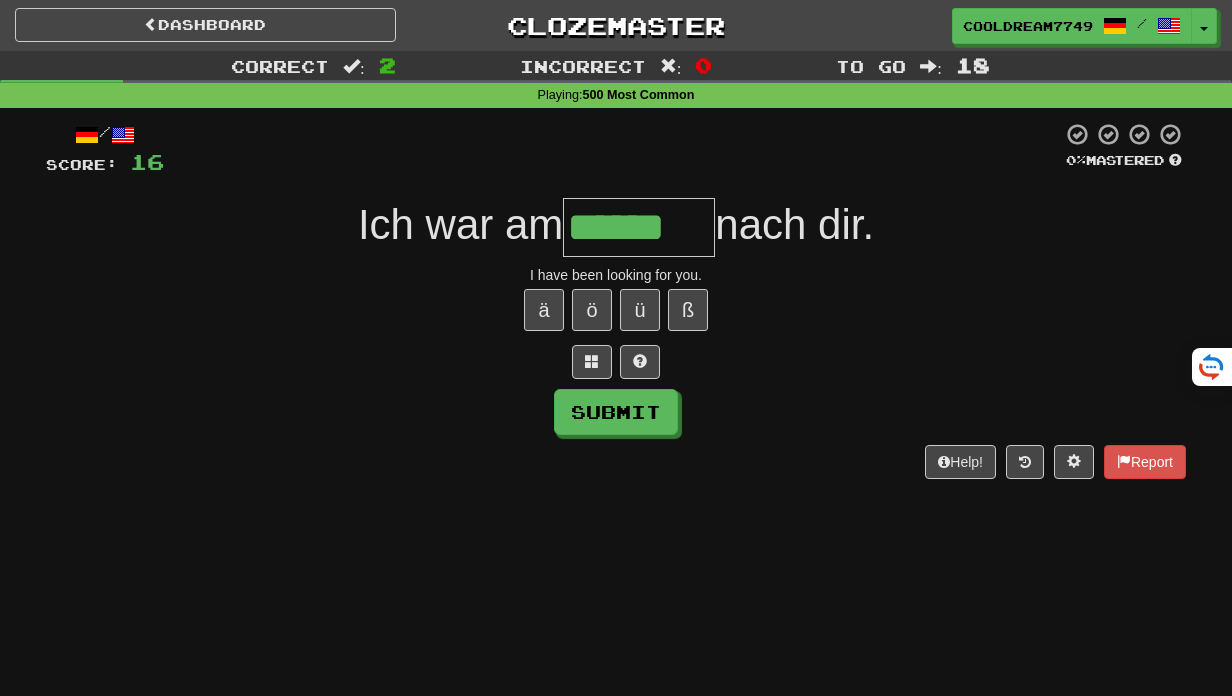 type on "******" 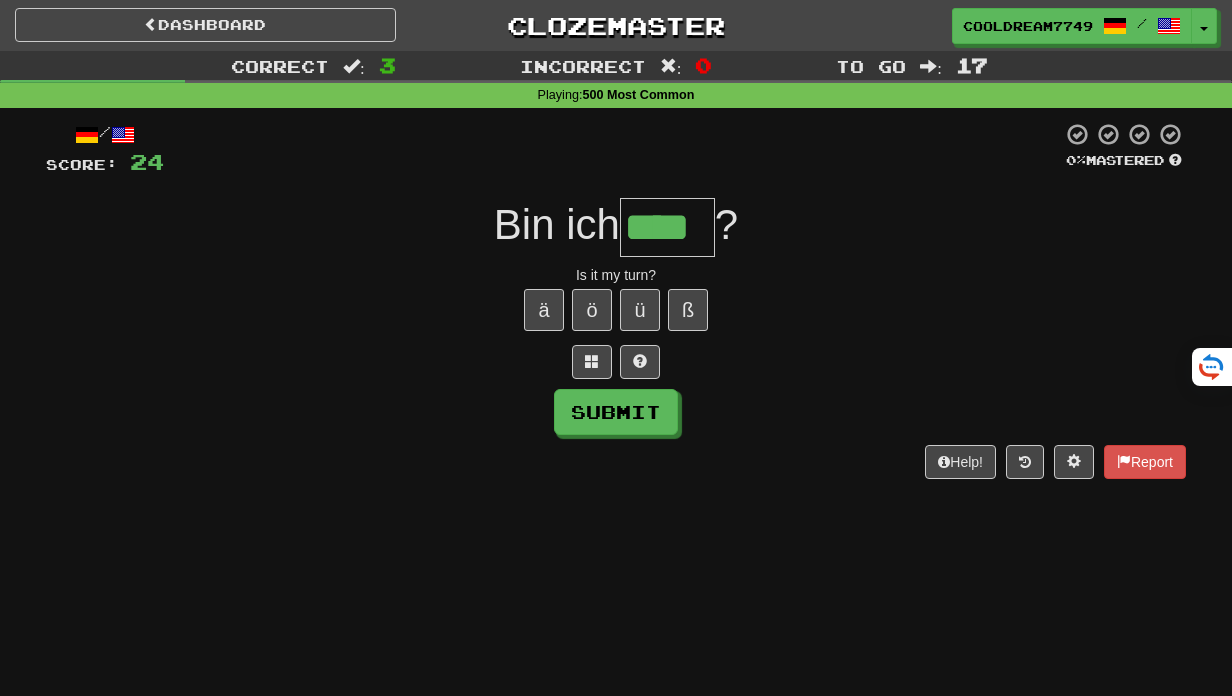 type on "****" 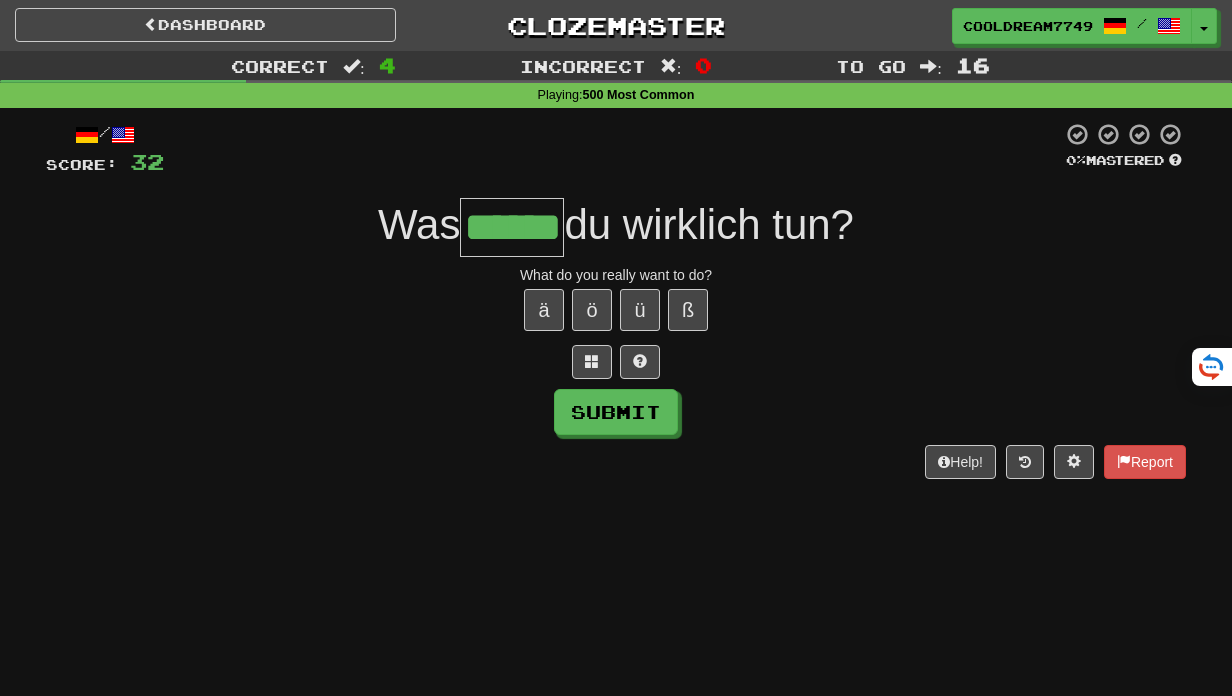 type on "******" 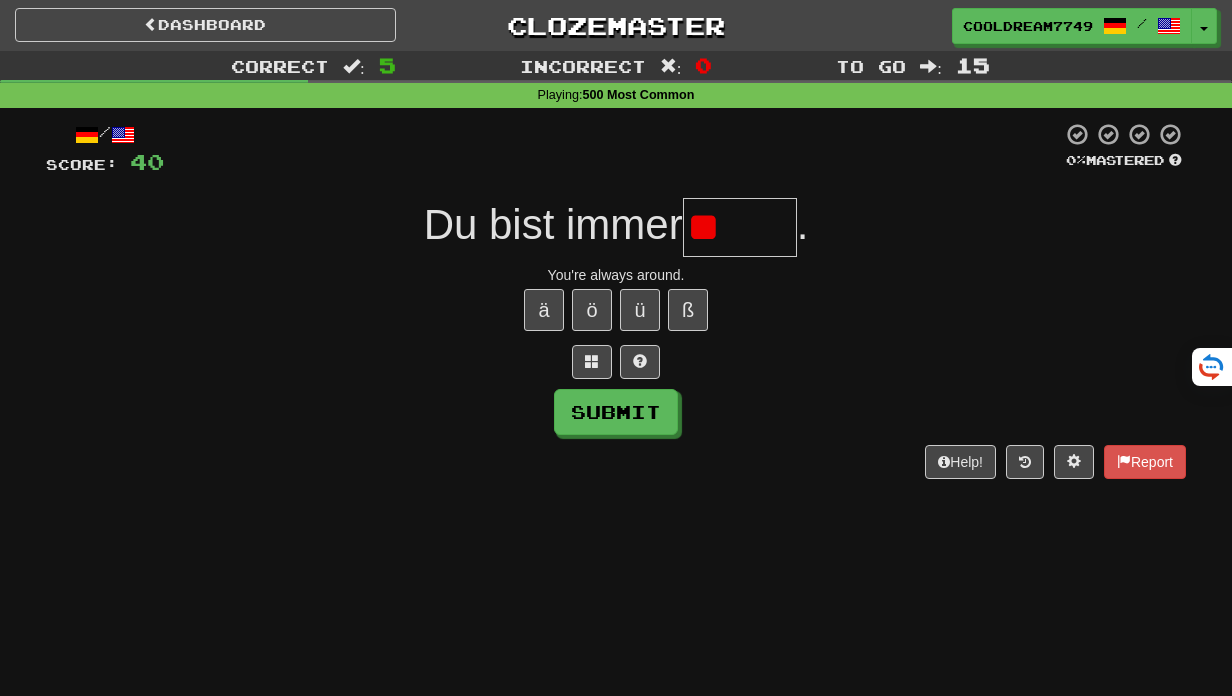 type on "*" 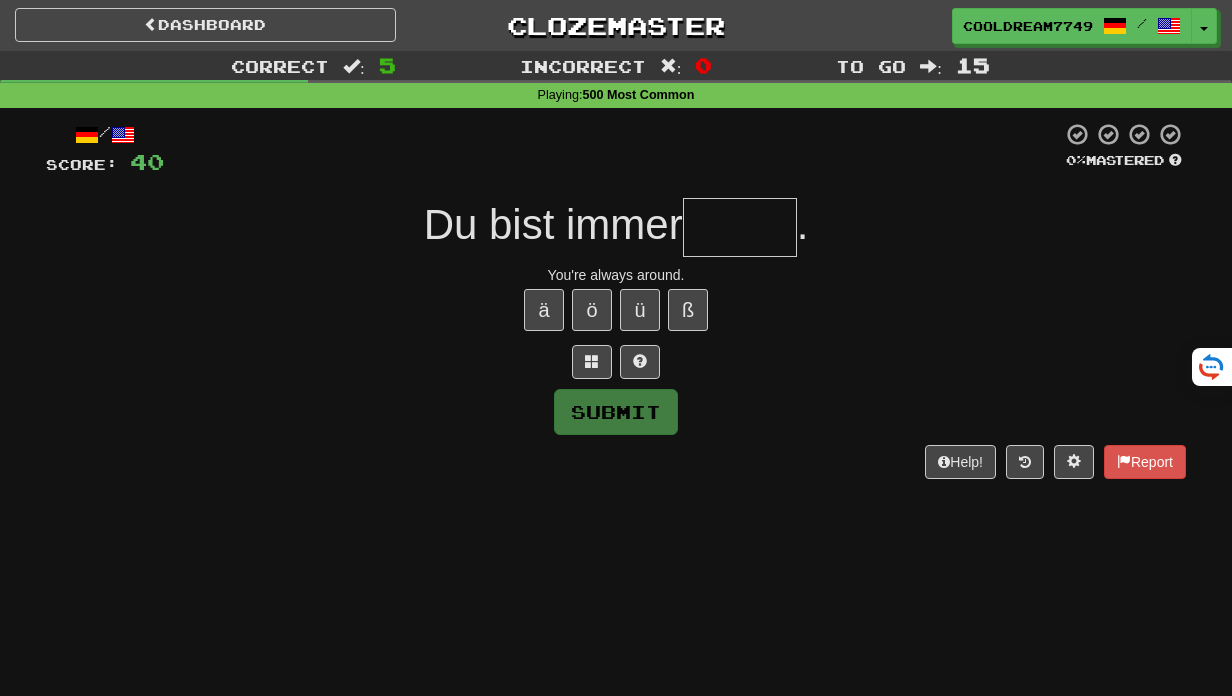 type on "*" 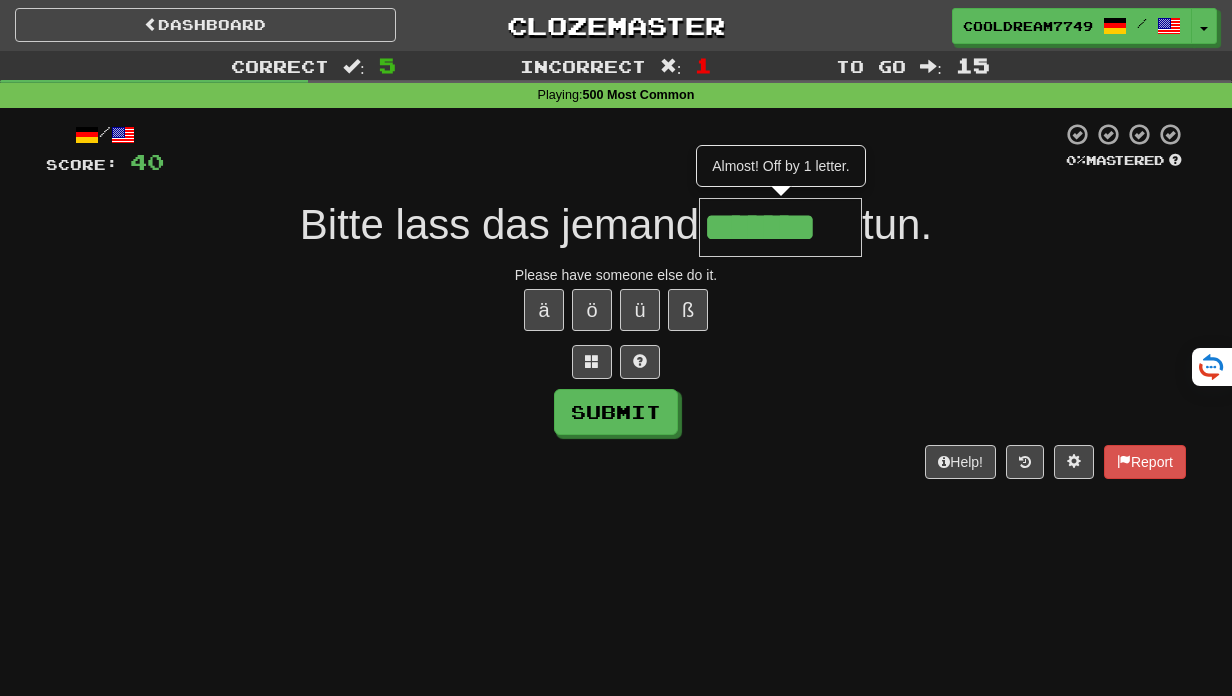 type on "*******" 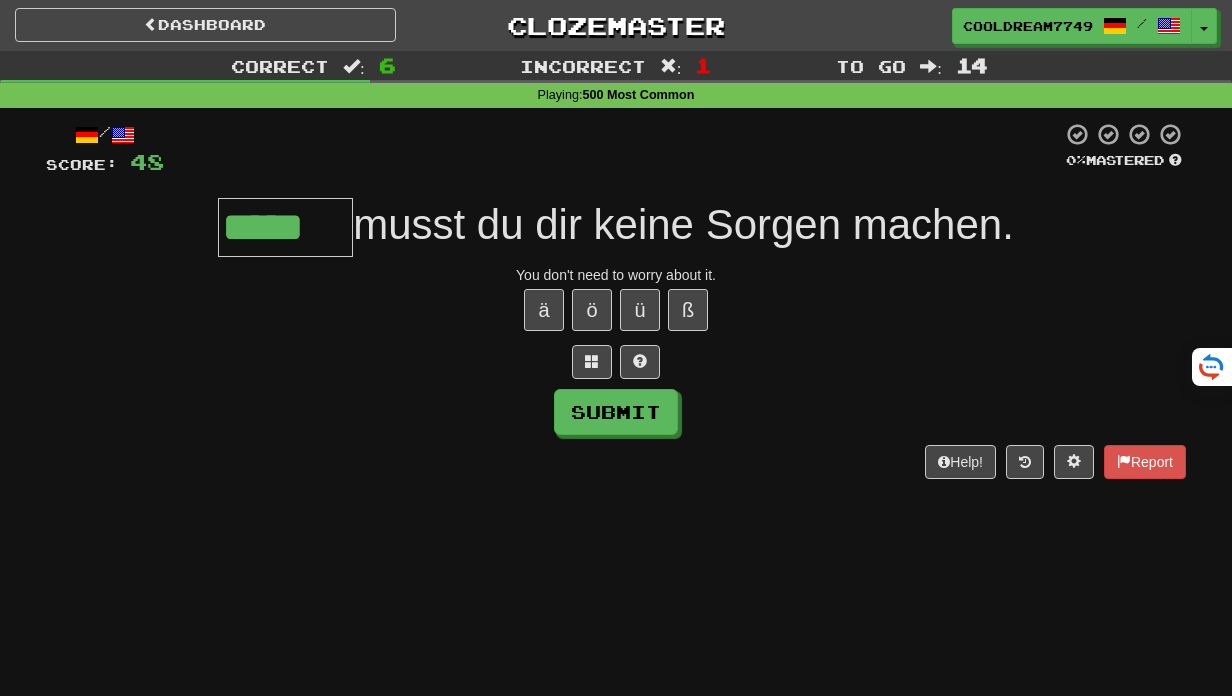 type on "*****" 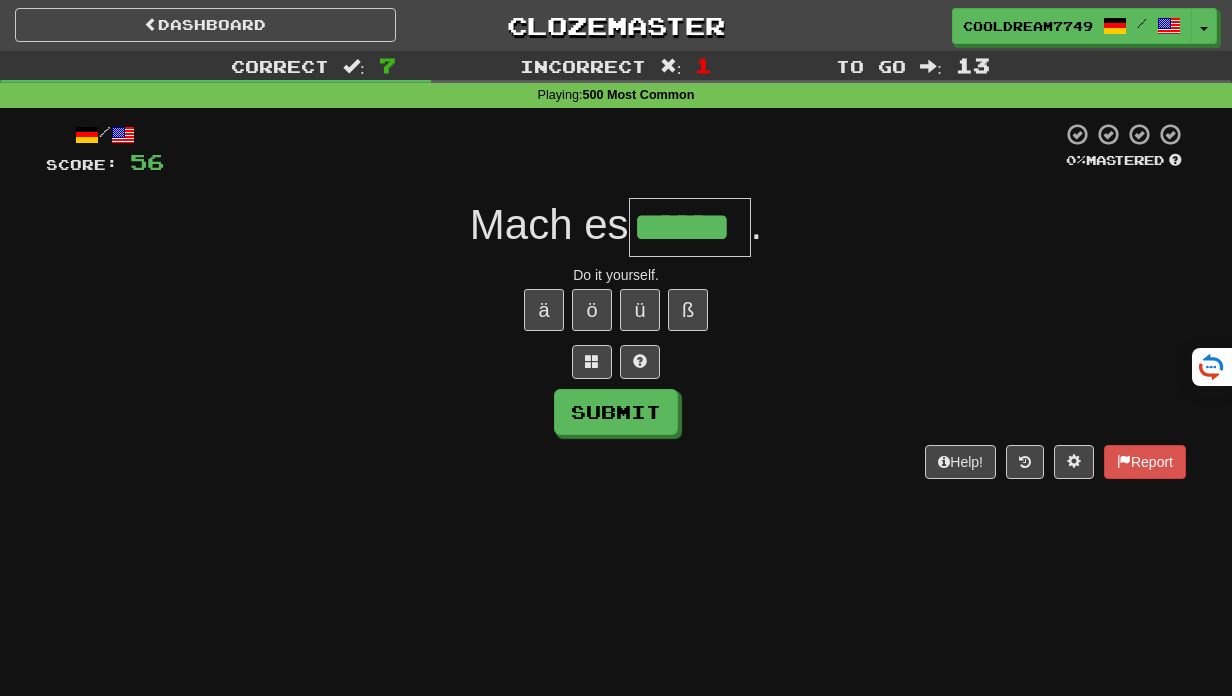 type on "******" 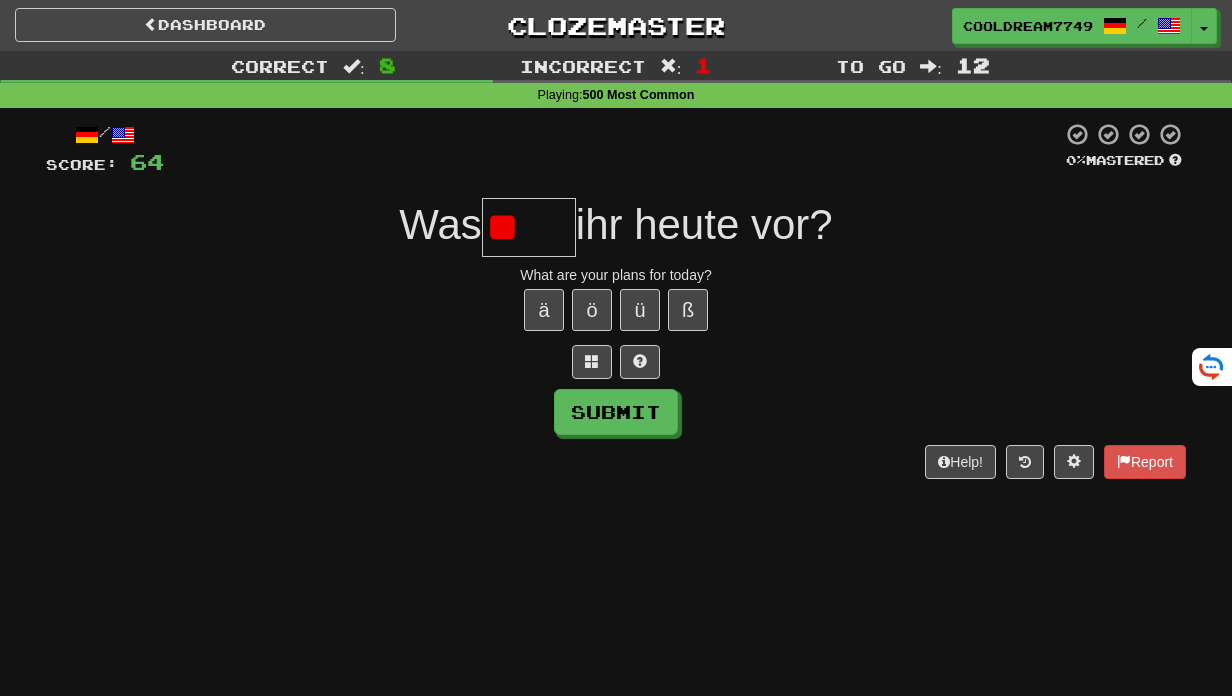 type on "*" 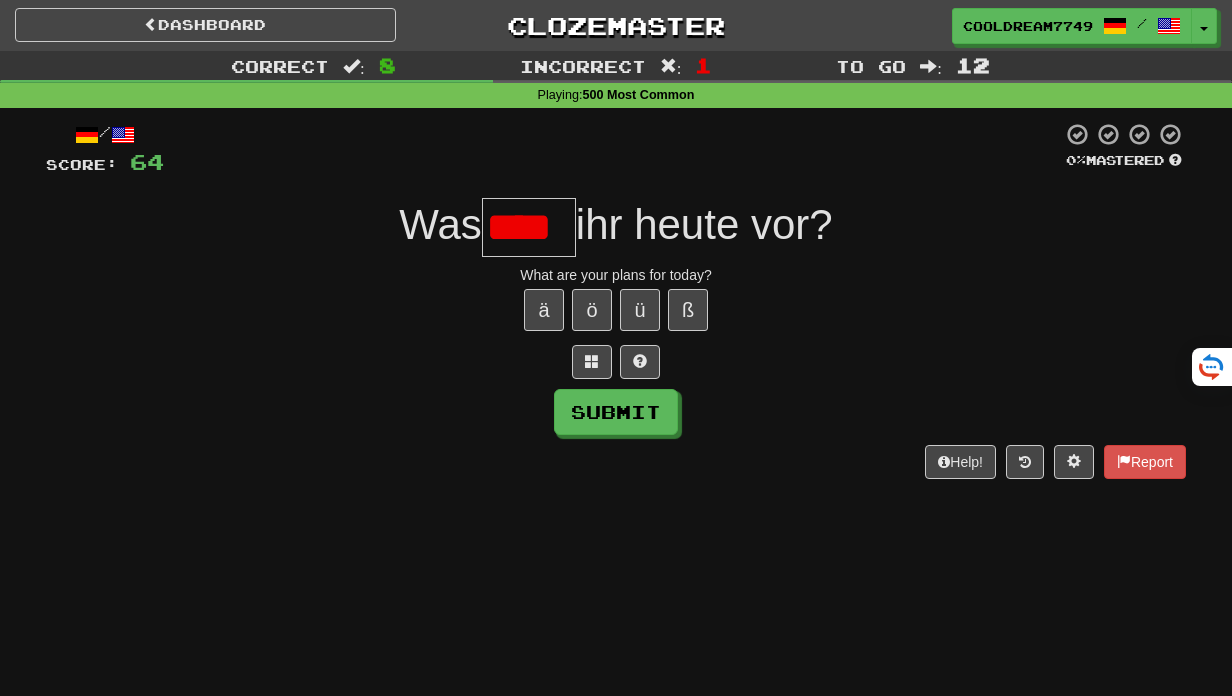 scroll, scrollTop: 0, scrollLeft: 0, axis: both 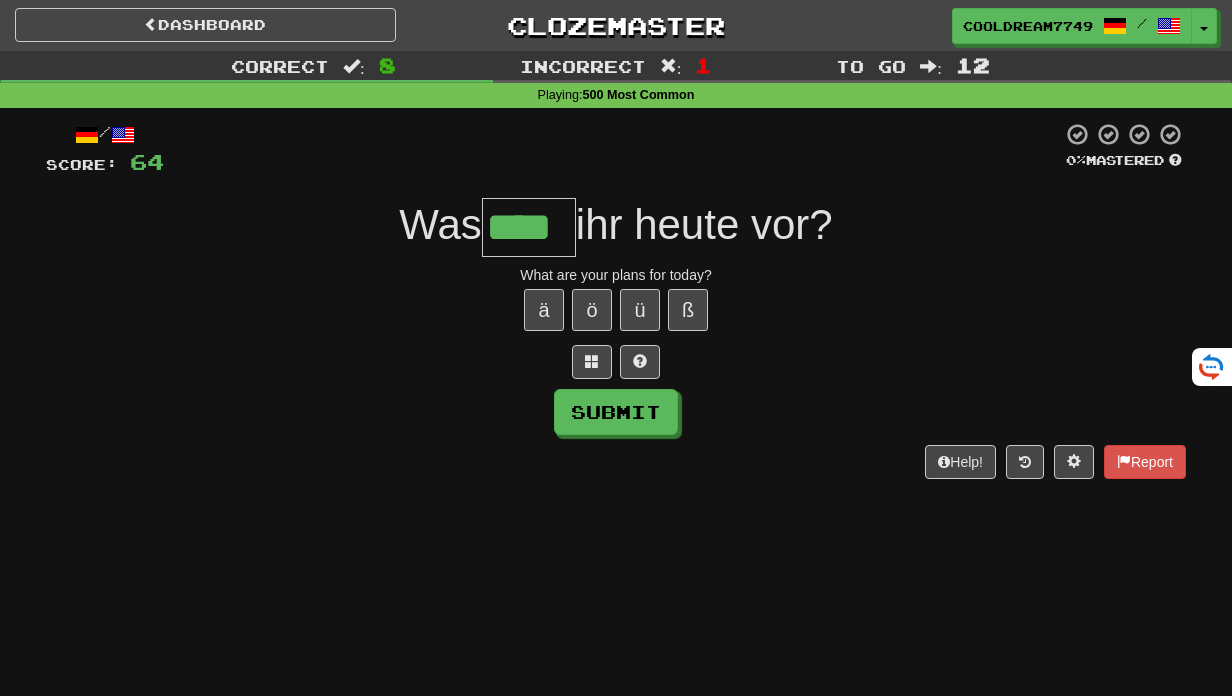 type on "****" 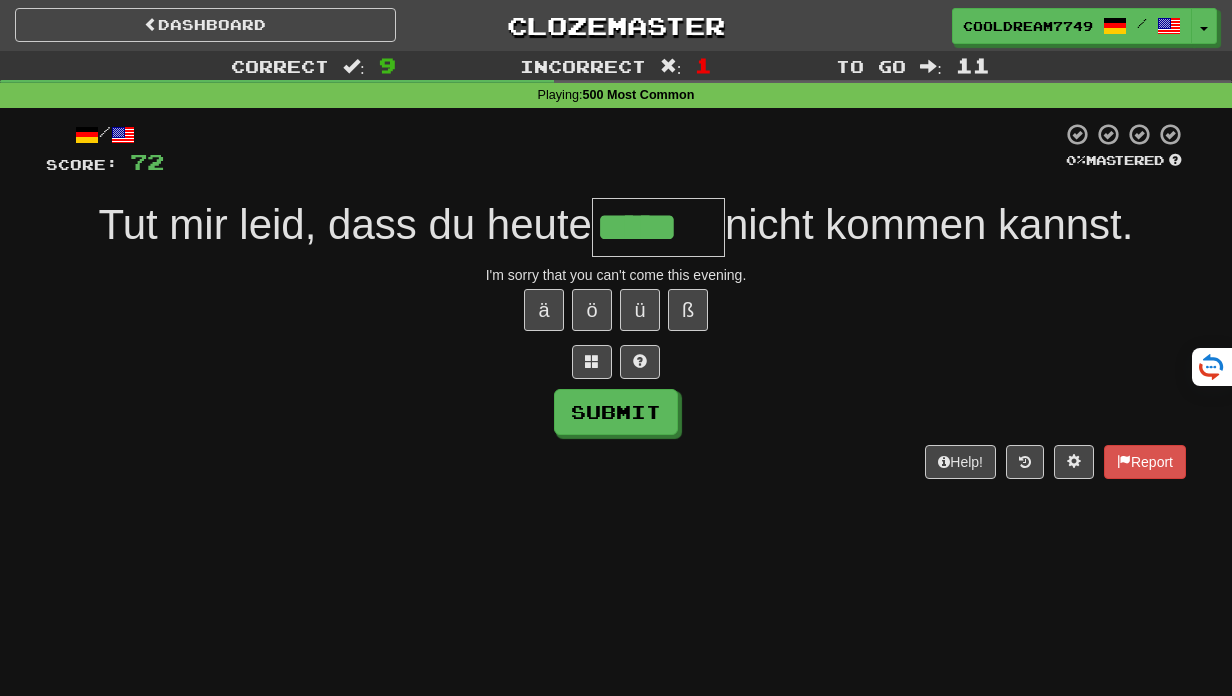 type on "*****" 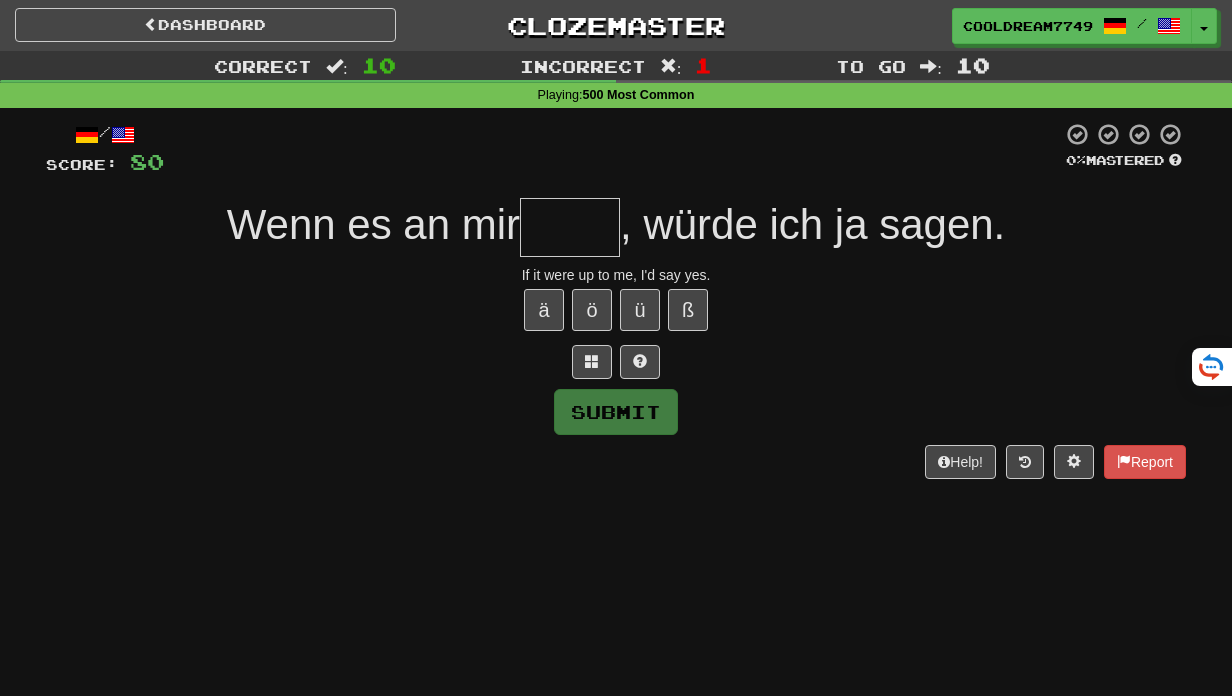 type on "*" 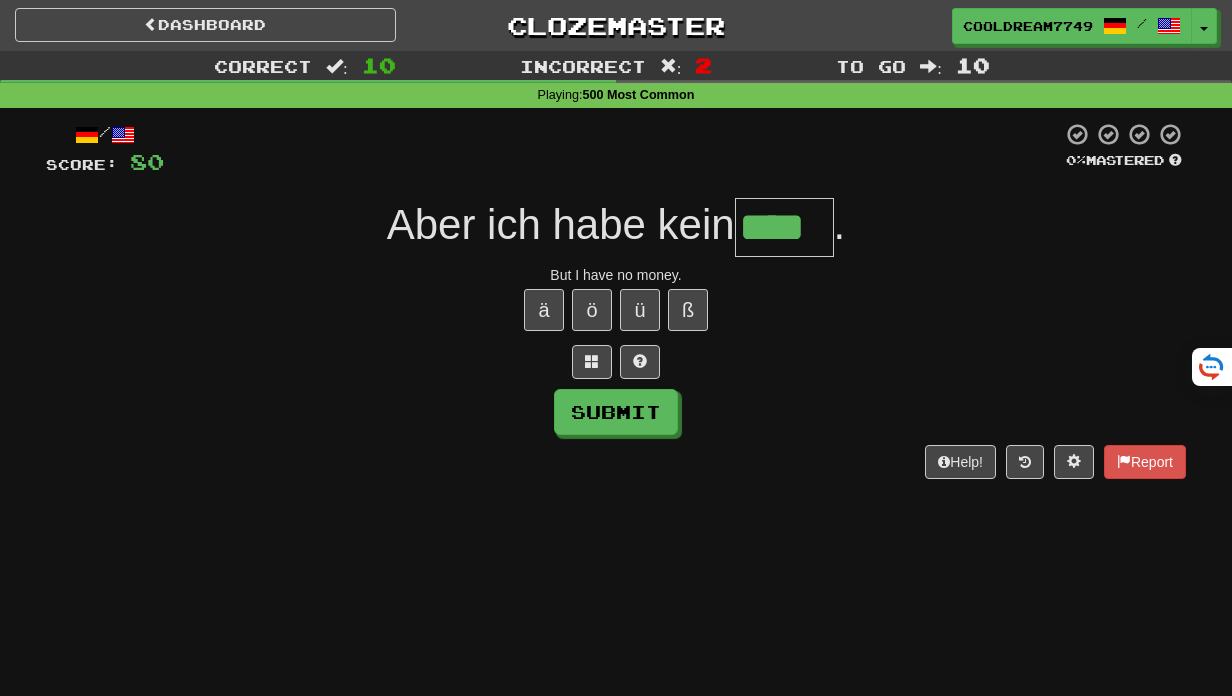 type on "****" 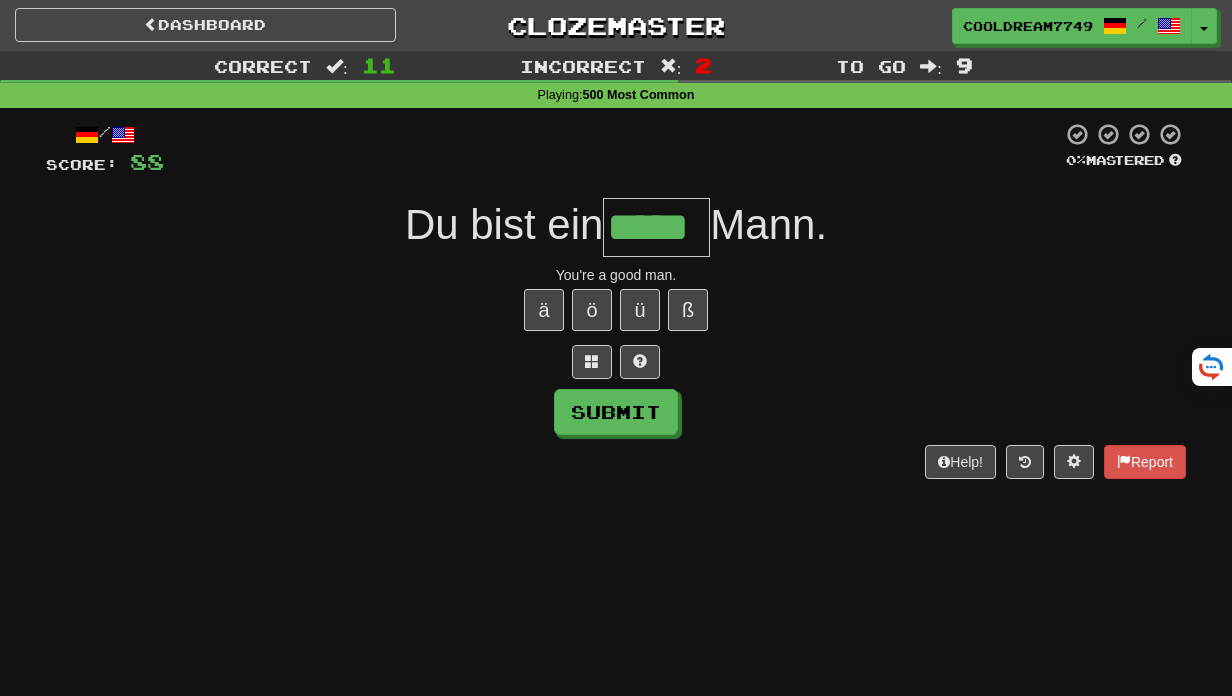 type on "*****" 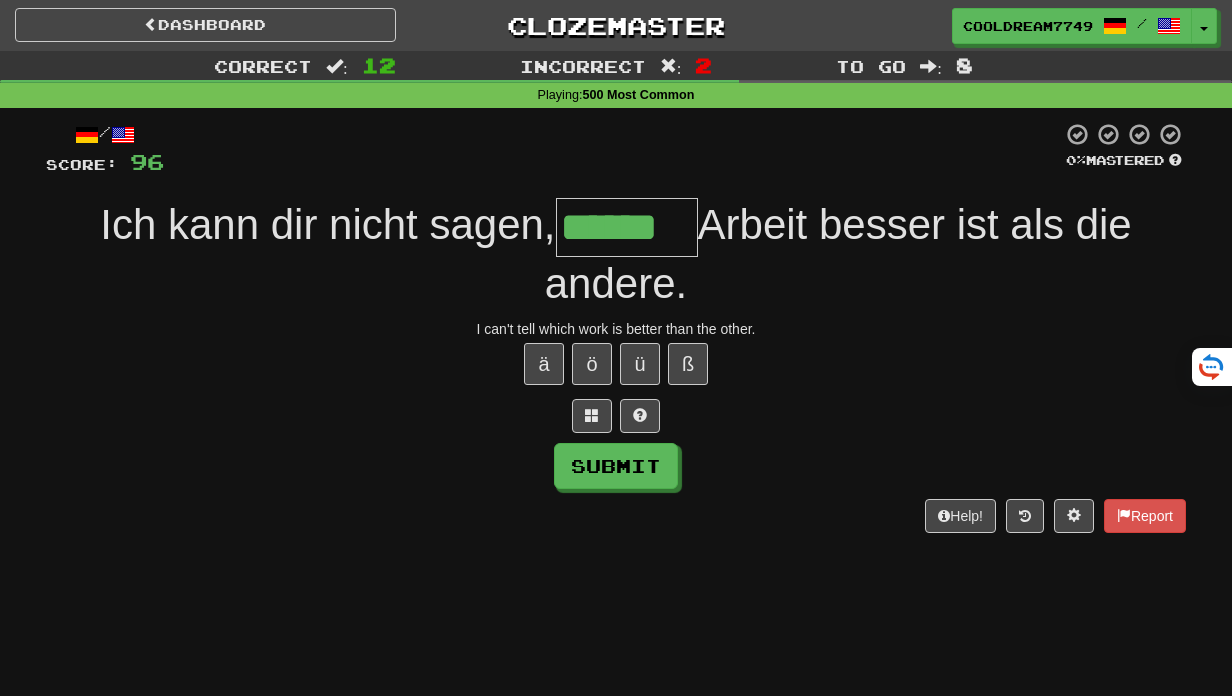 type on "******" 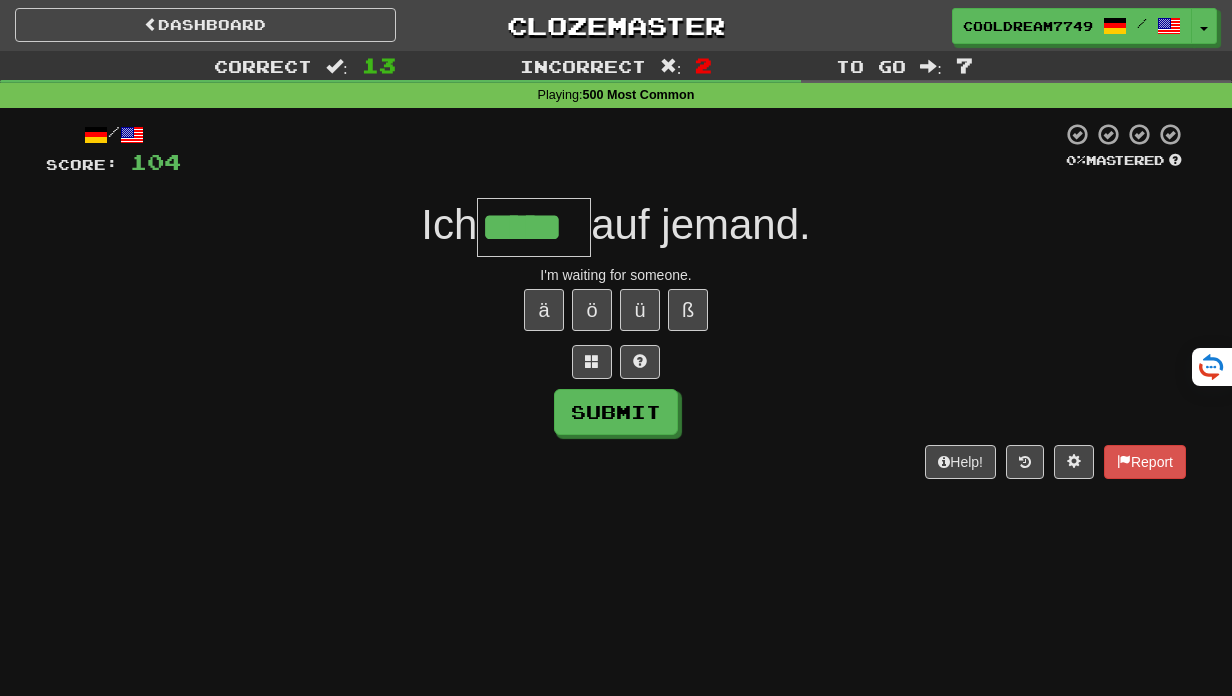 type on "*****" 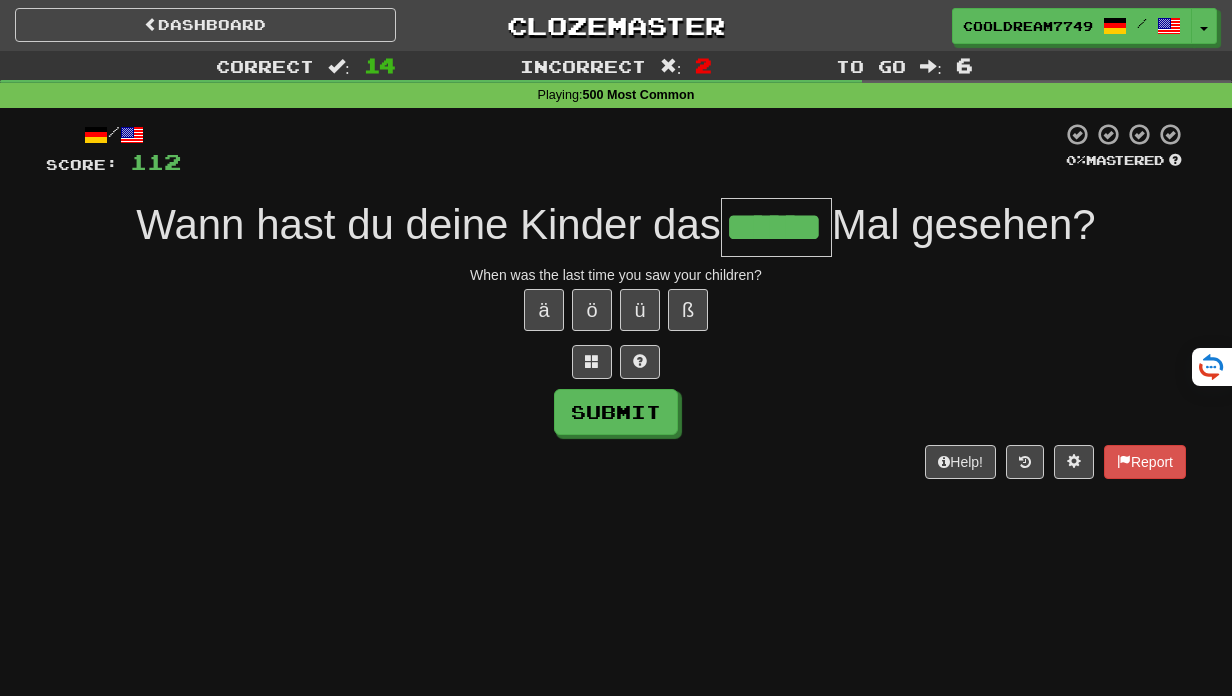 type on "******" 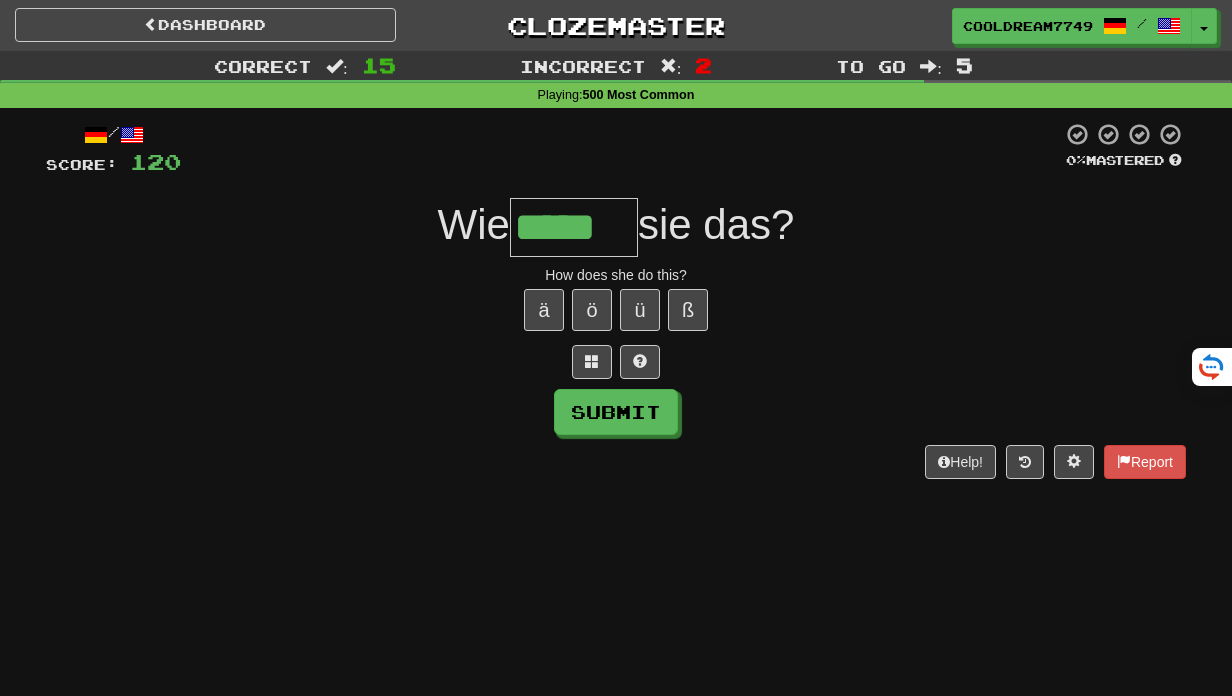 type on "*****" 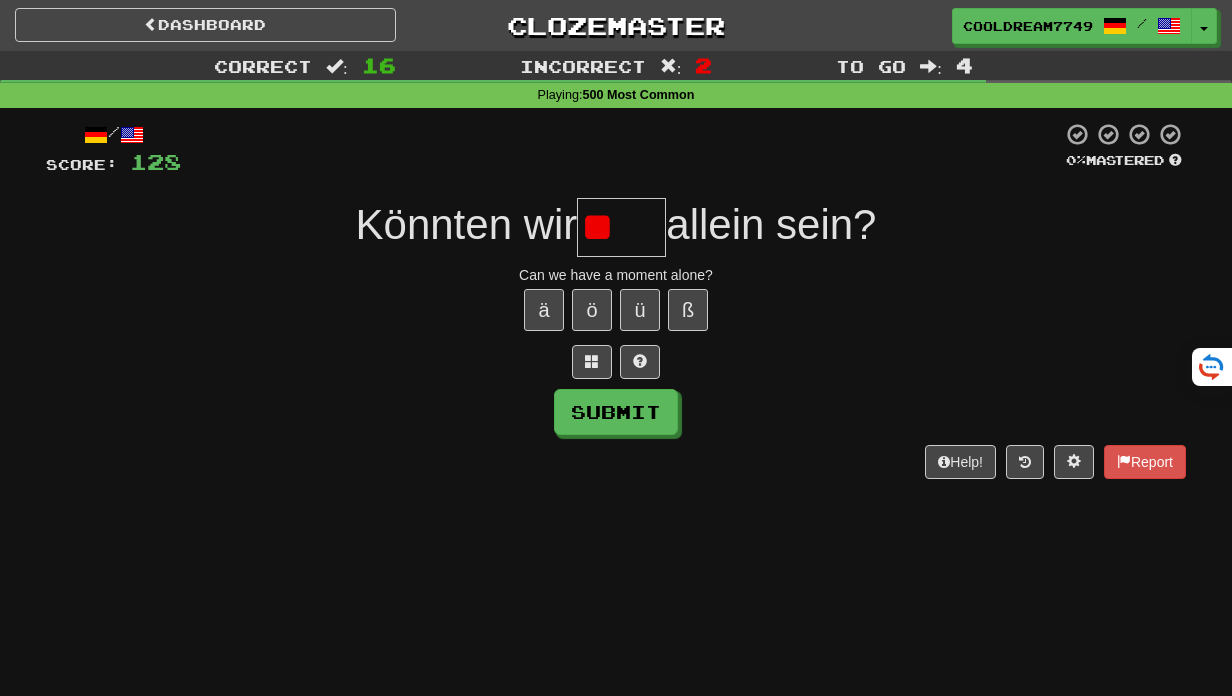 type on "*" 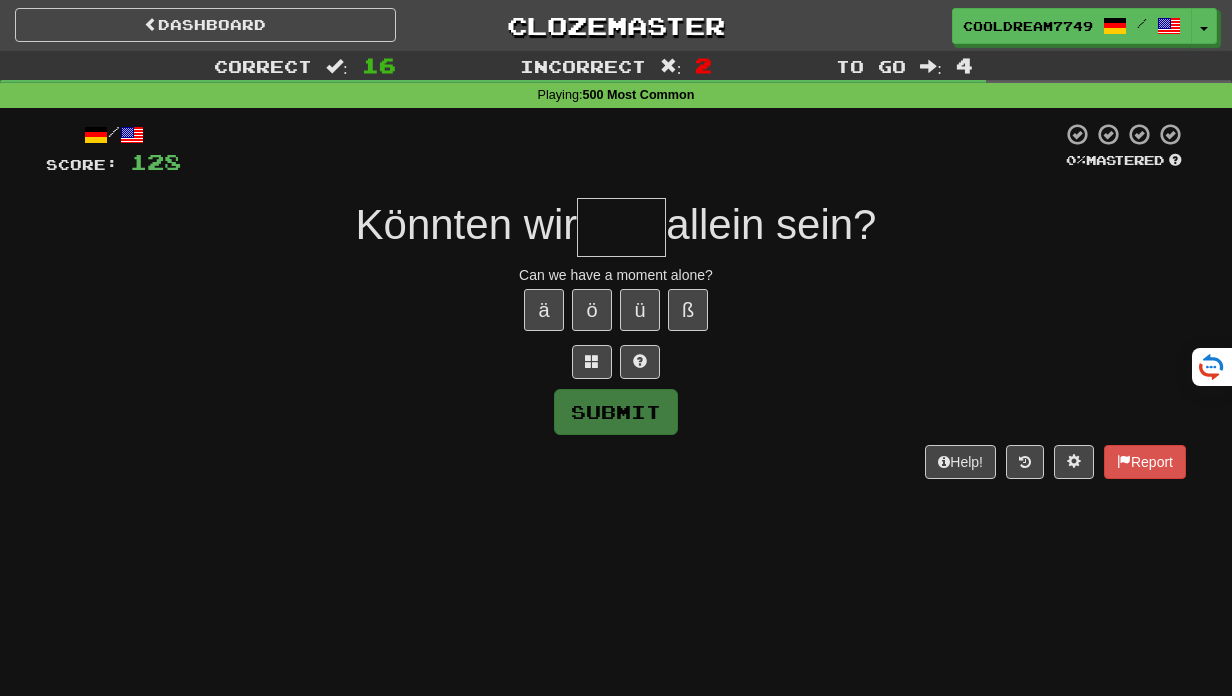 type on "*" 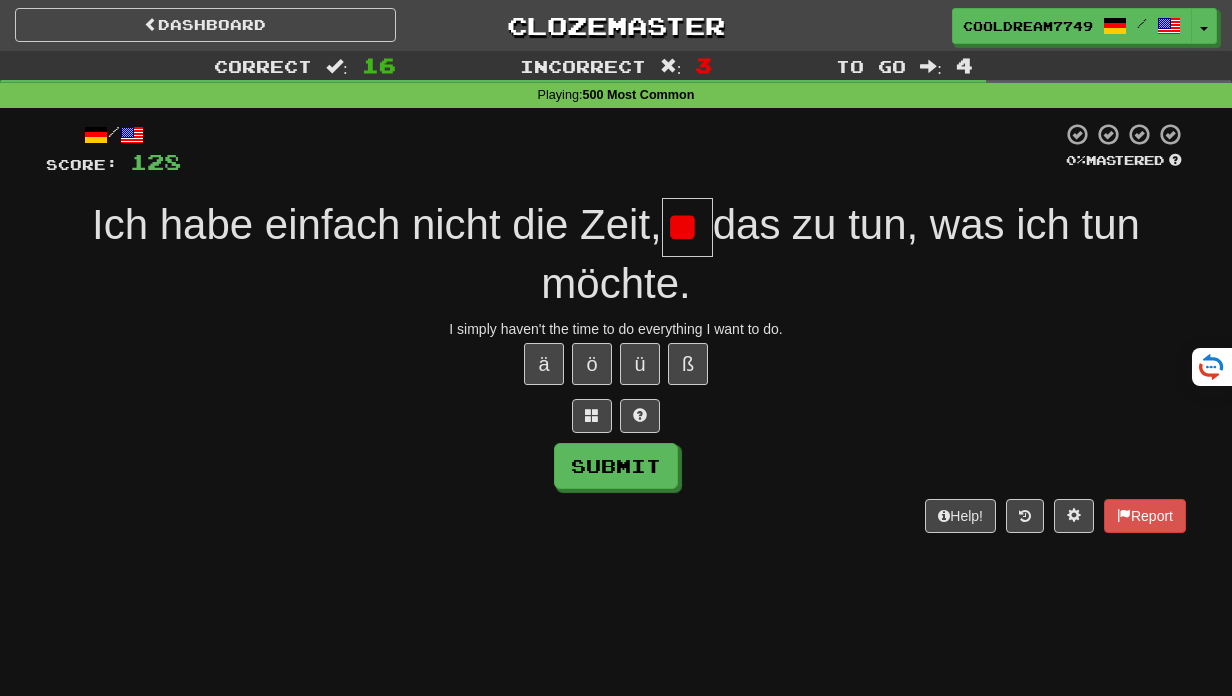 scroll, scrollTop: 0, scrollLeft: 16, axis: horizontal 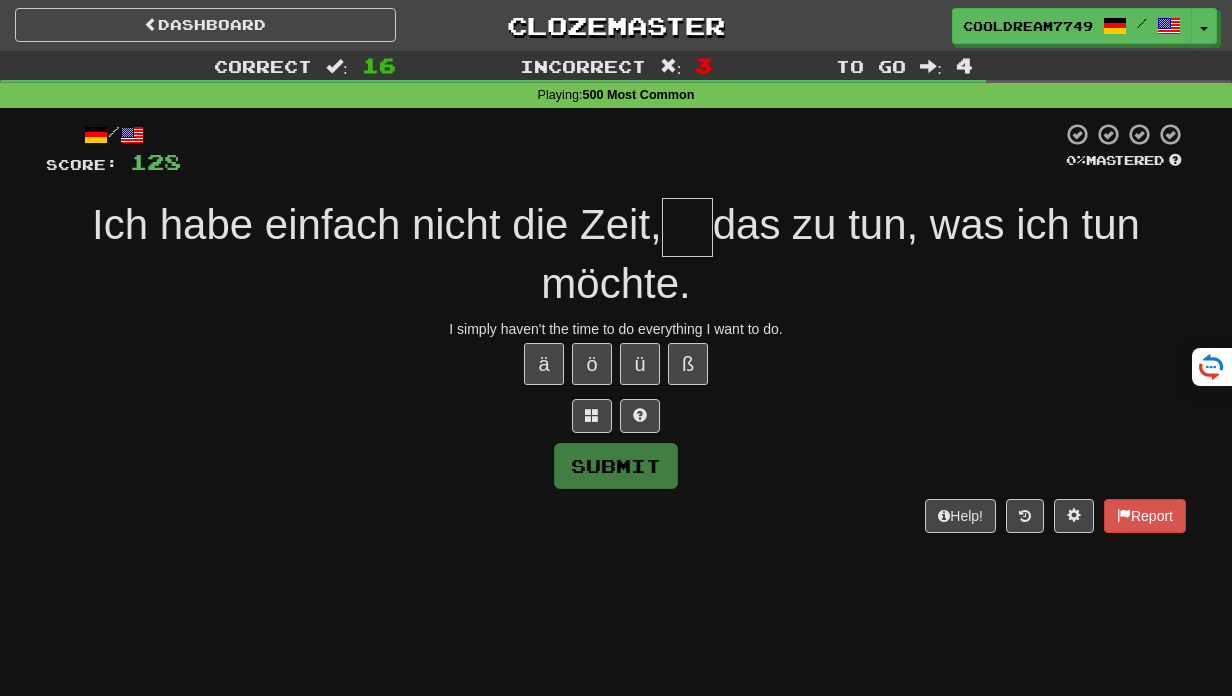 type on "*" 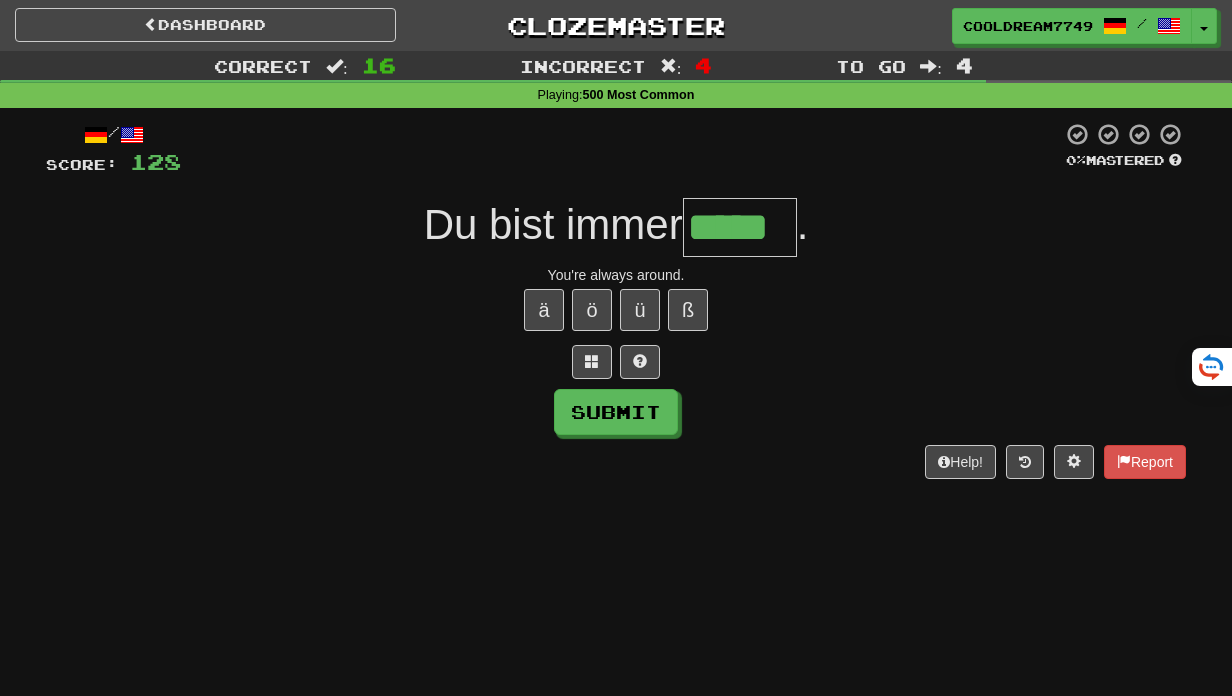 type on "*****" 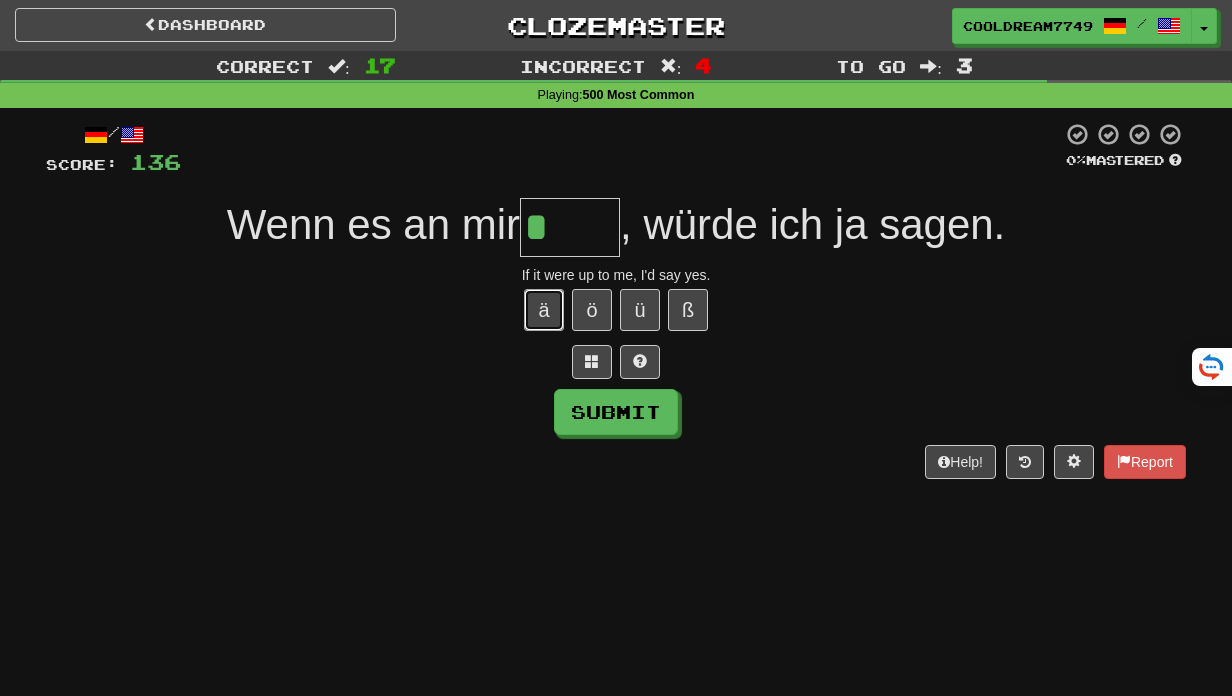 click on "ä" at bounding box center (544, 310) 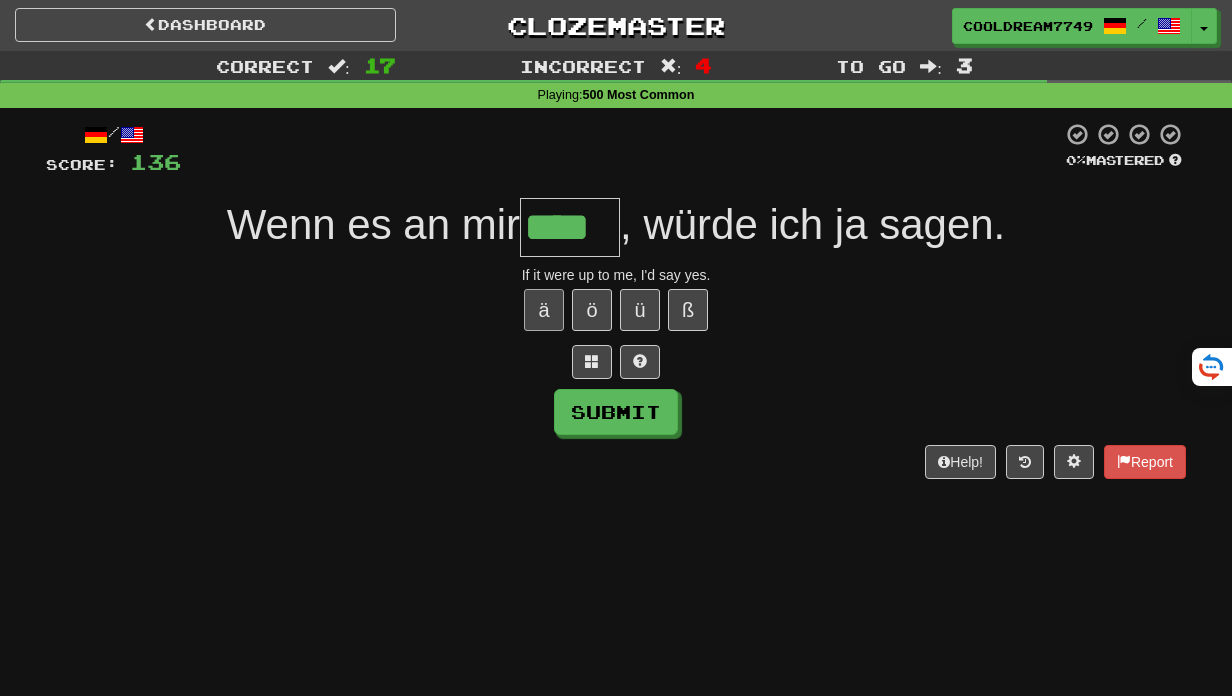 type on "****" 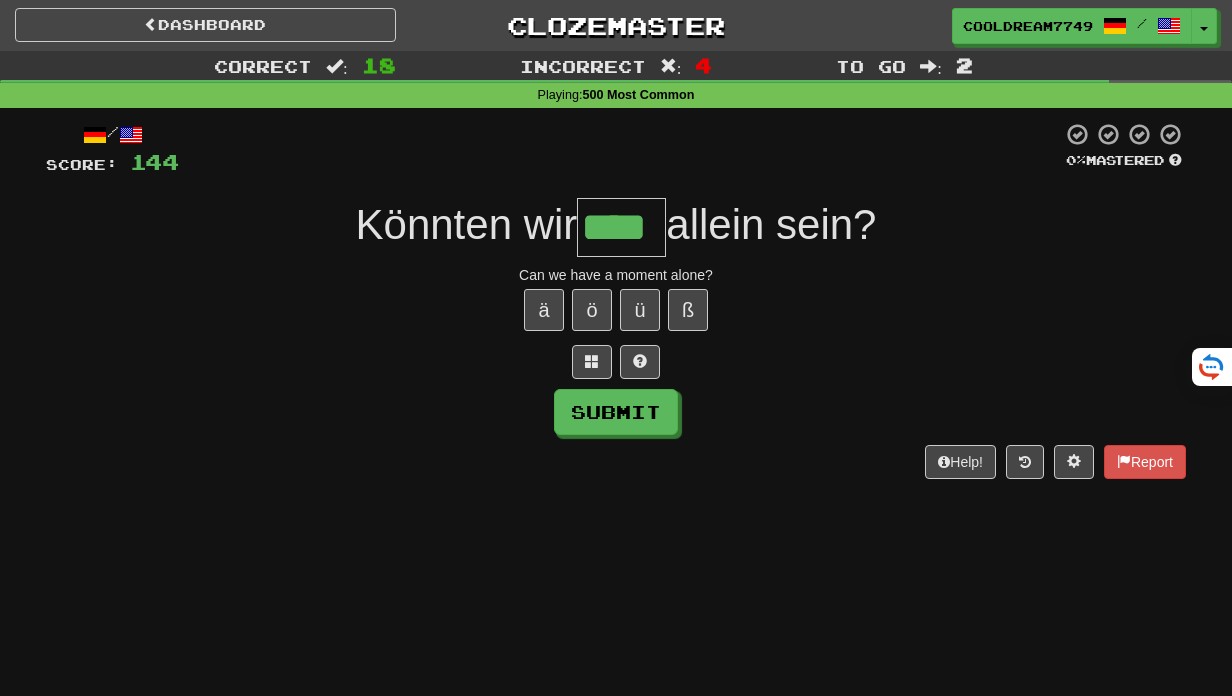 type on "****" 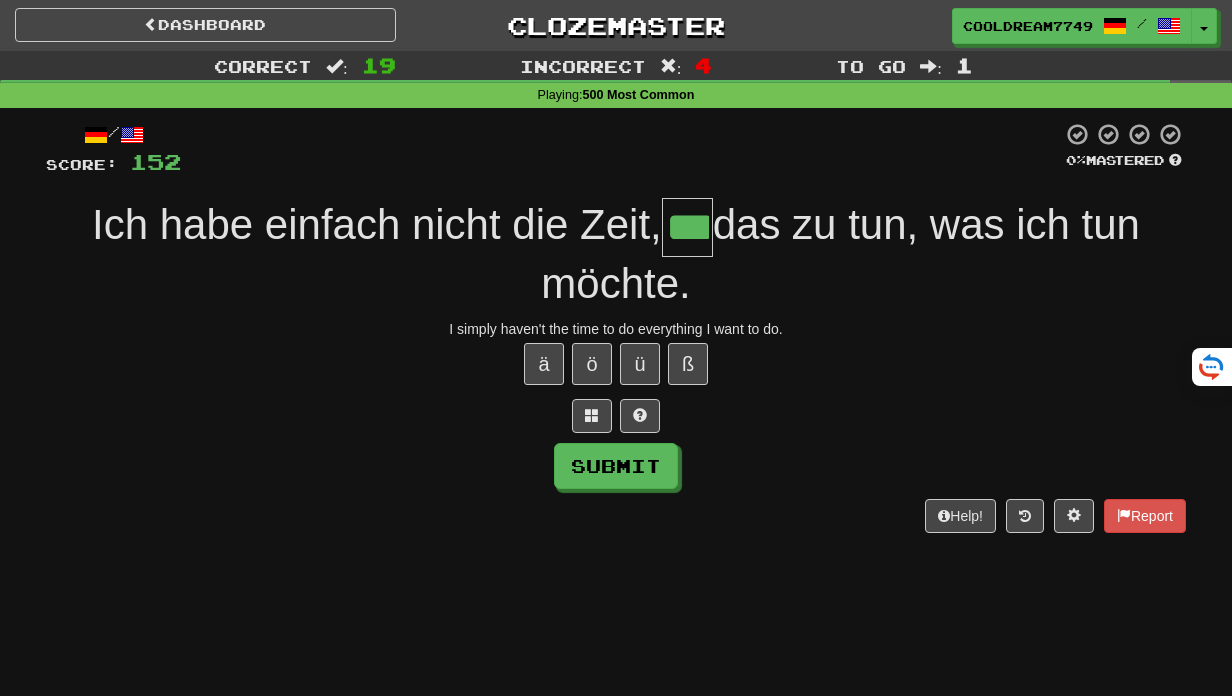 type on "***" 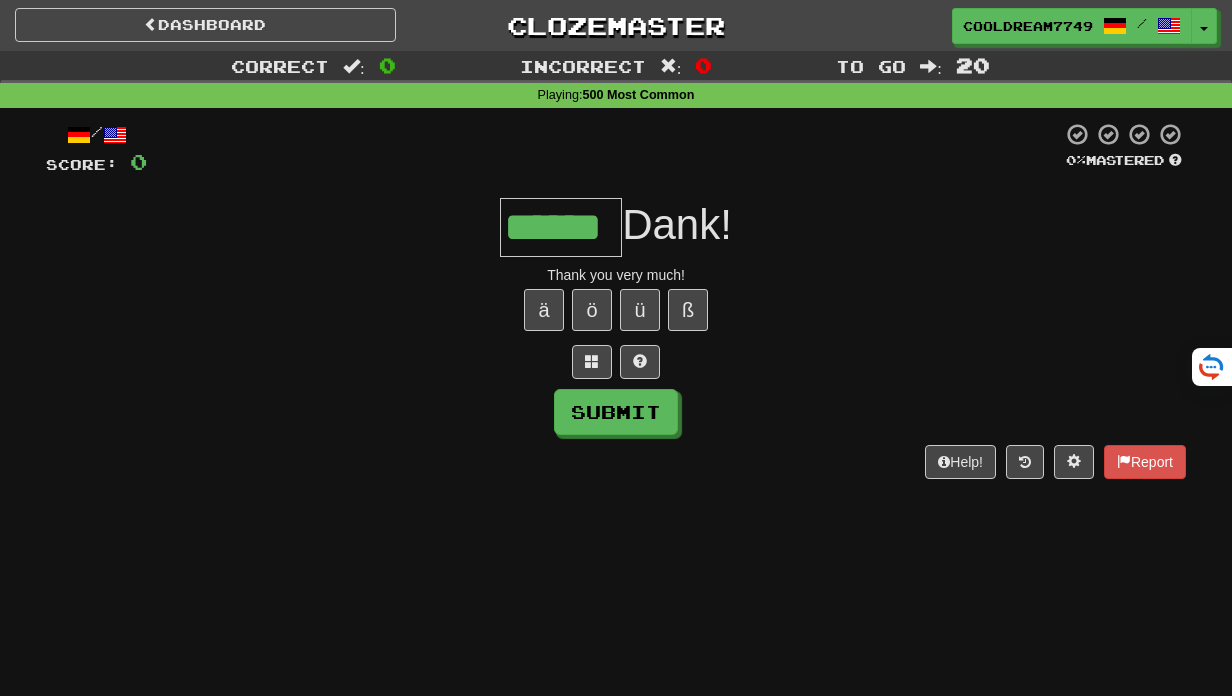 type on "******" 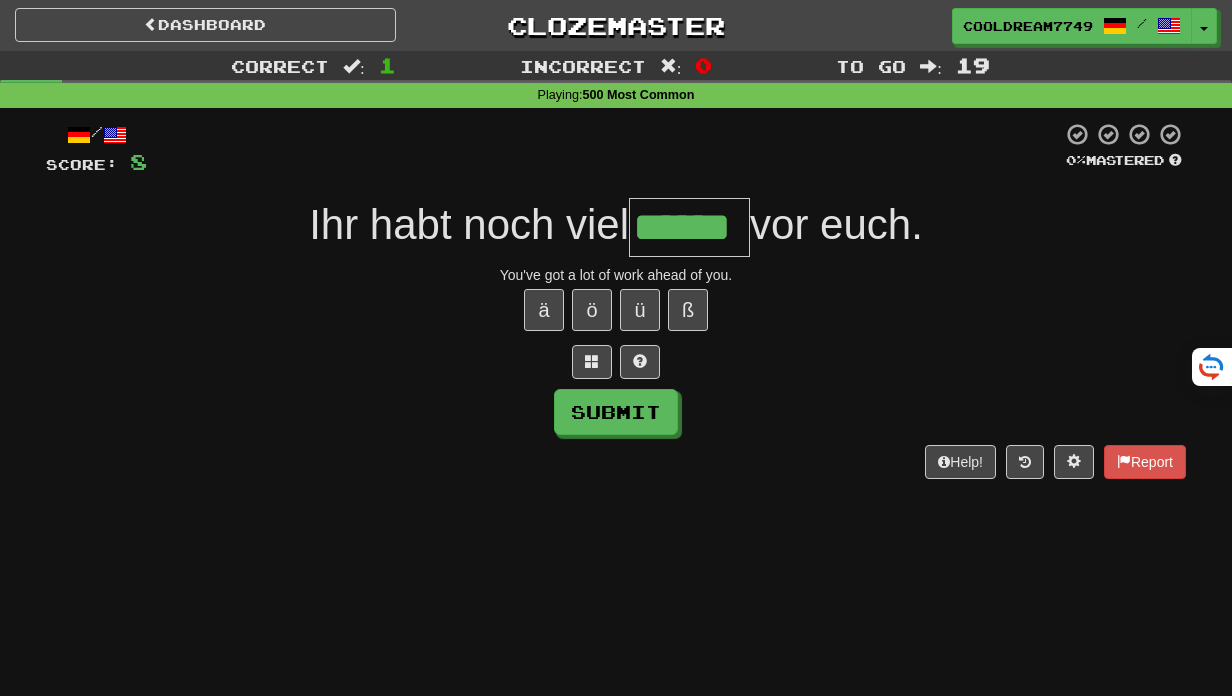 type on "******" 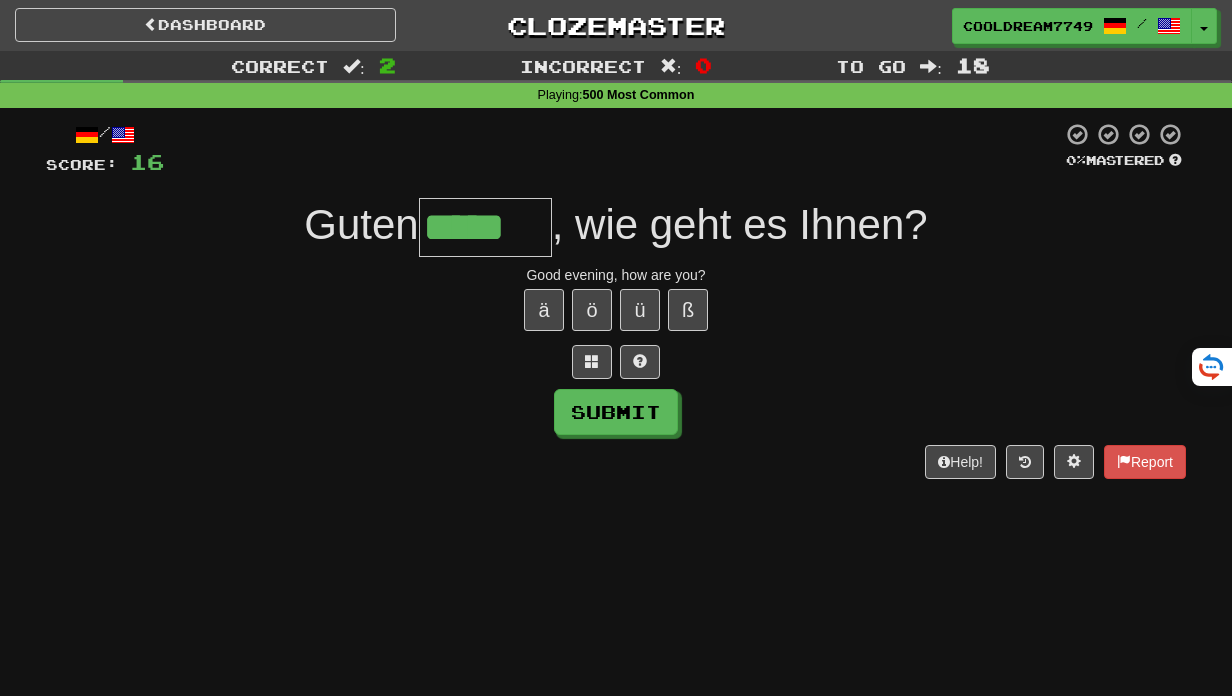 type on "*****" 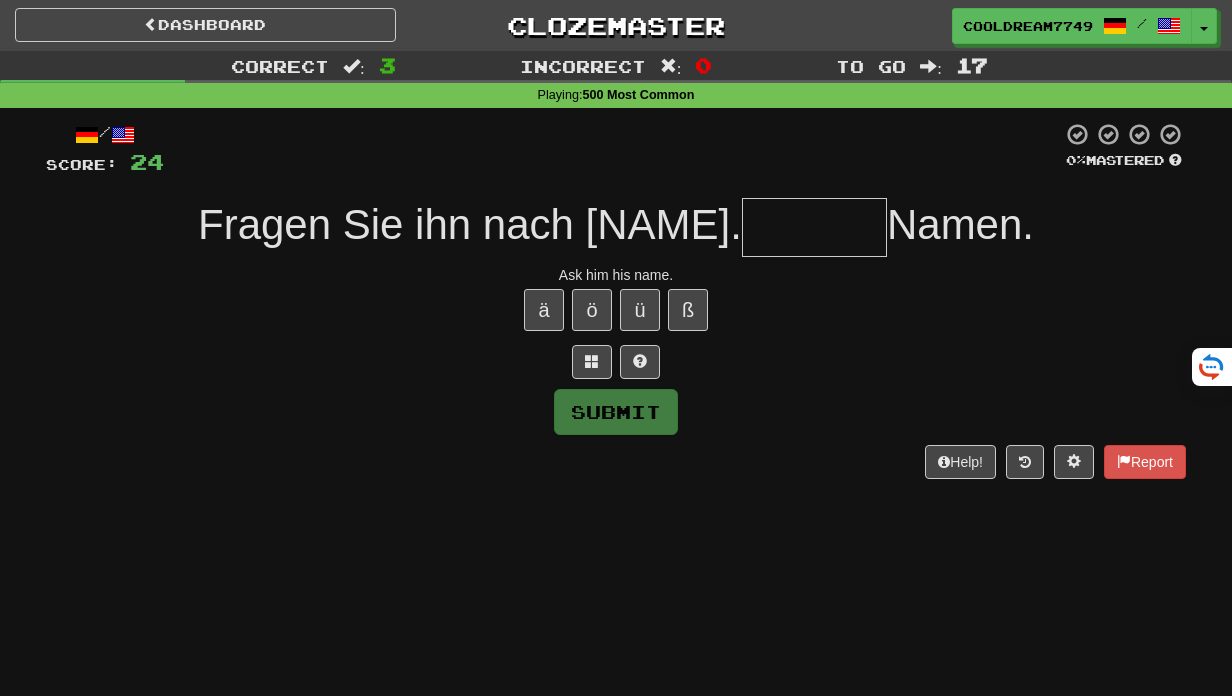 type on "*" 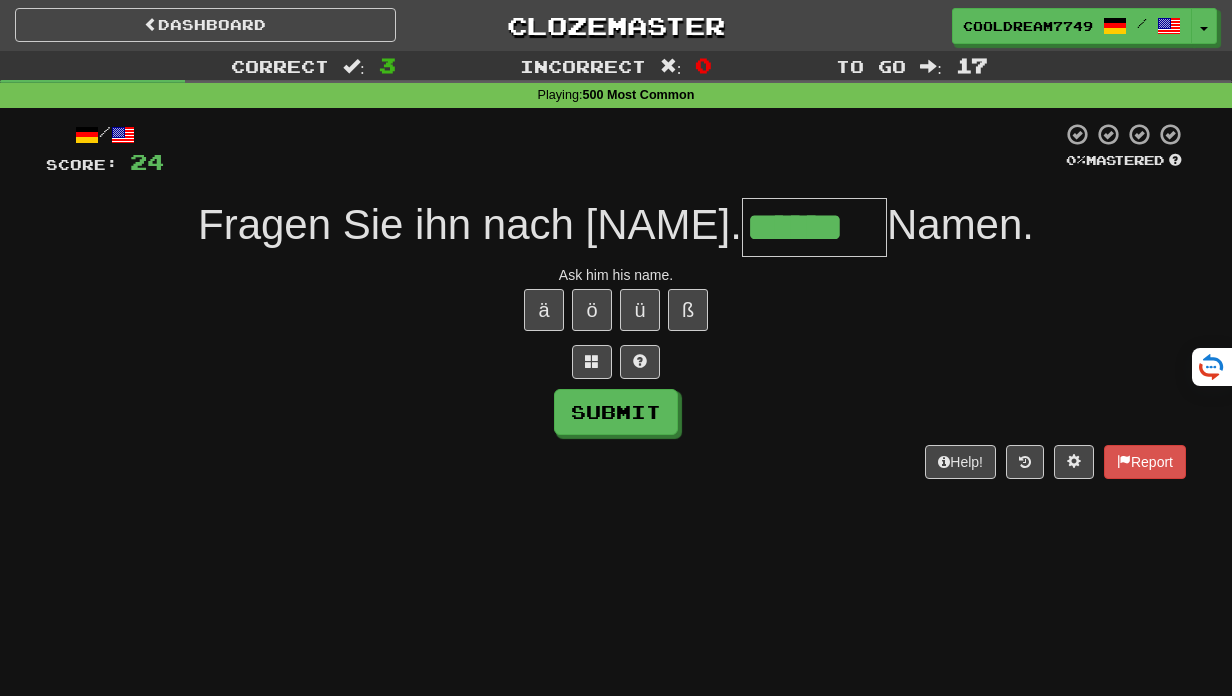 type on "******" 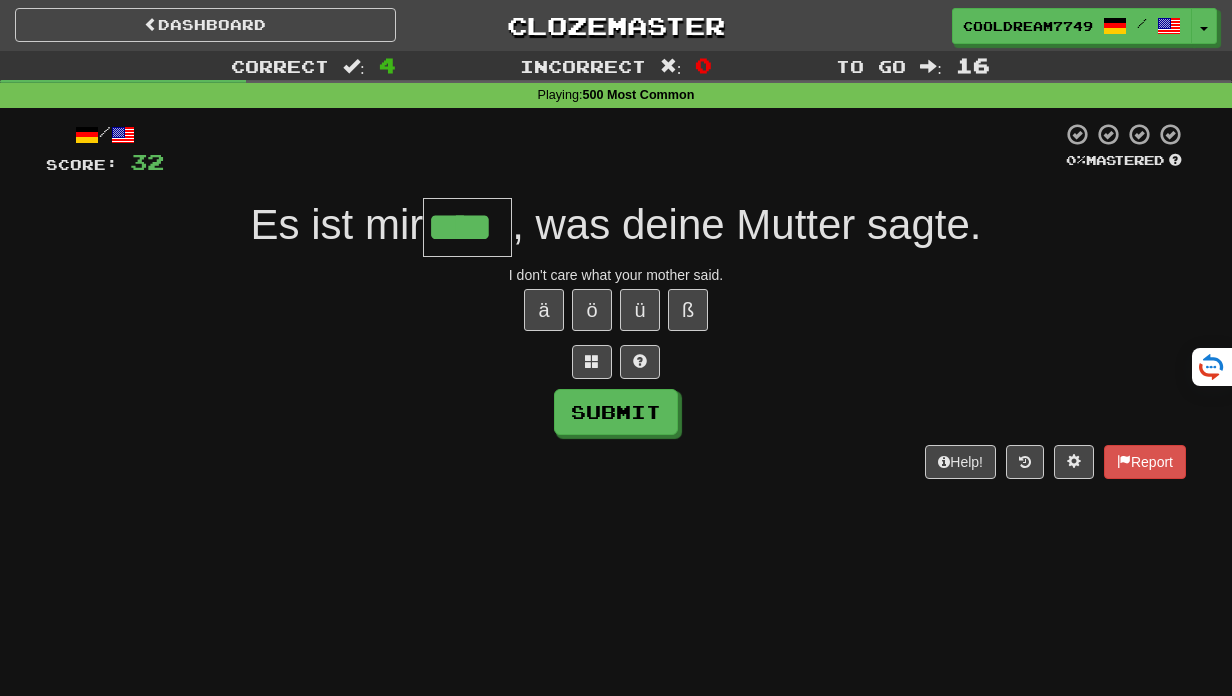 type on "****" 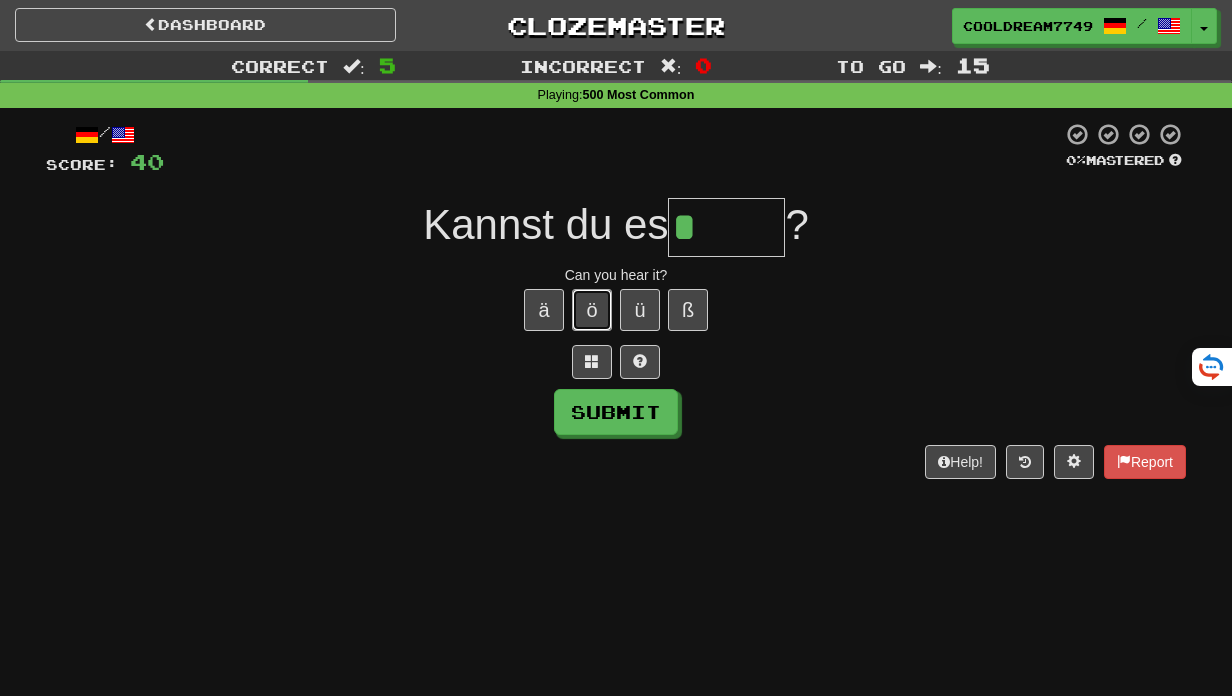 click on "ö" at bounding box center (592, 310) 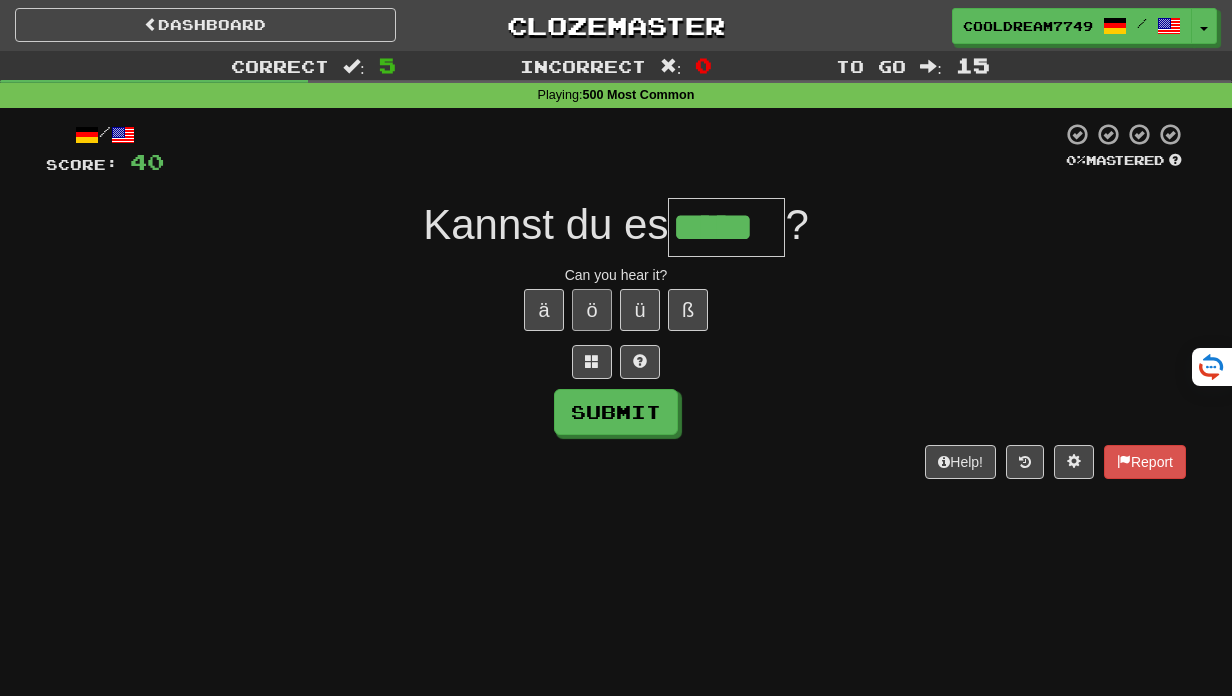 type on "*****" 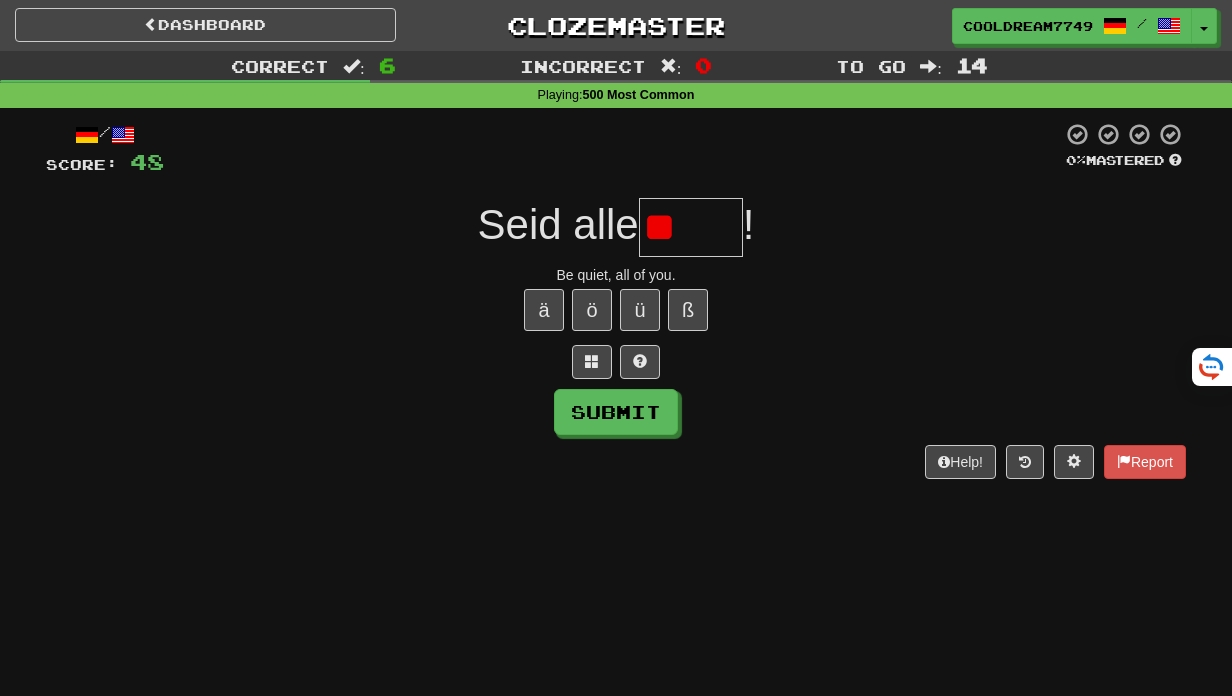 type on "*" 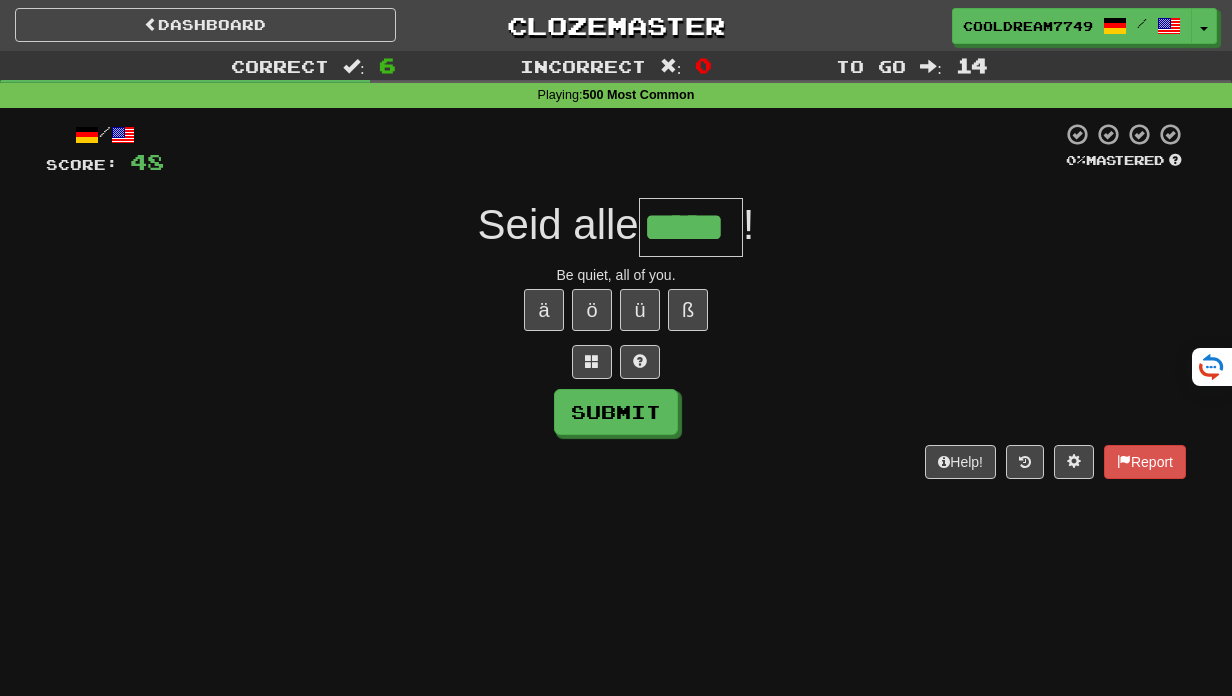 type on "*****" 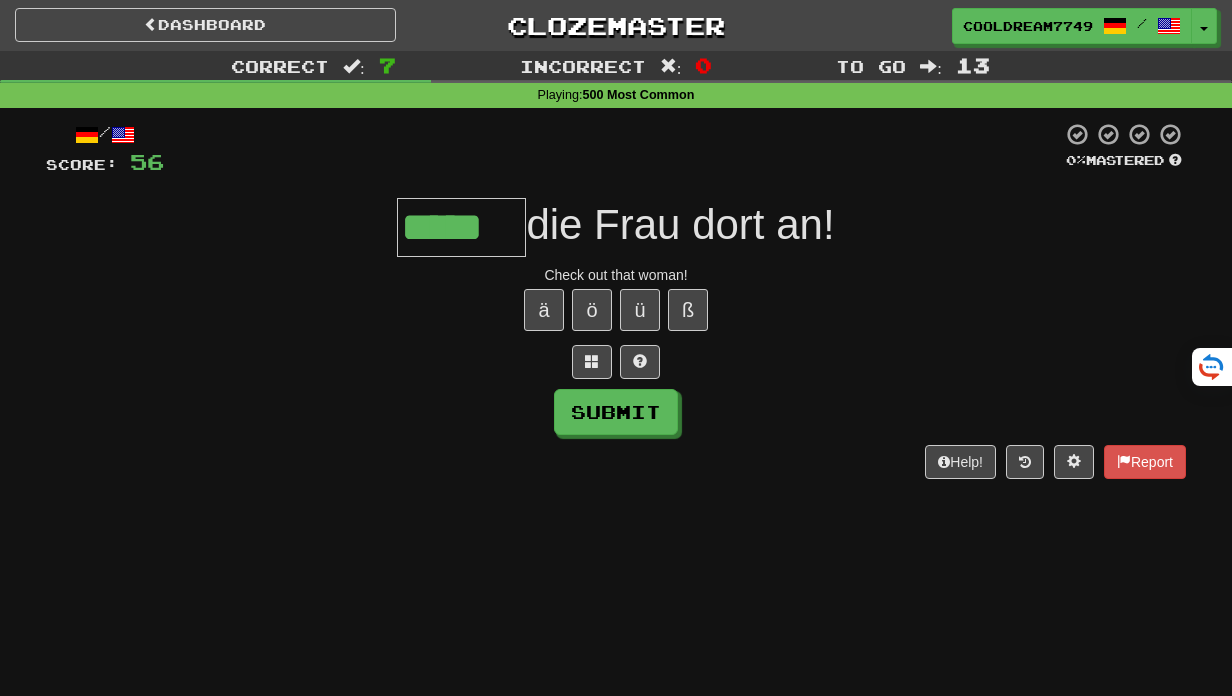 type on "*****" 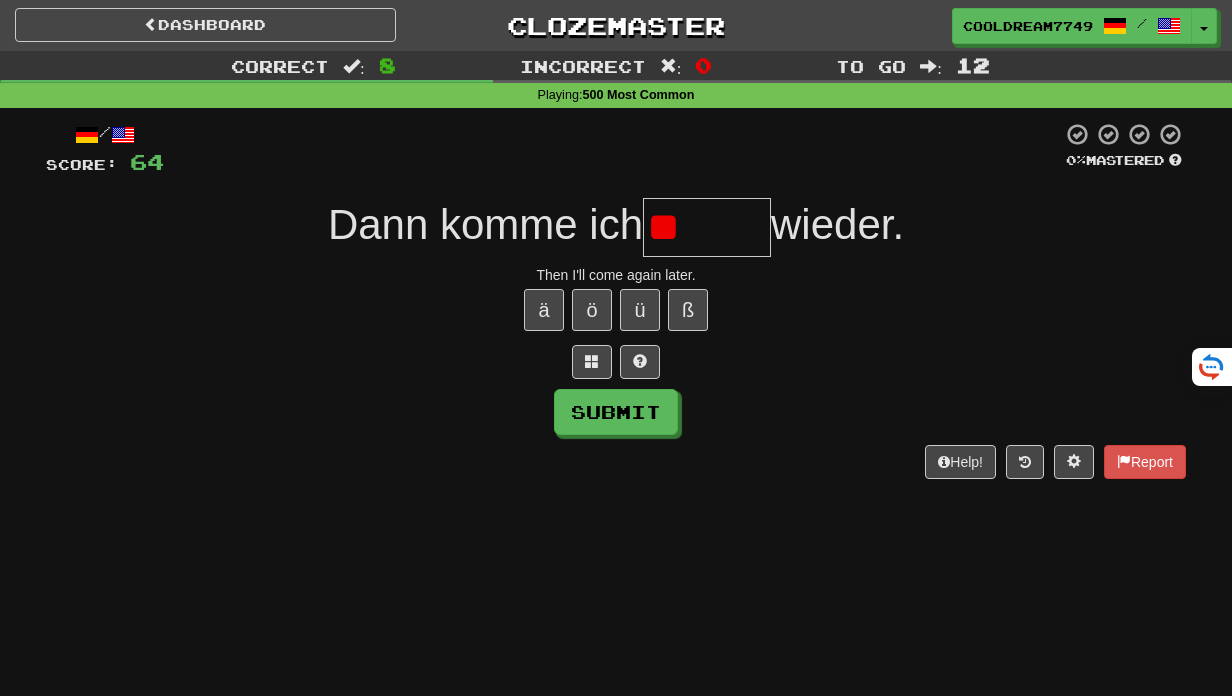 type on "*" 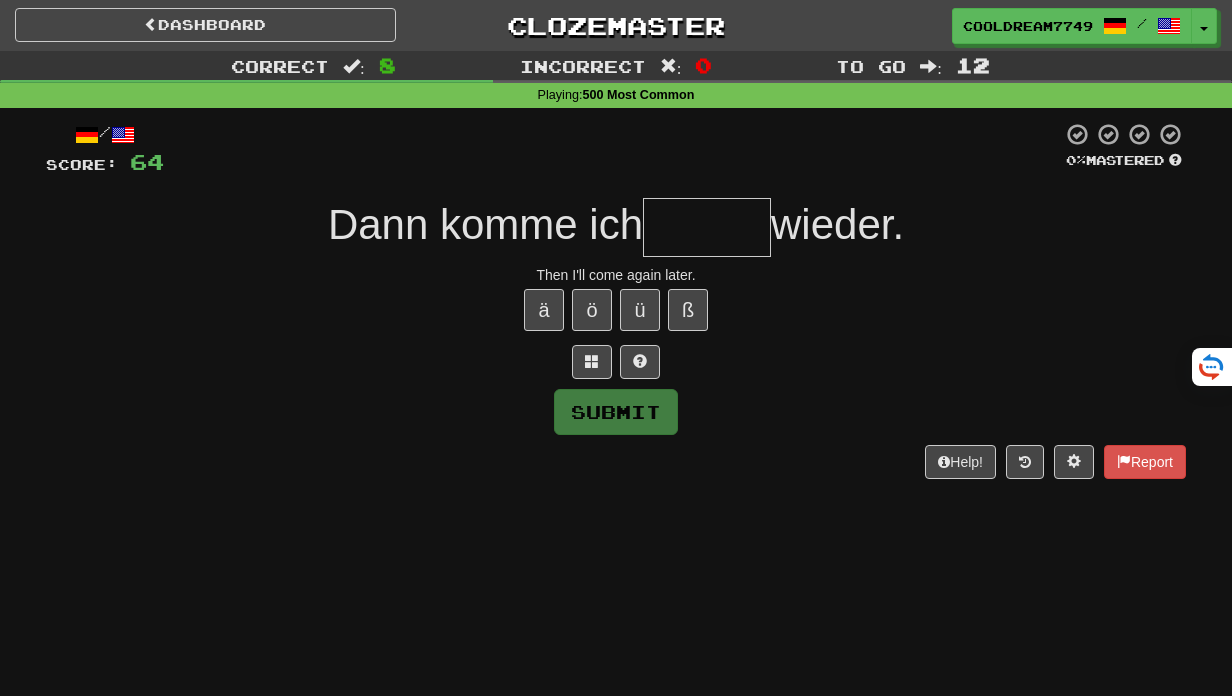type on "*" 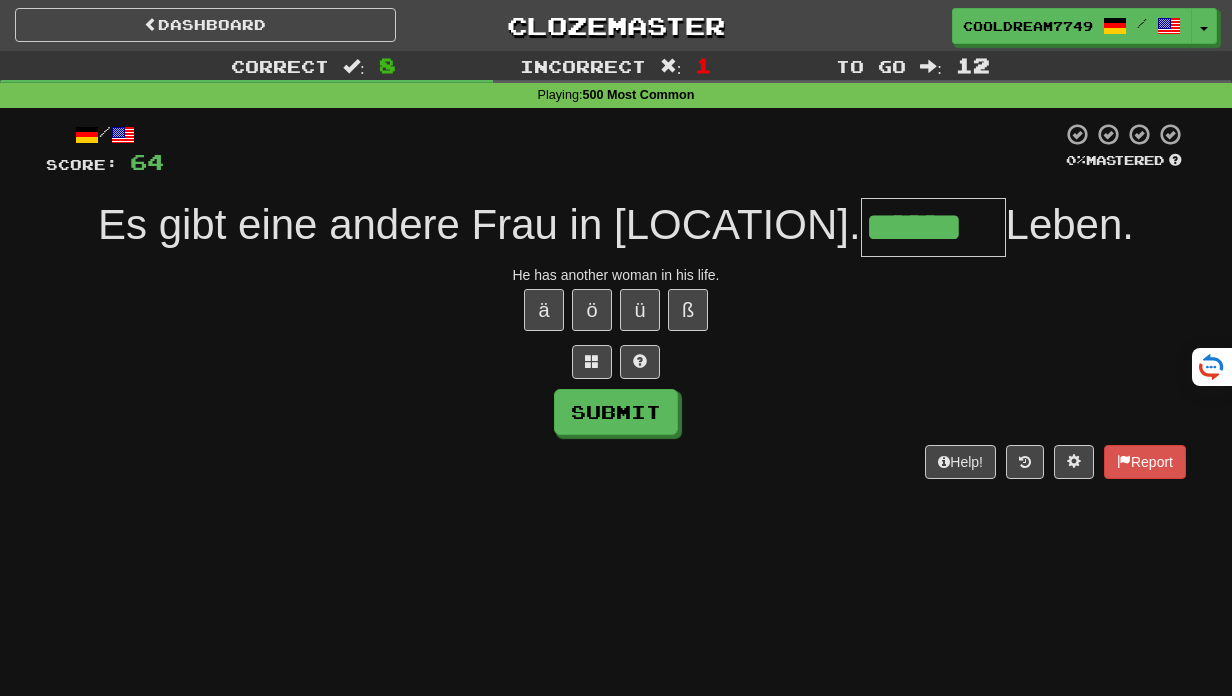 type on "******" 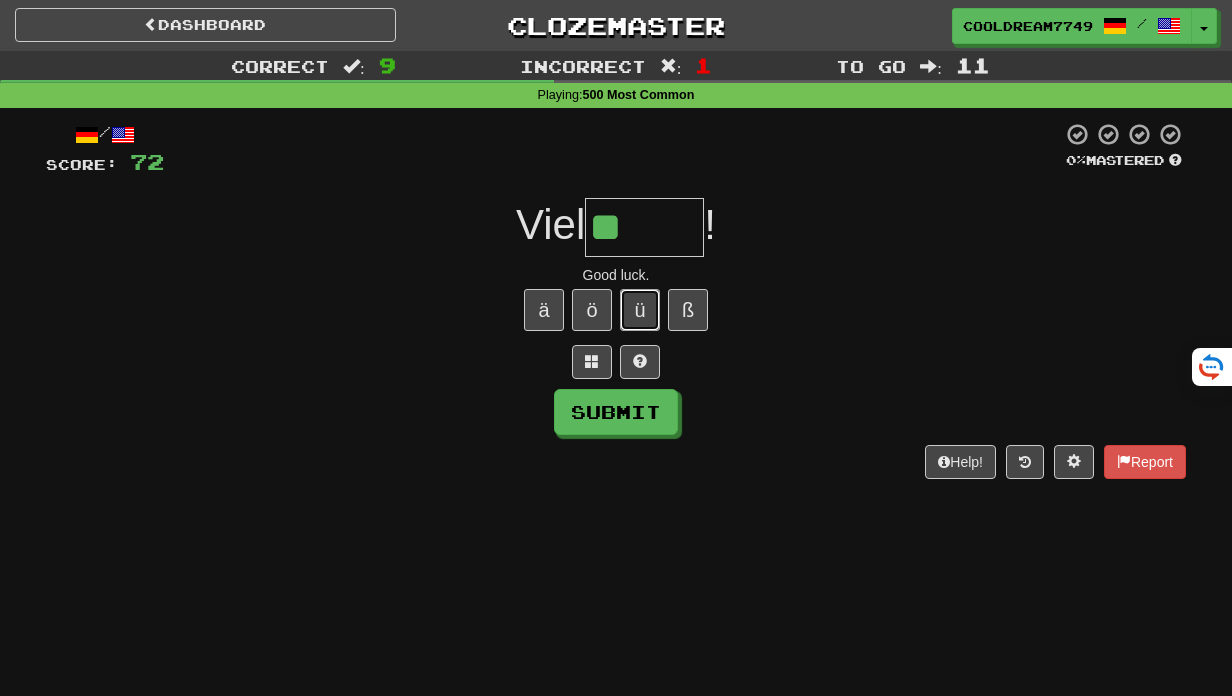 click on "ü" at bounding box center [640, 310] 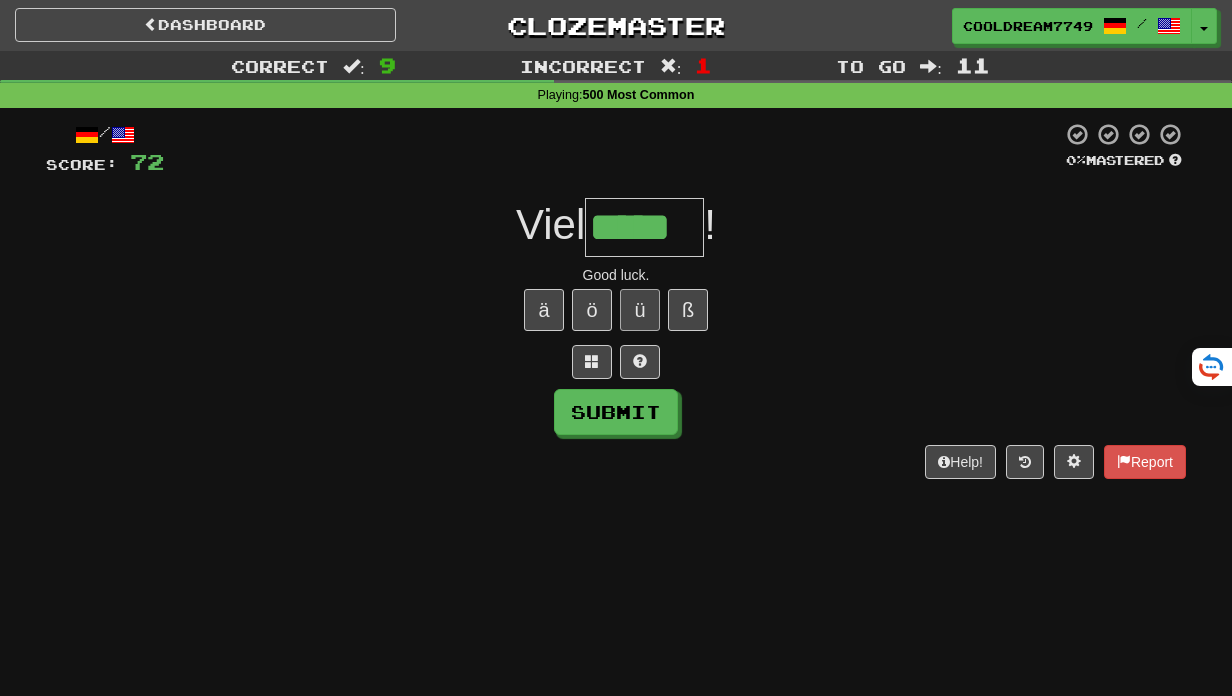 type on "*****" 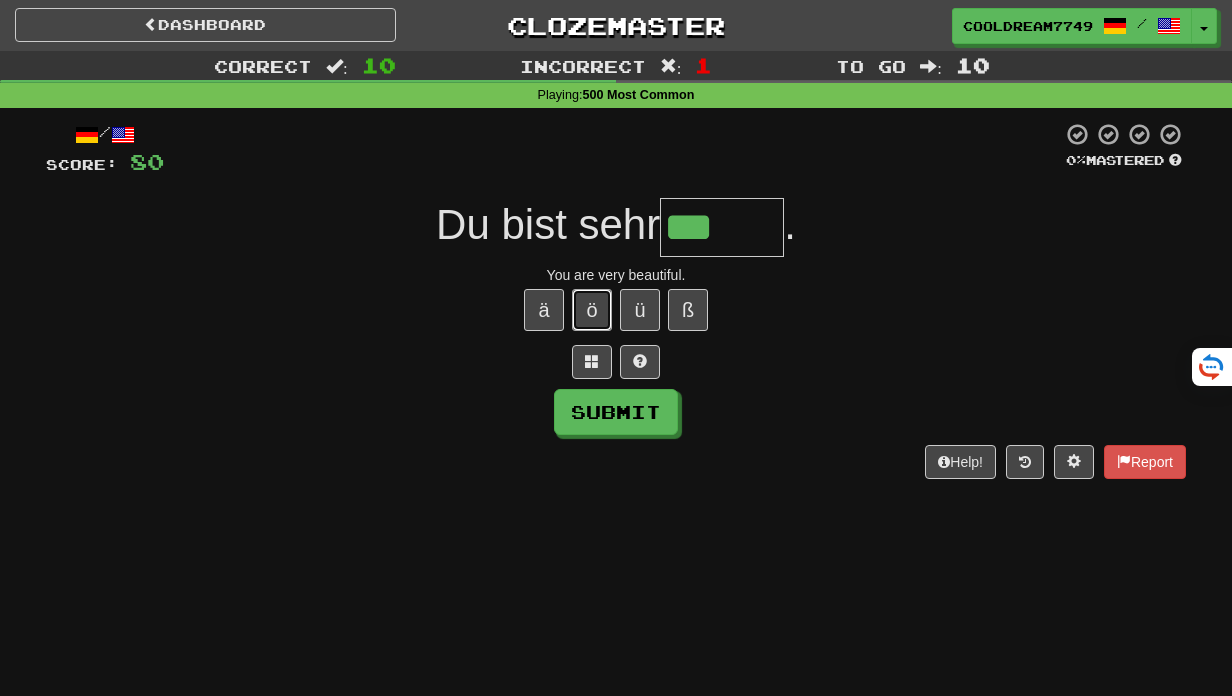 click on "ö" at bounding box center [592, 310] 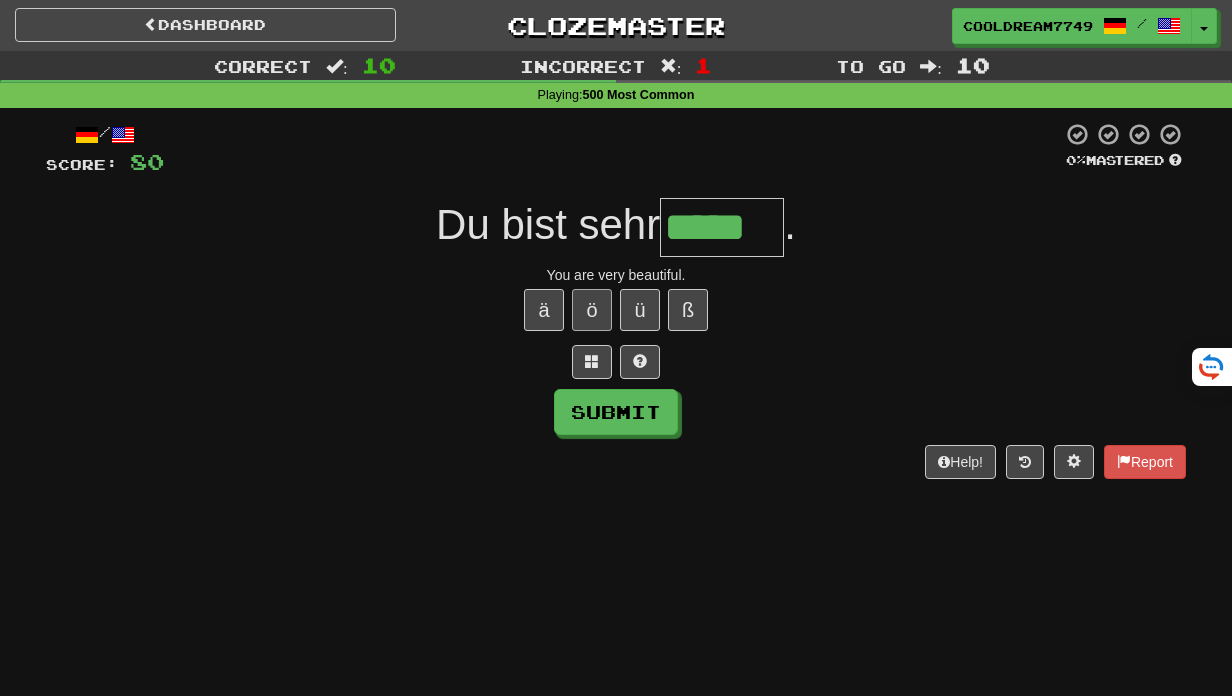 type on "*****" 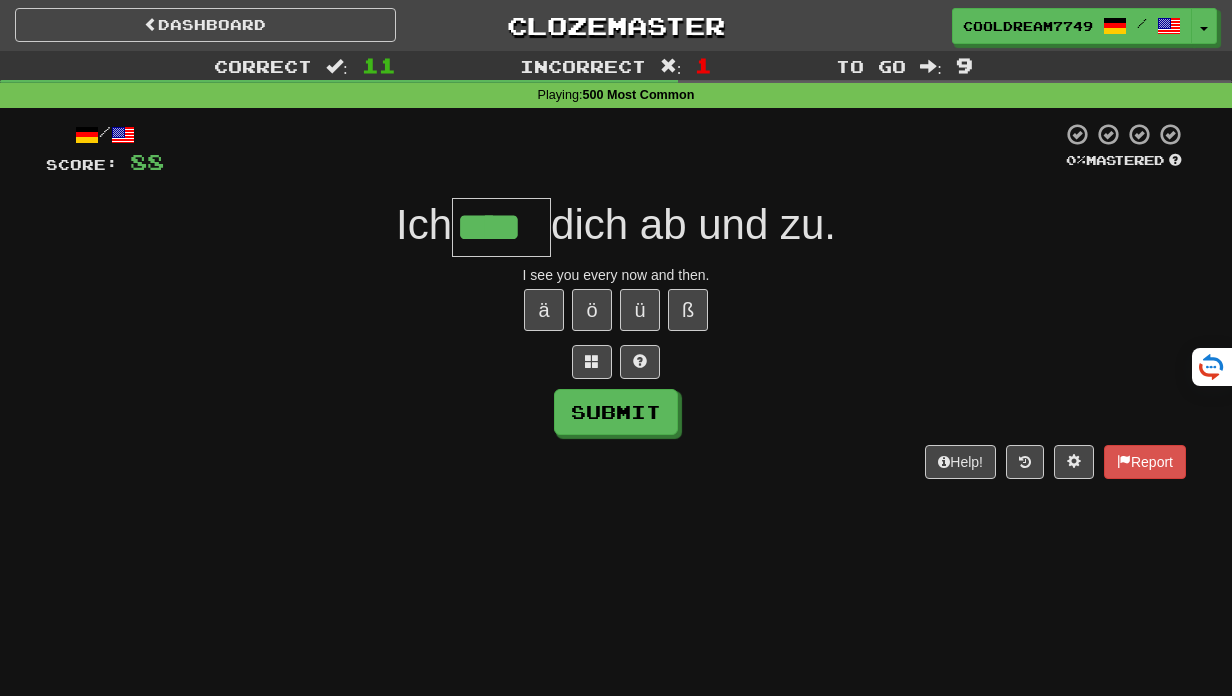 type on "****" 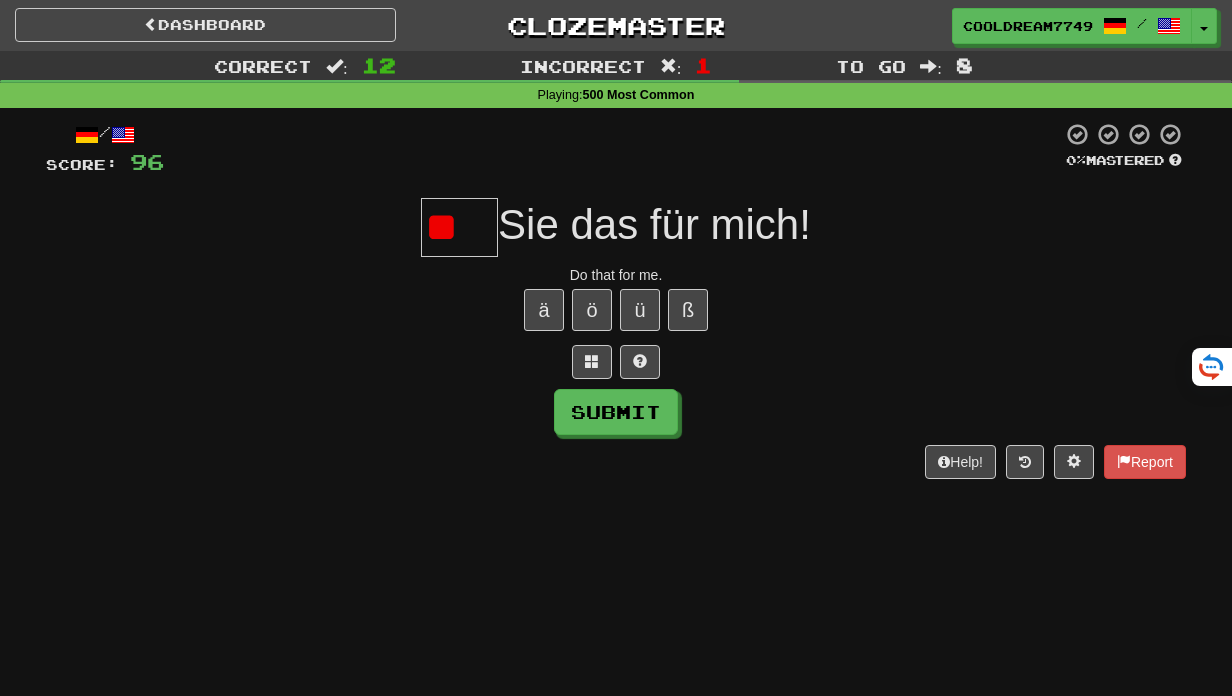 type on "*" 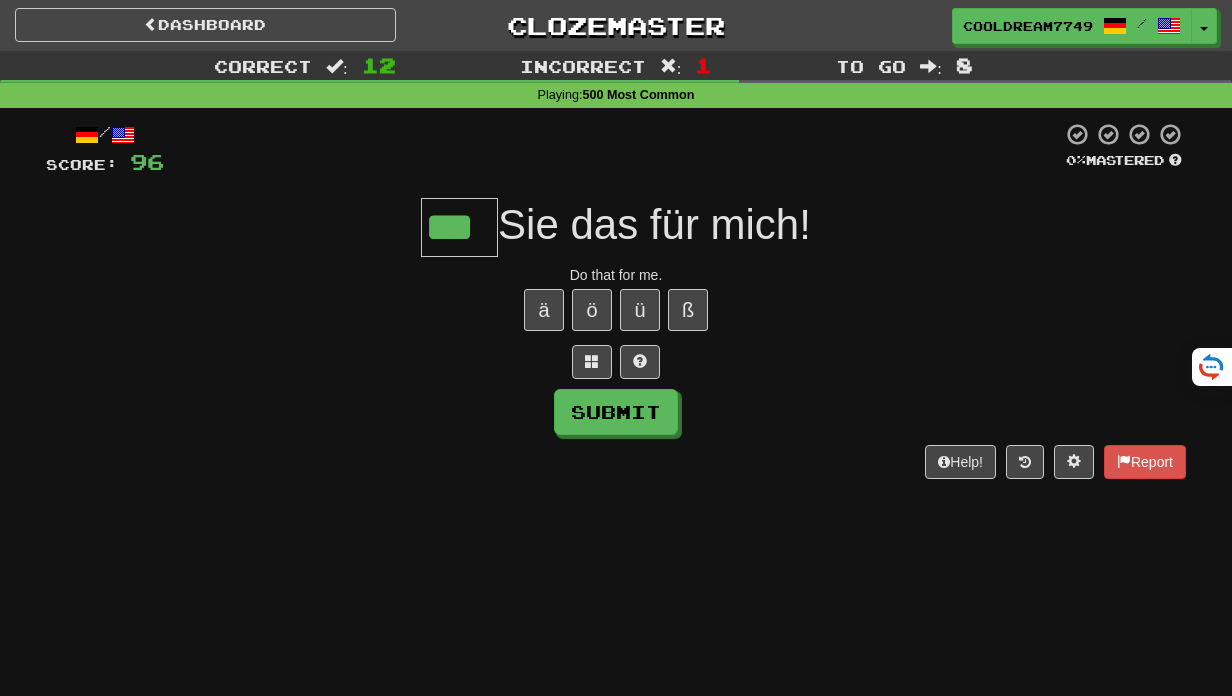 type on "***" 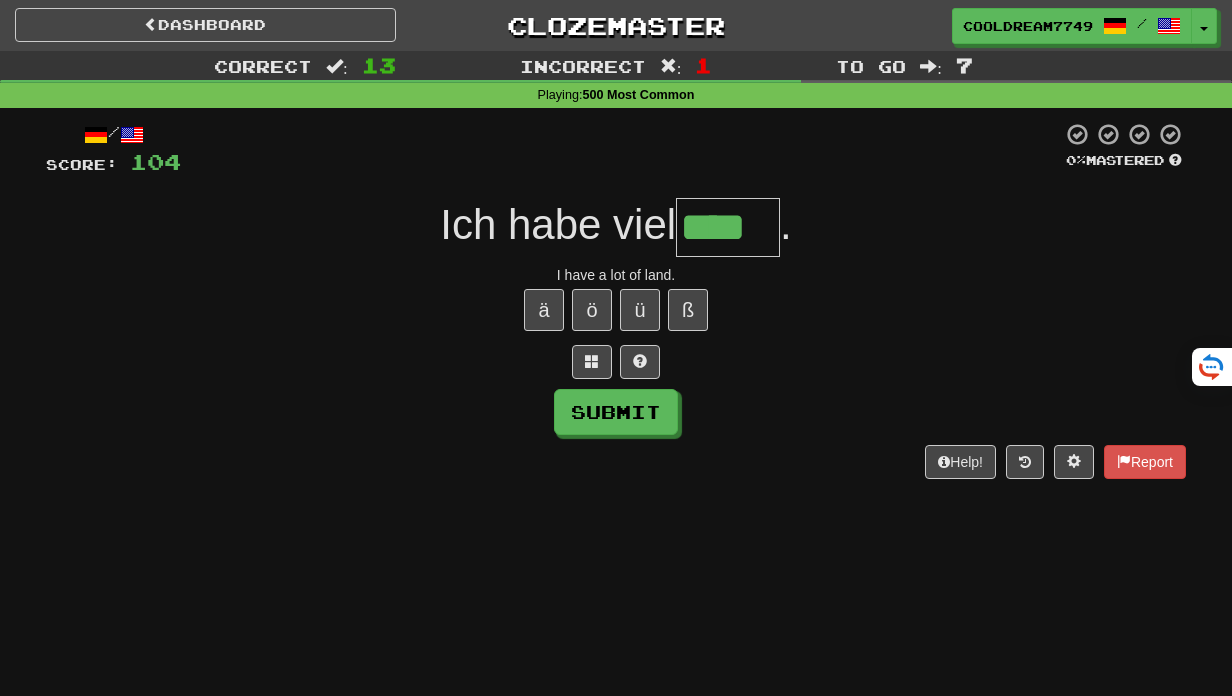 type on "****" 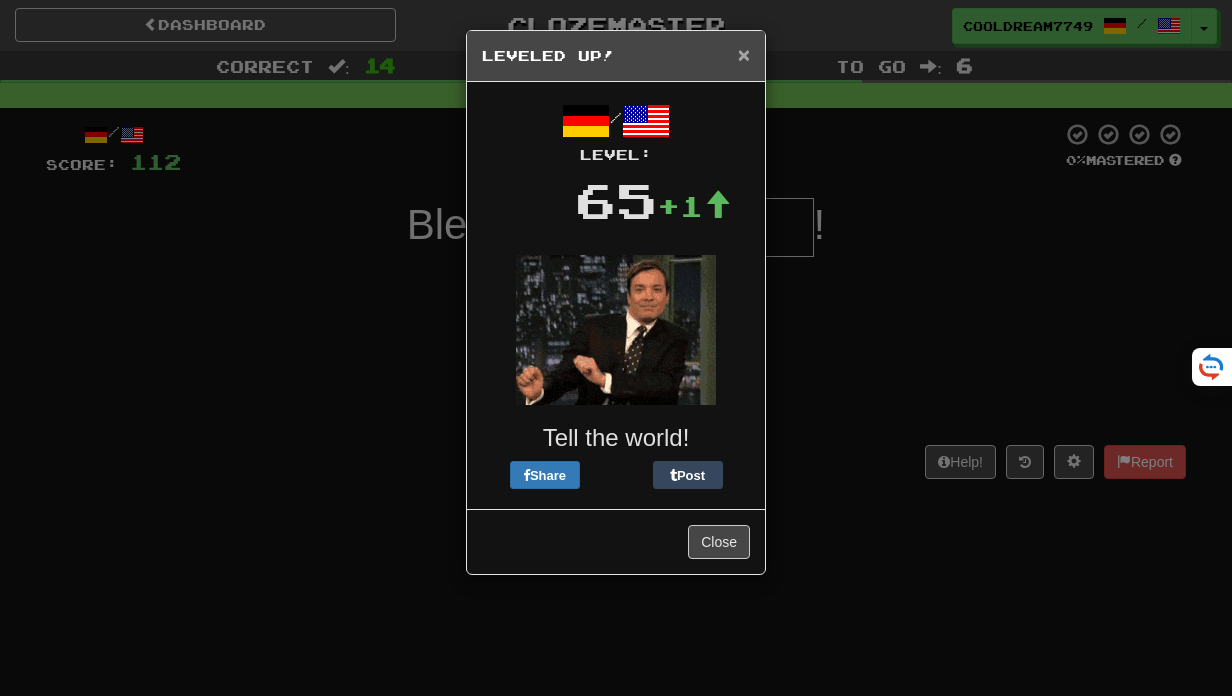 click on "×" at bounding box center [744, 54] 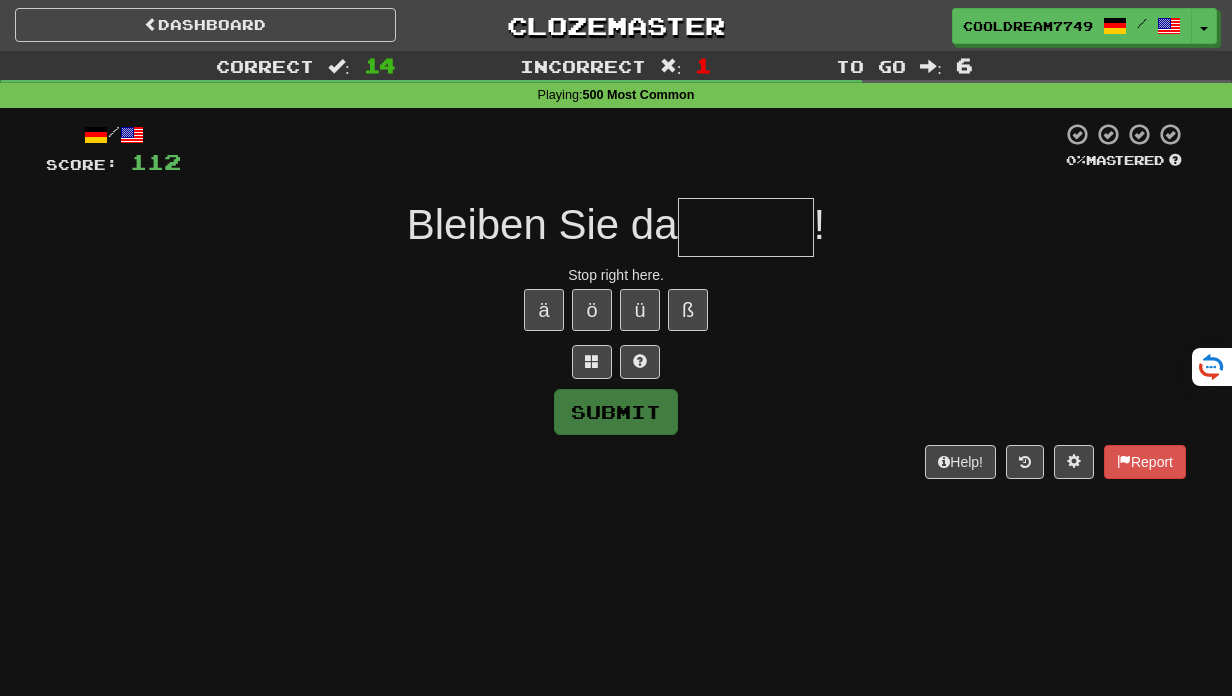 click at bounding box center (746, 227) 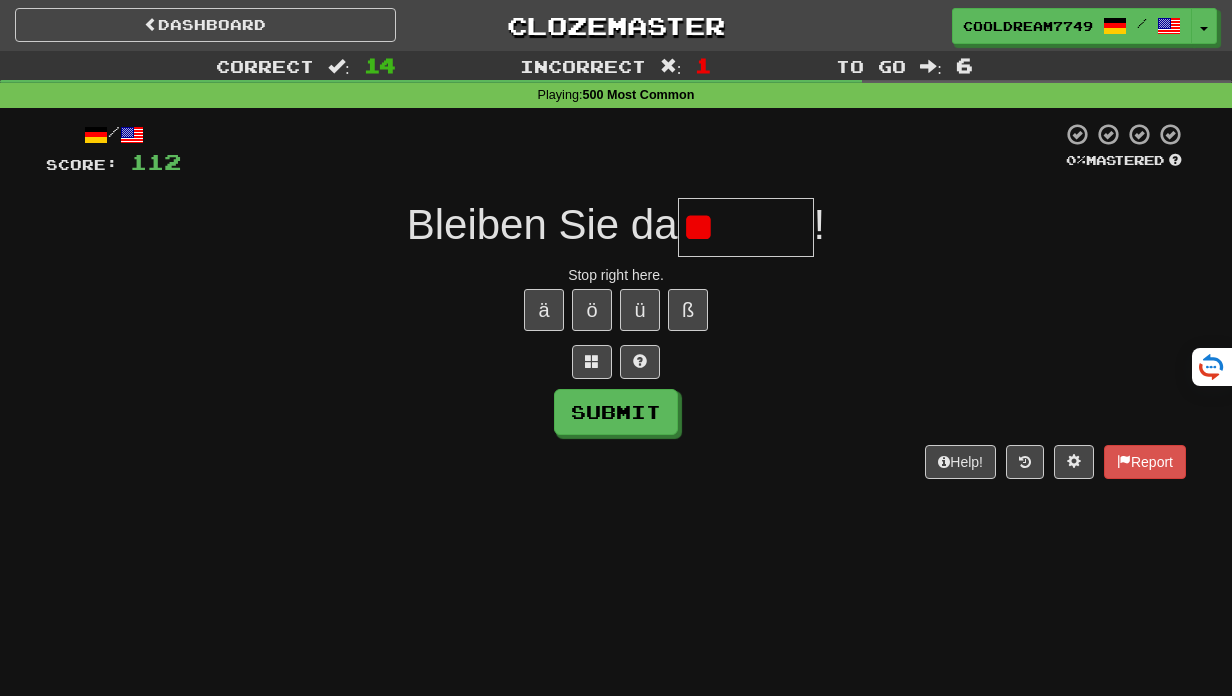 type on "*" 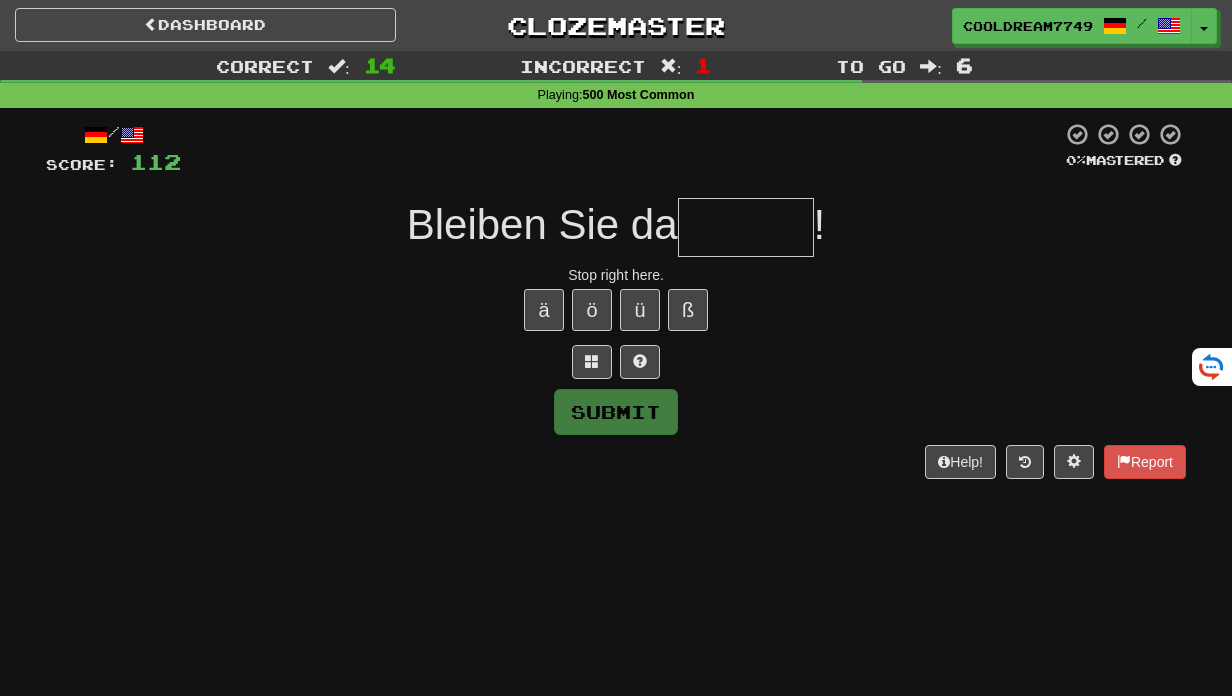 type on "******" 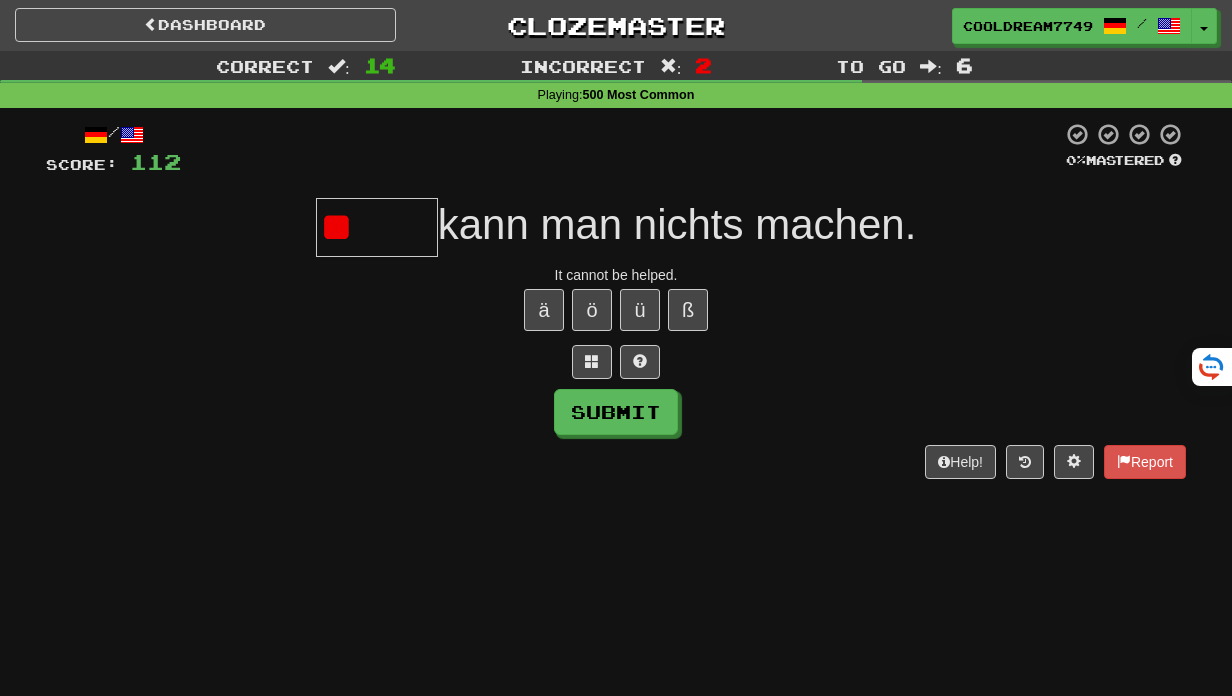 type on "*" 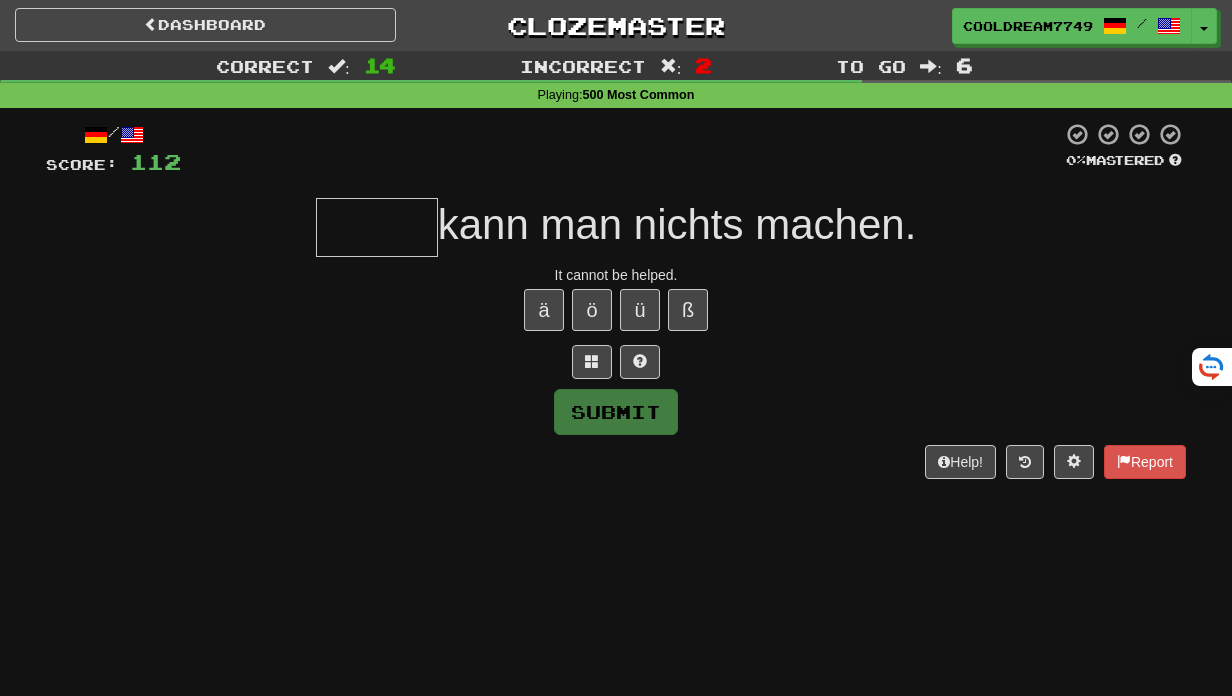 type on "*****" 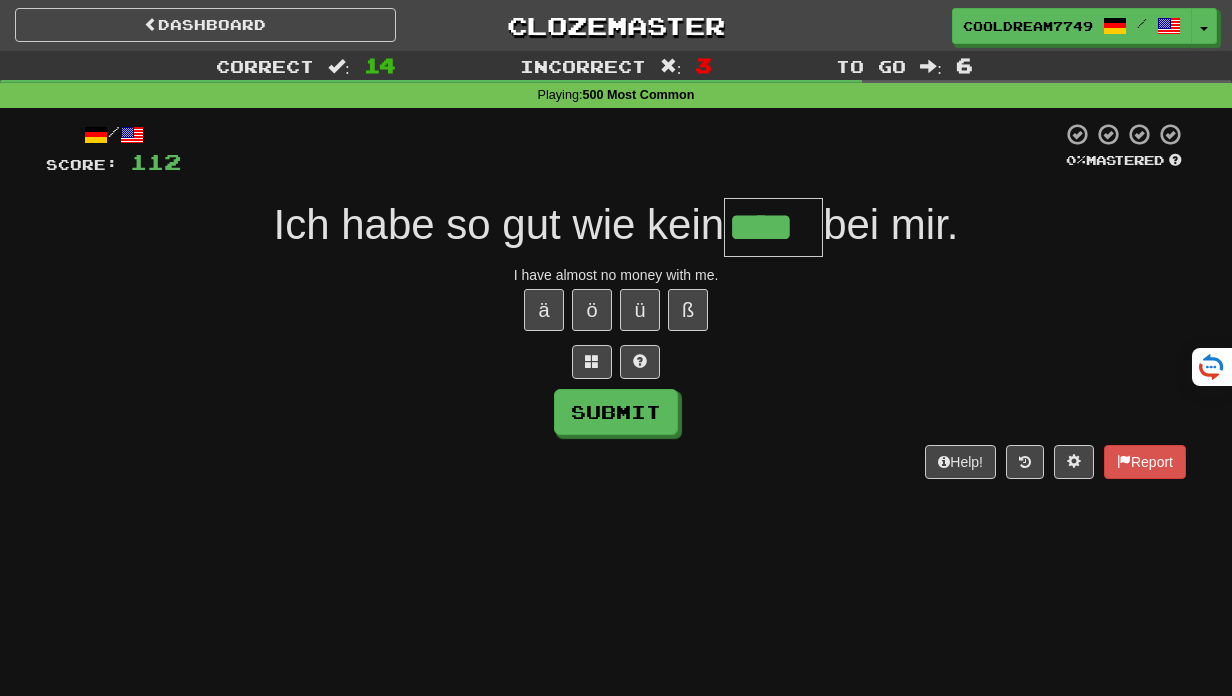 type on "****" 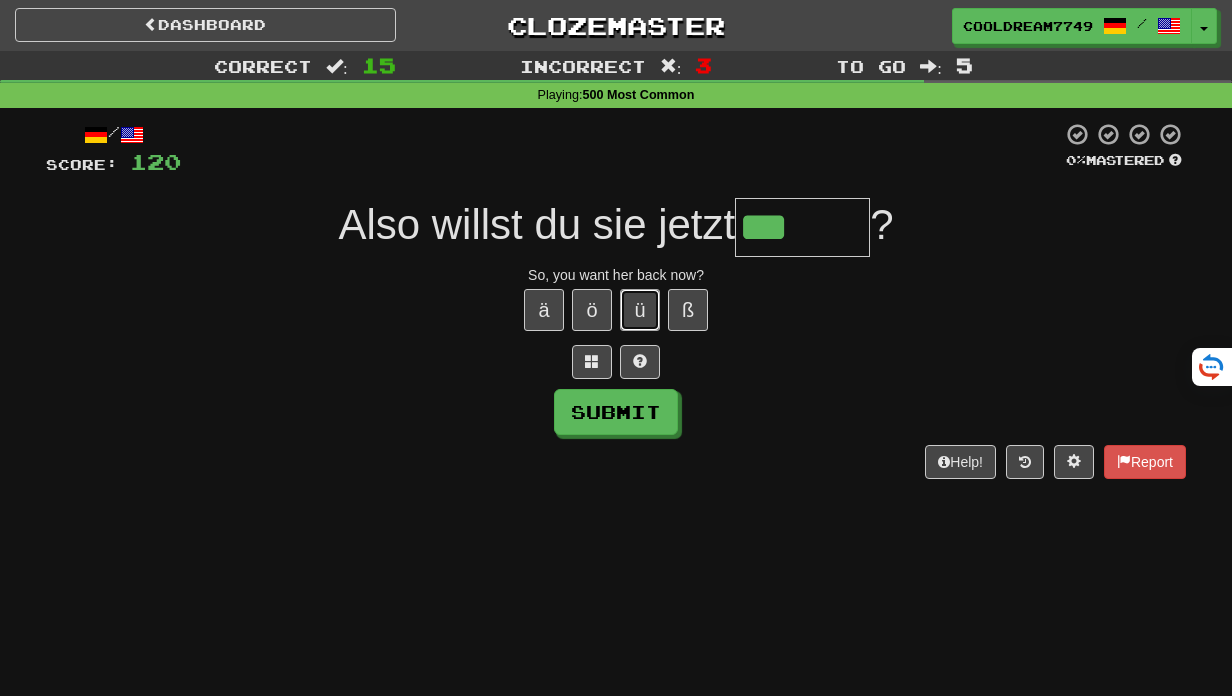 click on "ü" at bounding box center [640, 310] 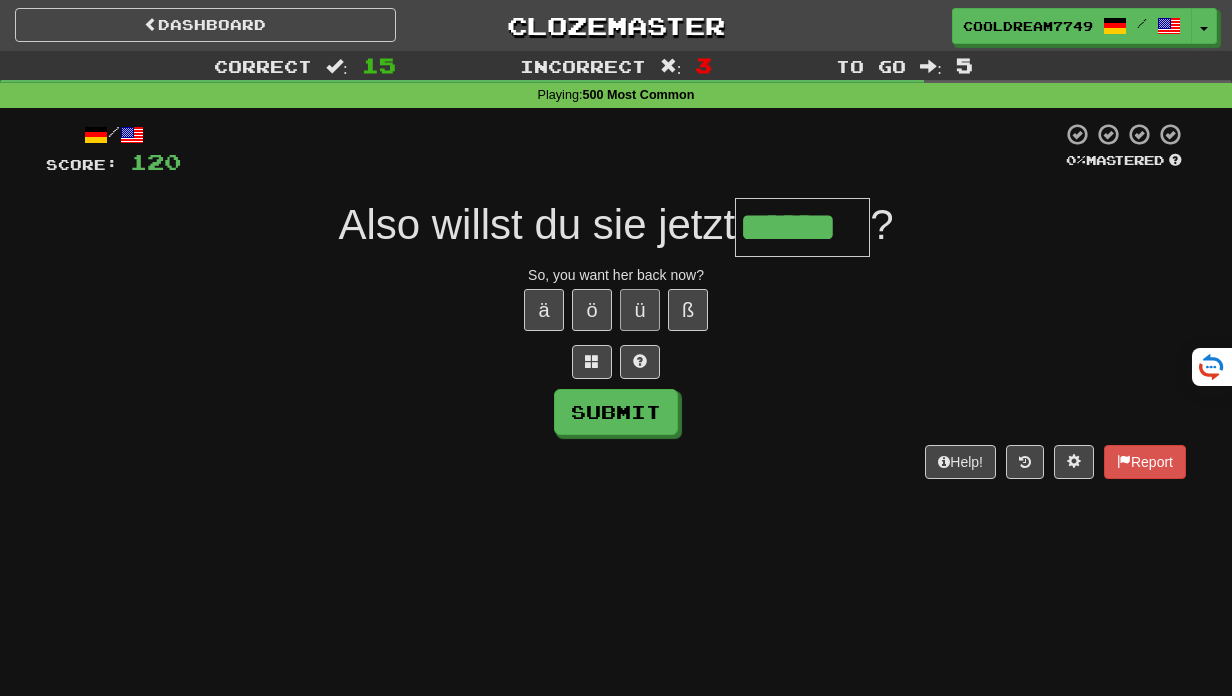 type on "******" 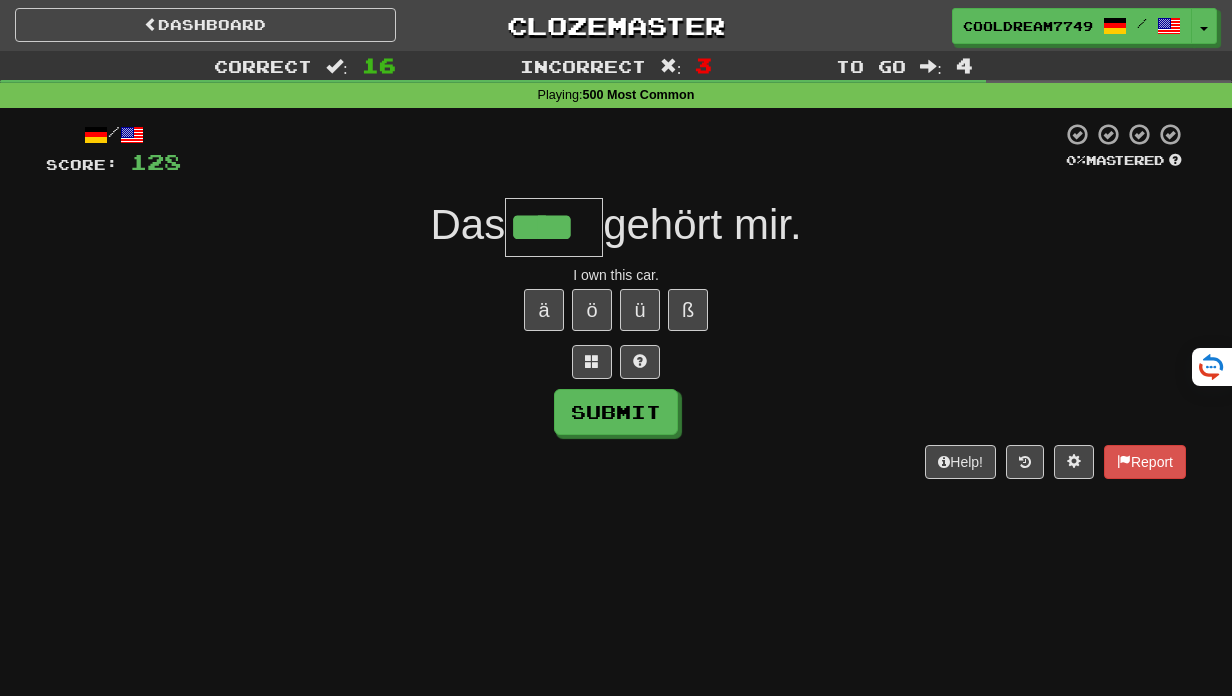 type on "****" 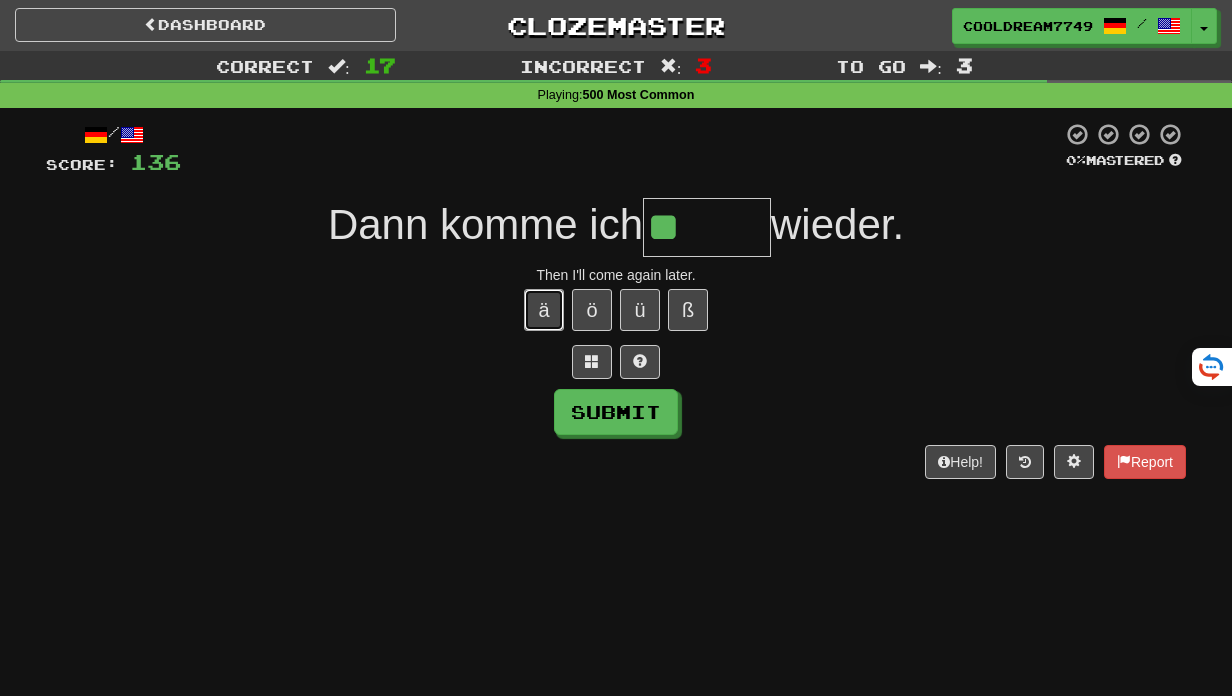 click on "ä" at bounding box center [544, 310] 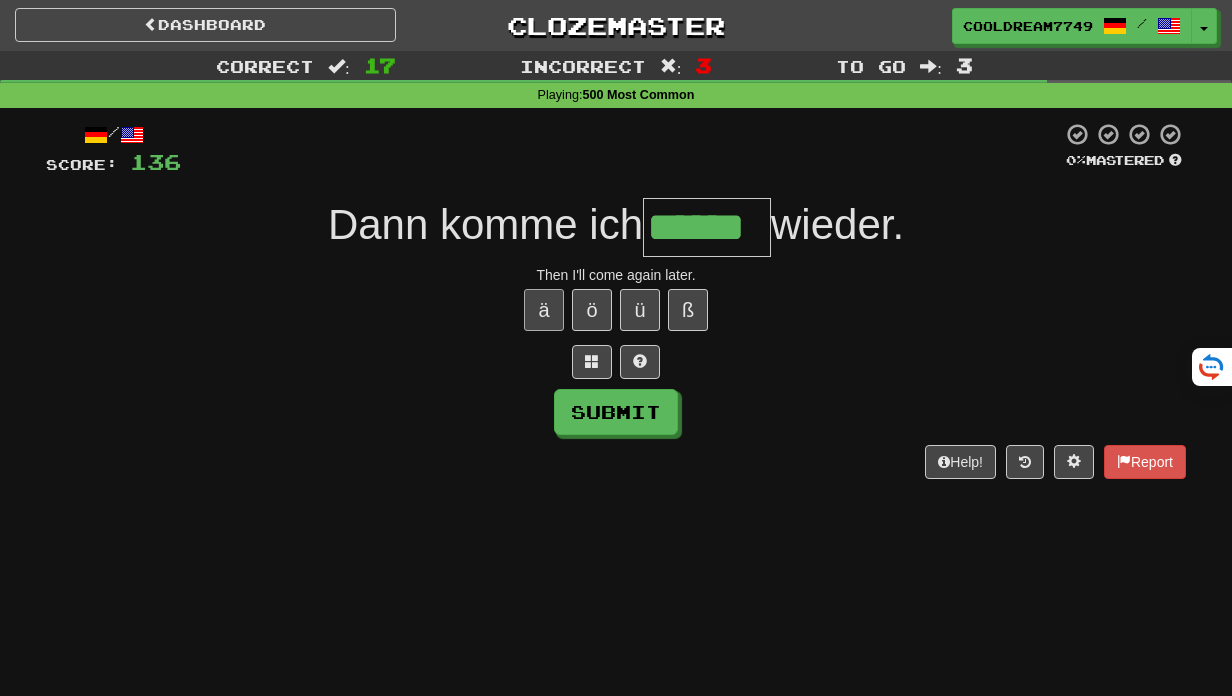 type on "******" 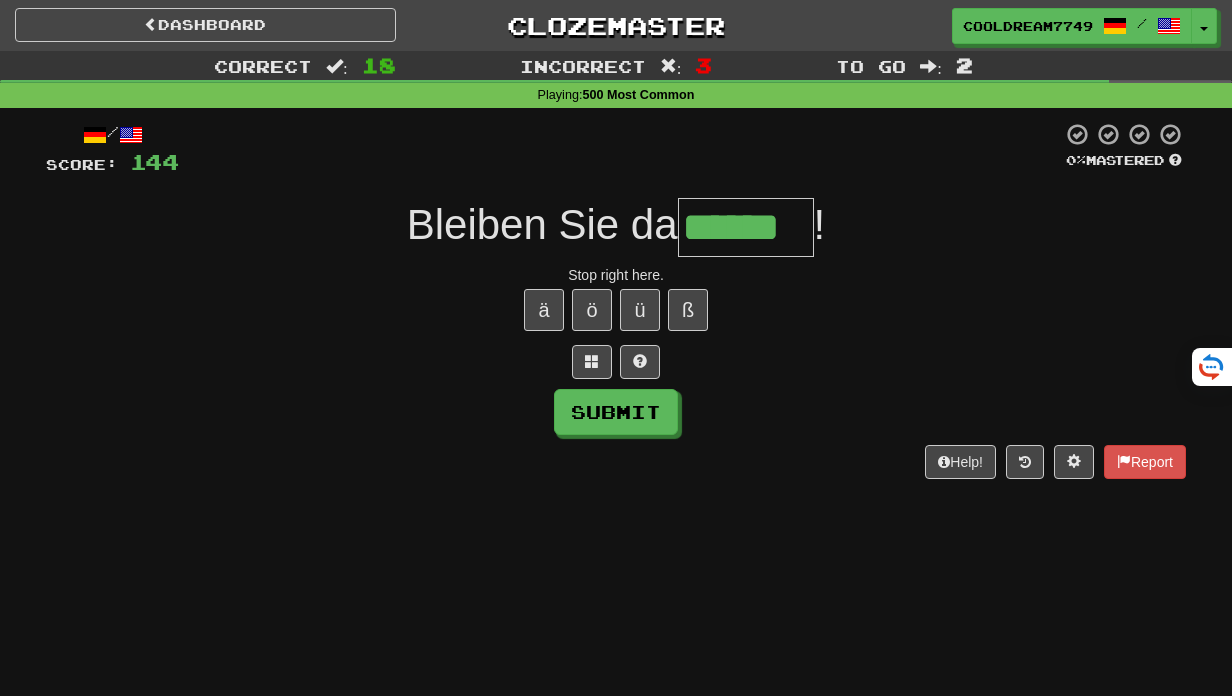 type on "******" 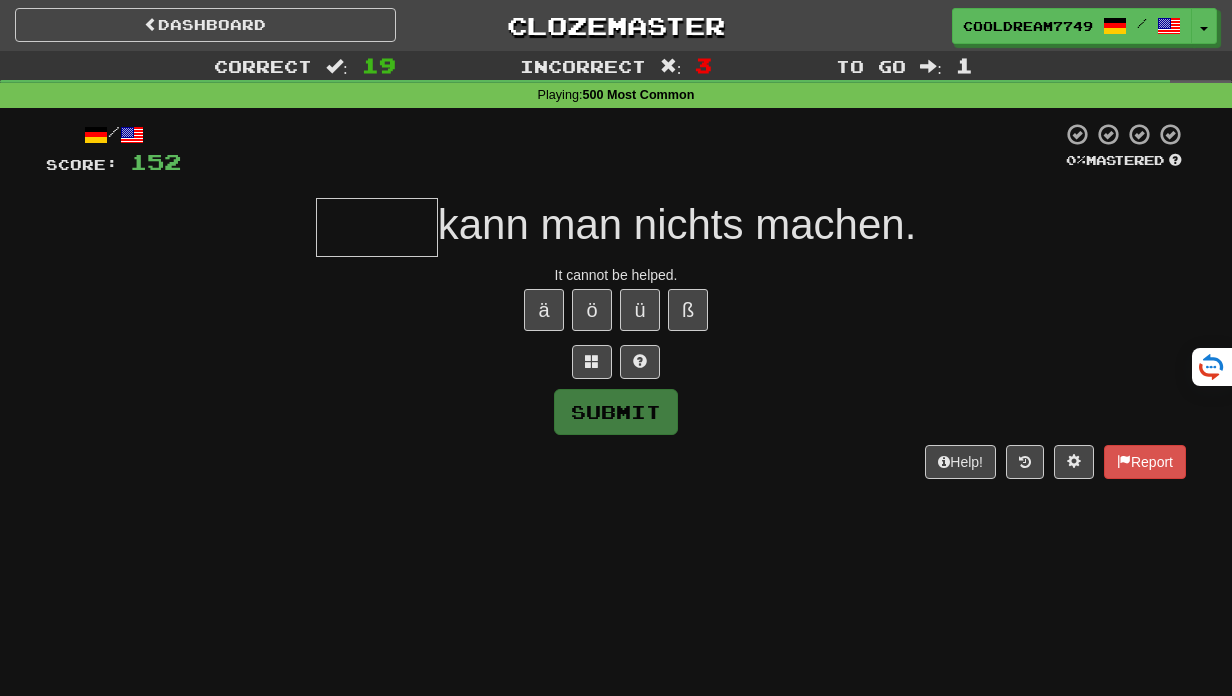 type on "*****" 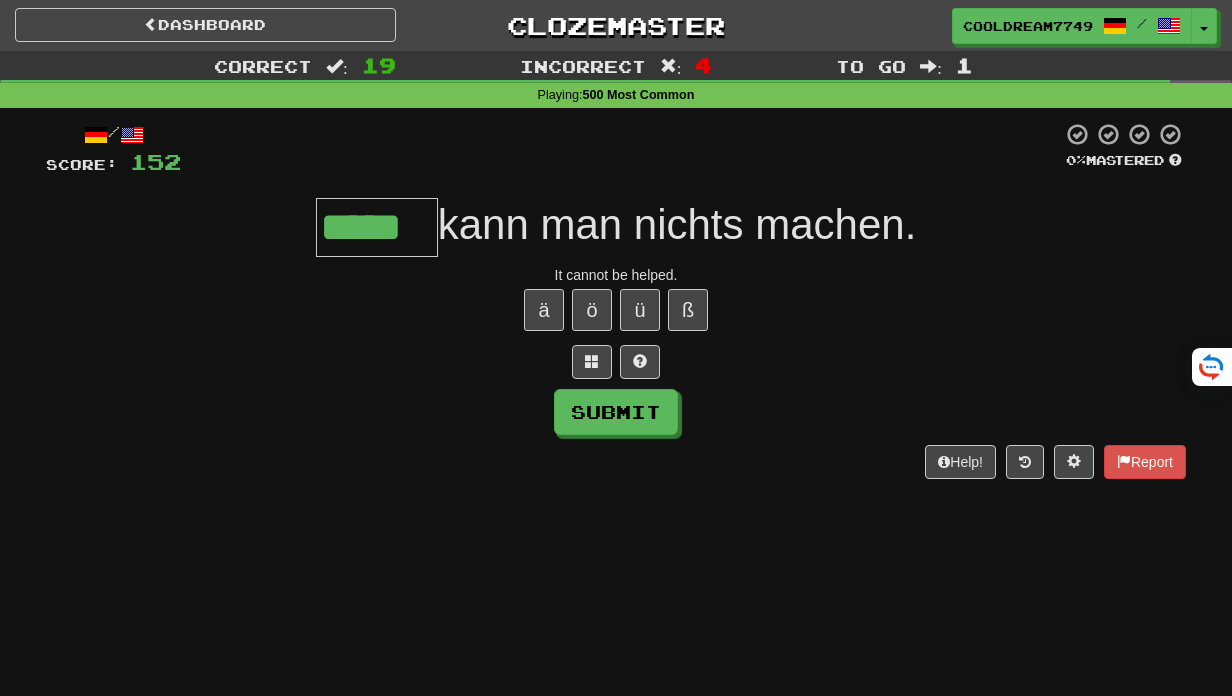 type on "*****" 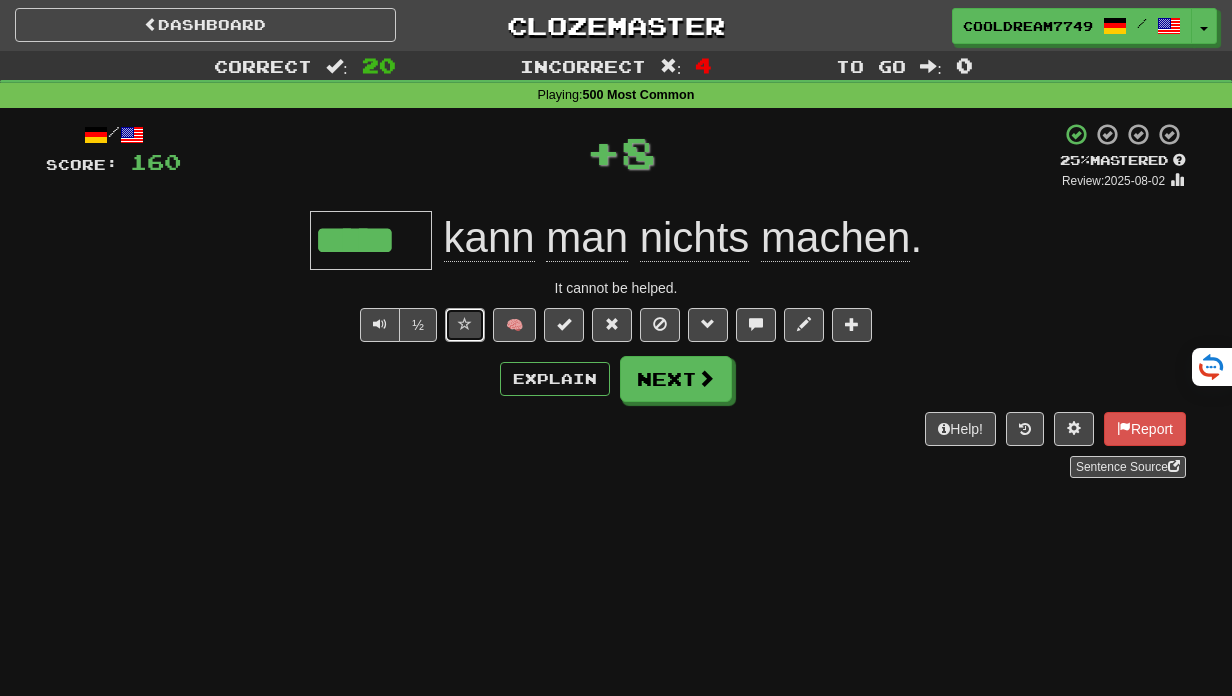 click at bounding box center [465, 324] 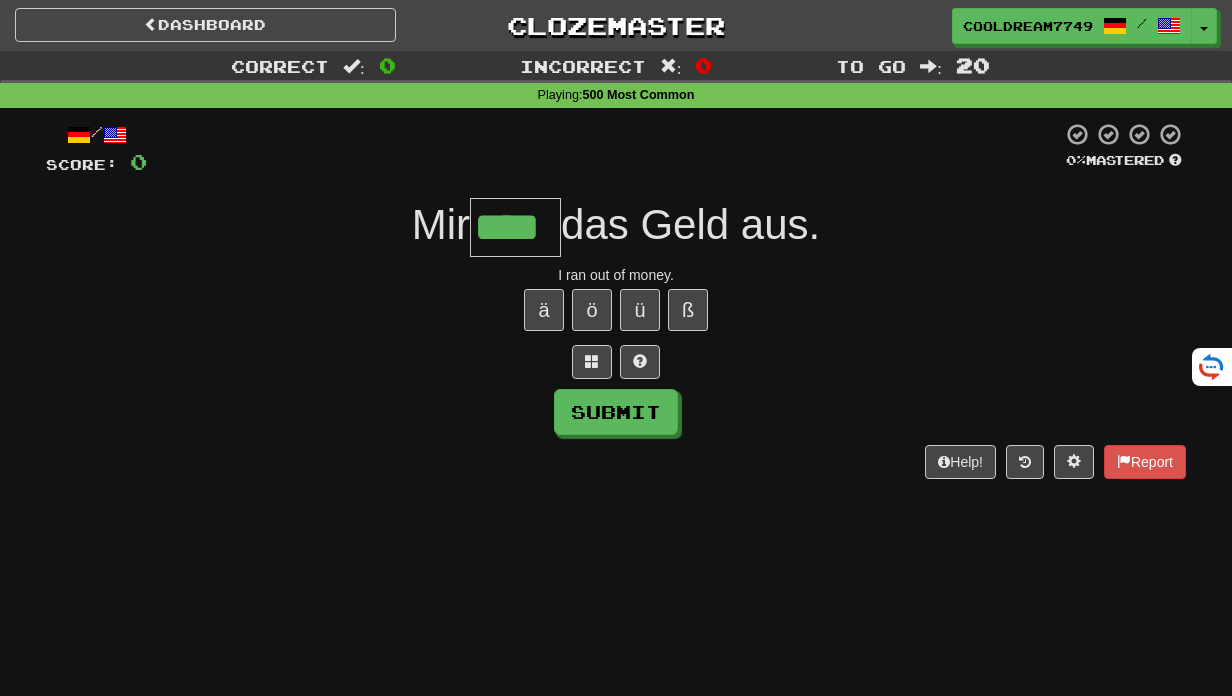 type on "****" 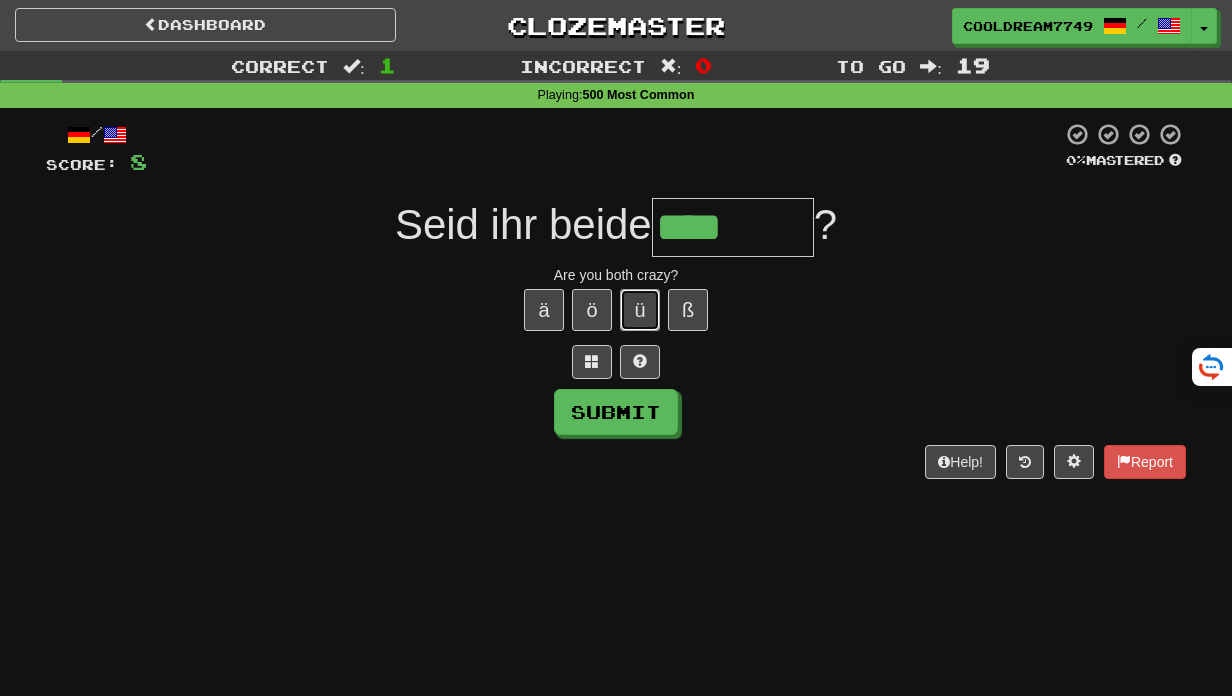 click on "ü" at bounding box center [640, 310] 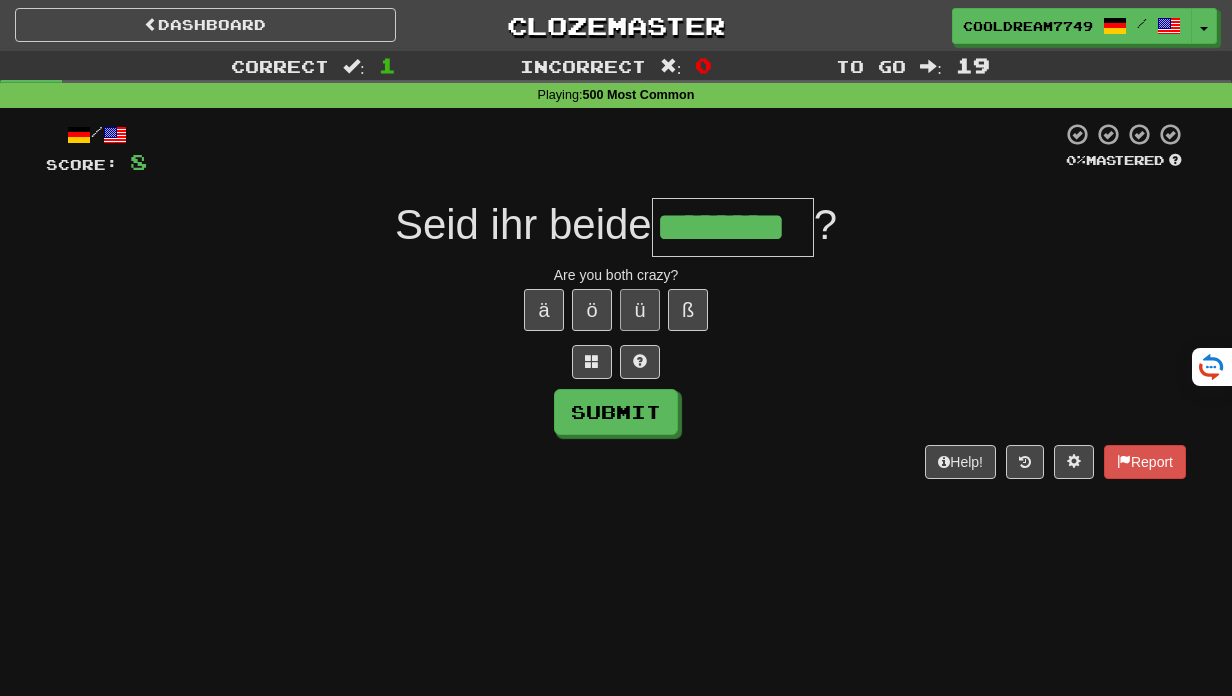 type on "********" 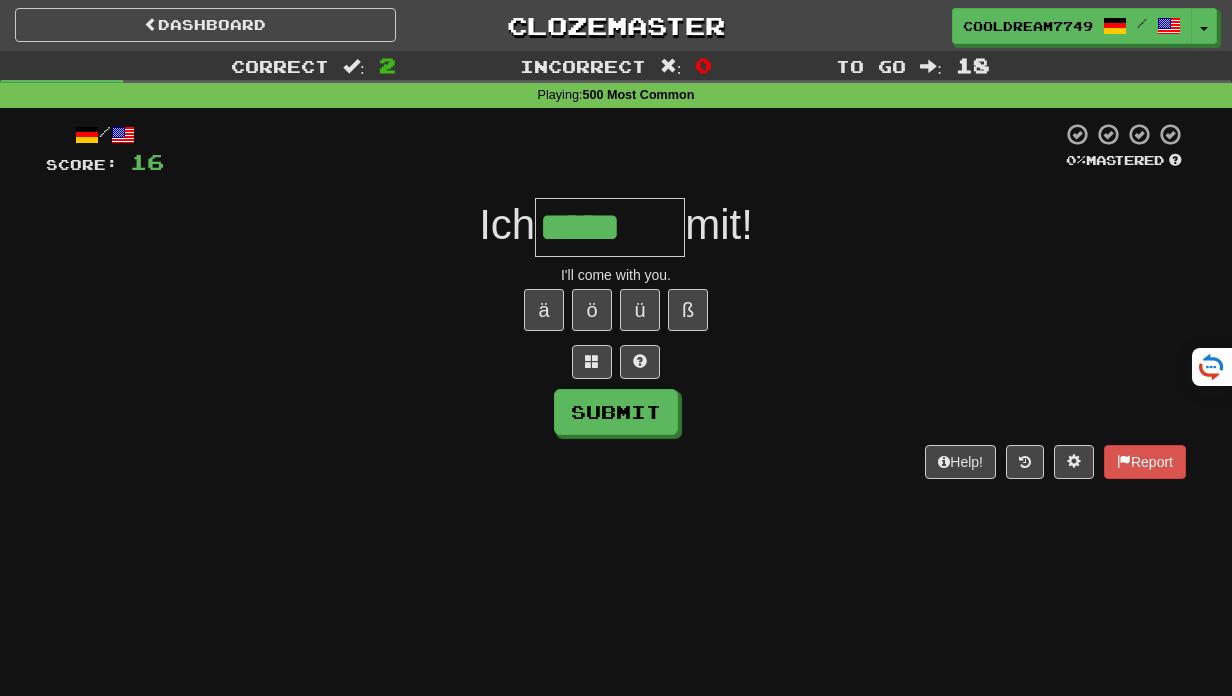 type on "*****" 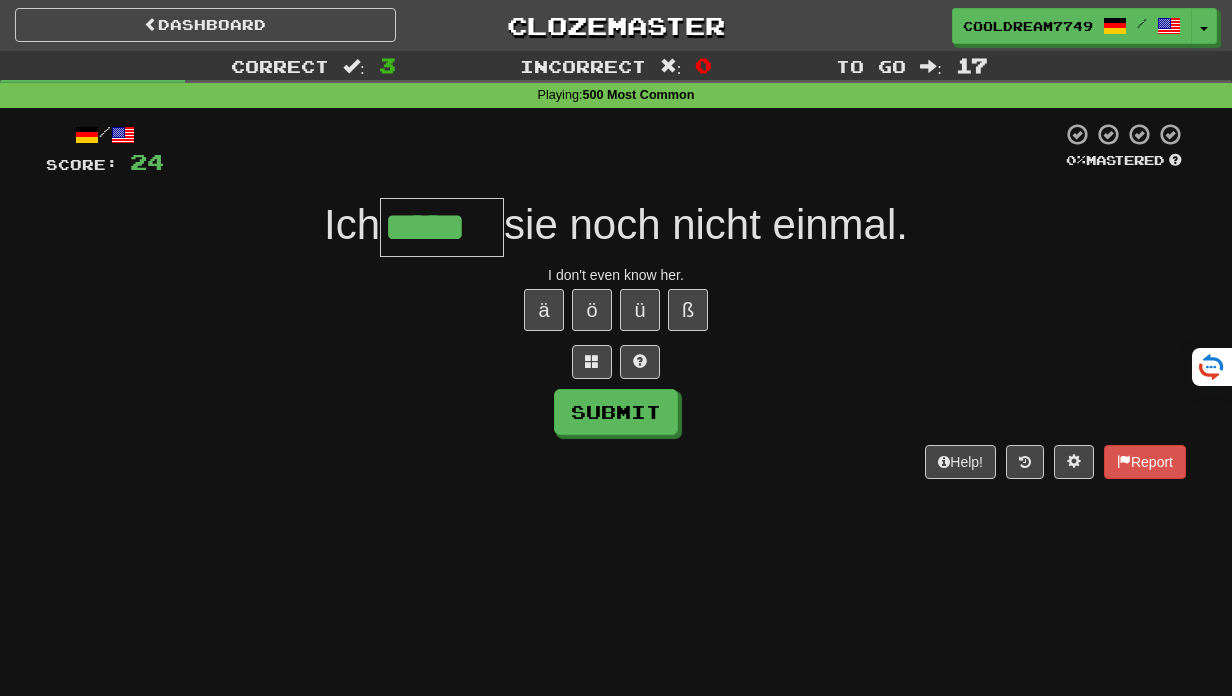 type on "*****" 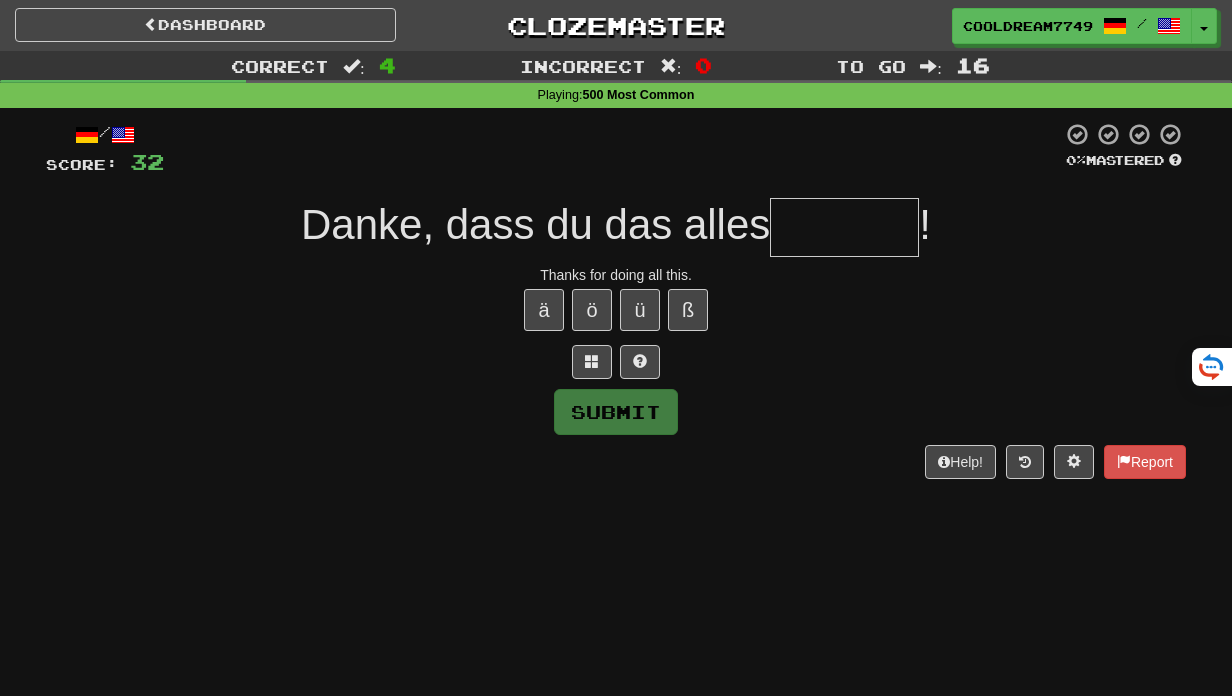 type on "*" 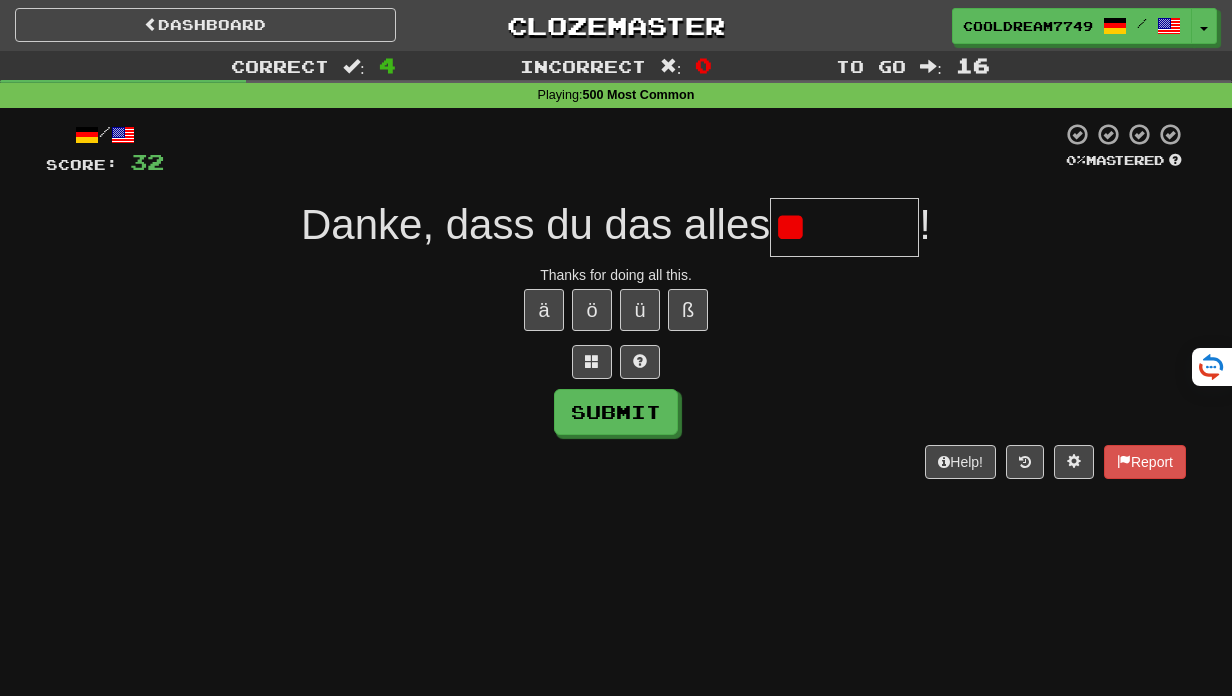 type on "*" 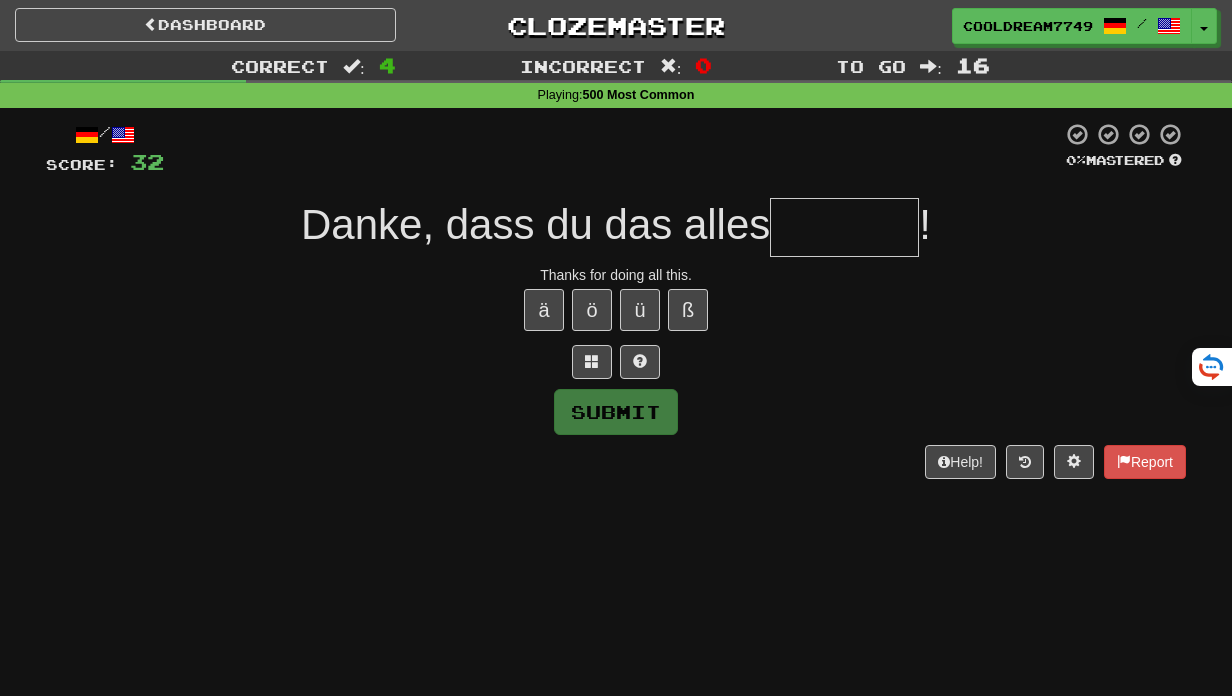 type on "*" 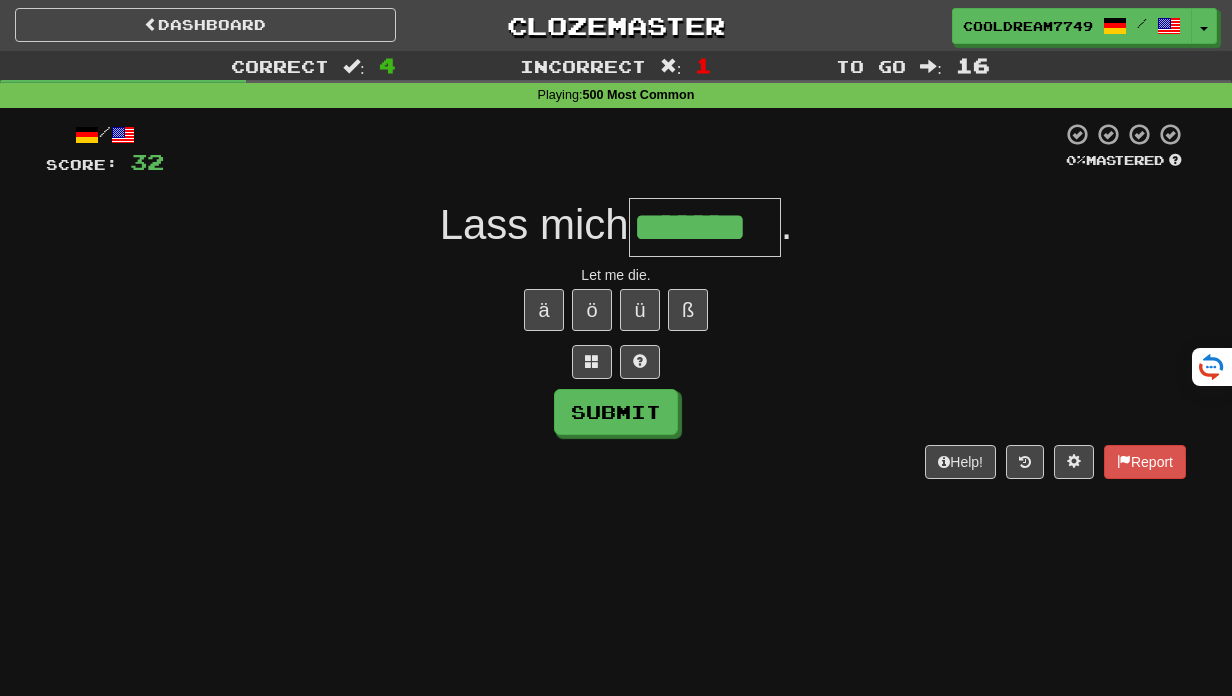 type on "*******" 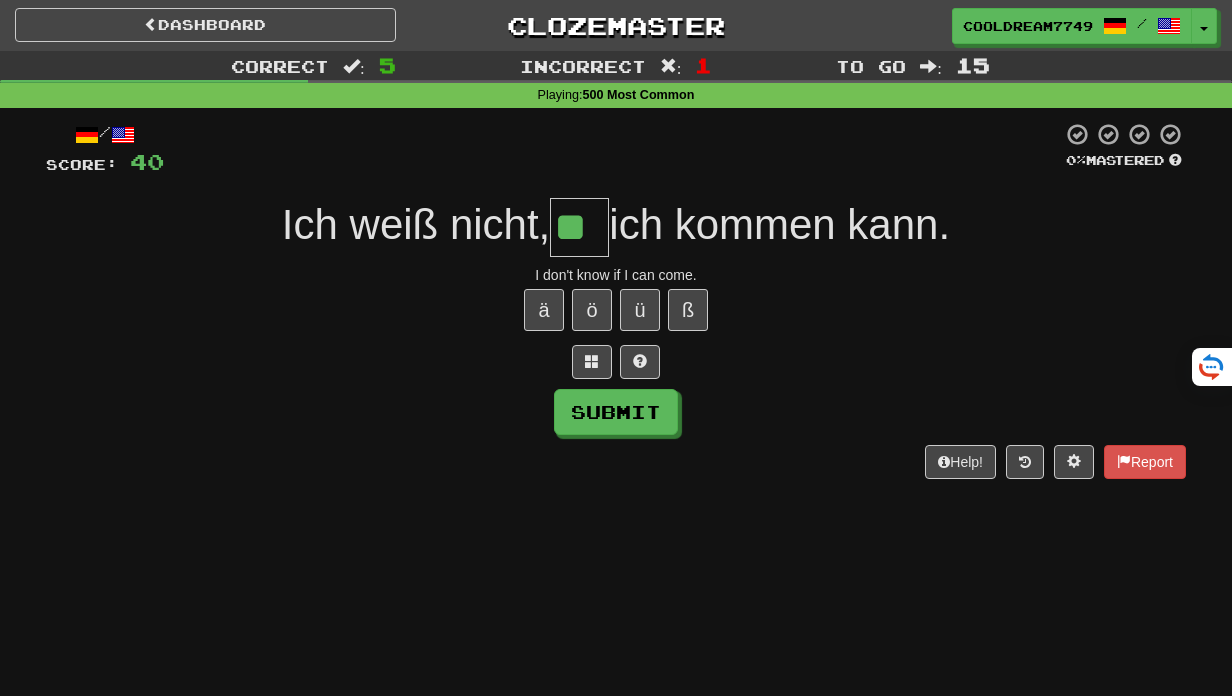 type on "**" 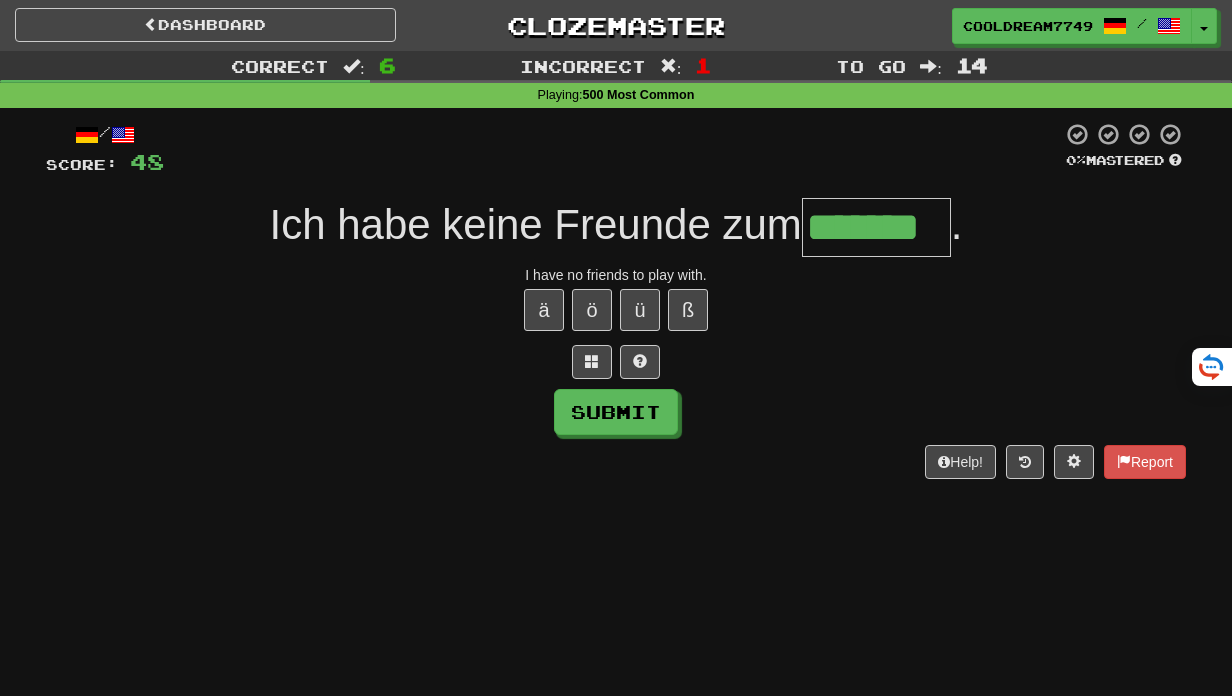type on "*******" 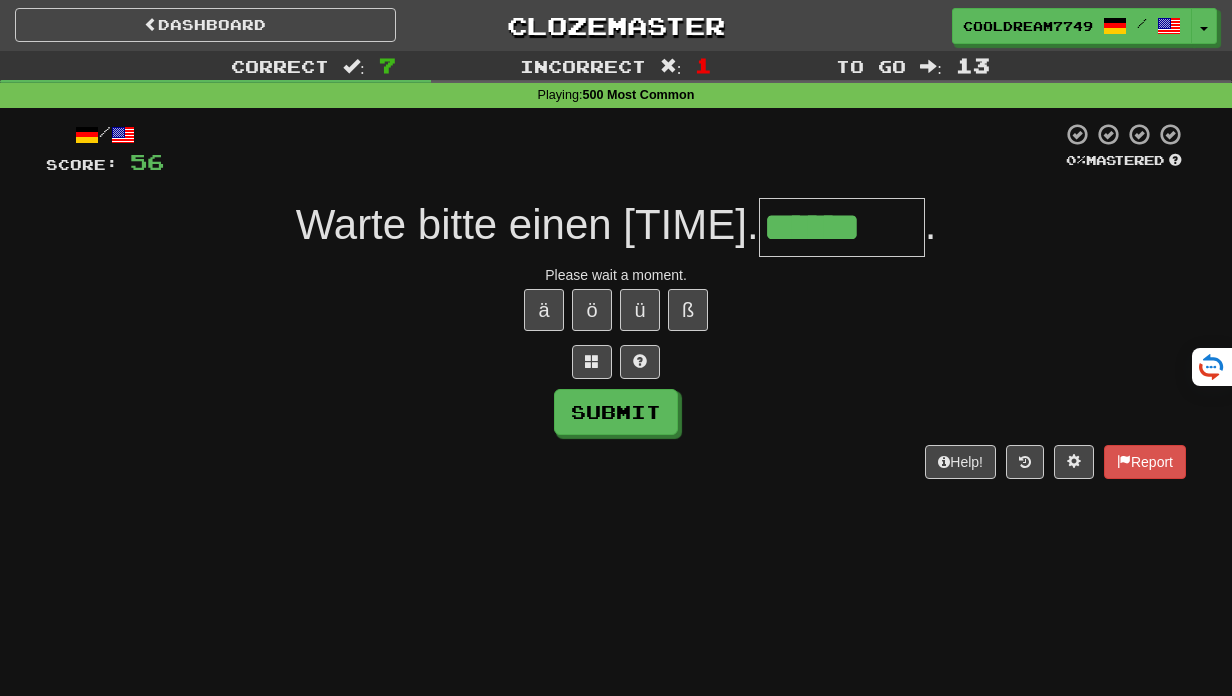 type on "******" 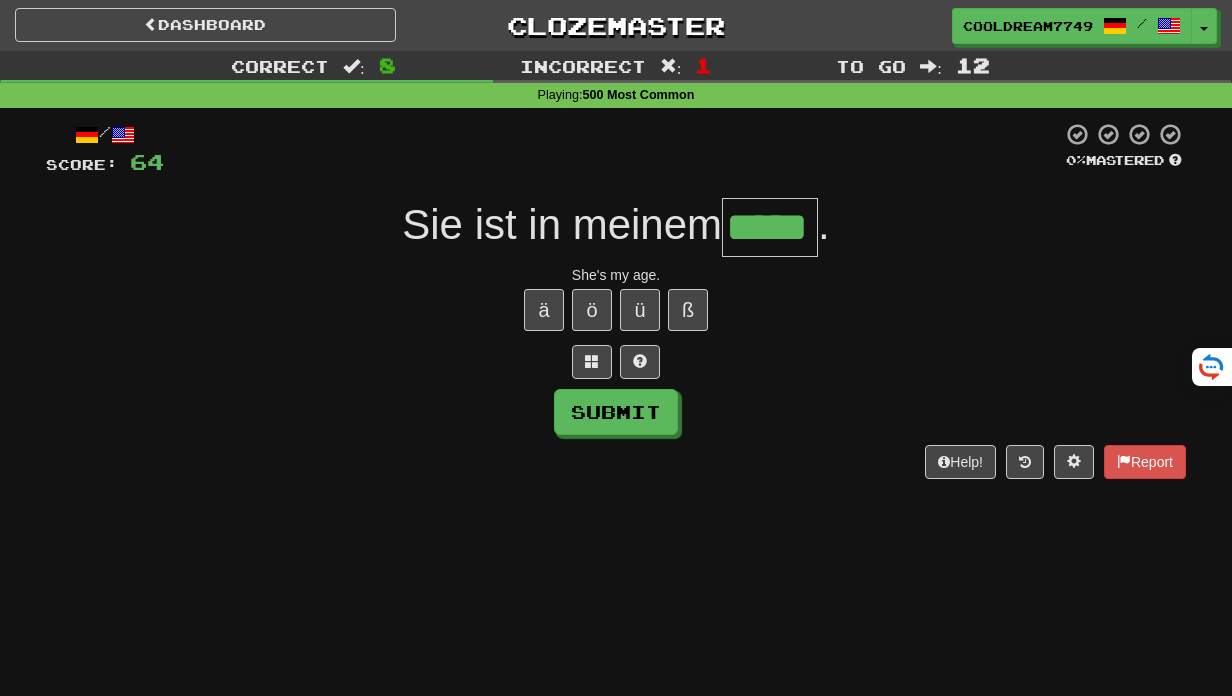 type on "*****" 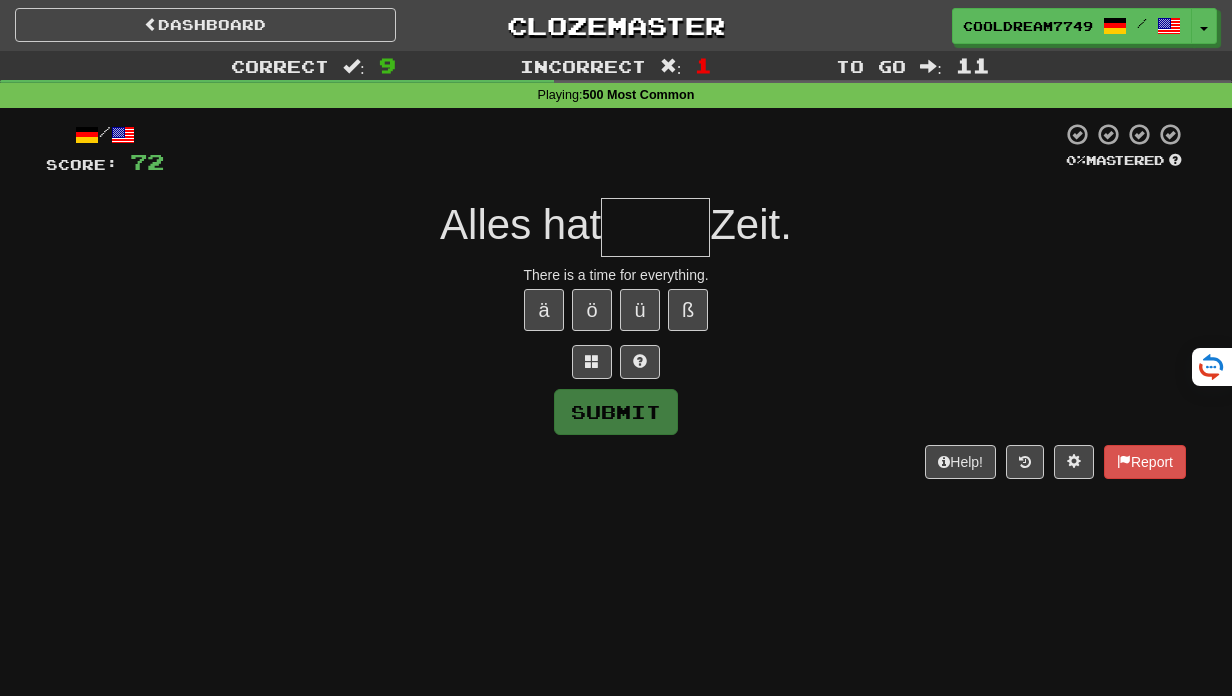 type on "*" 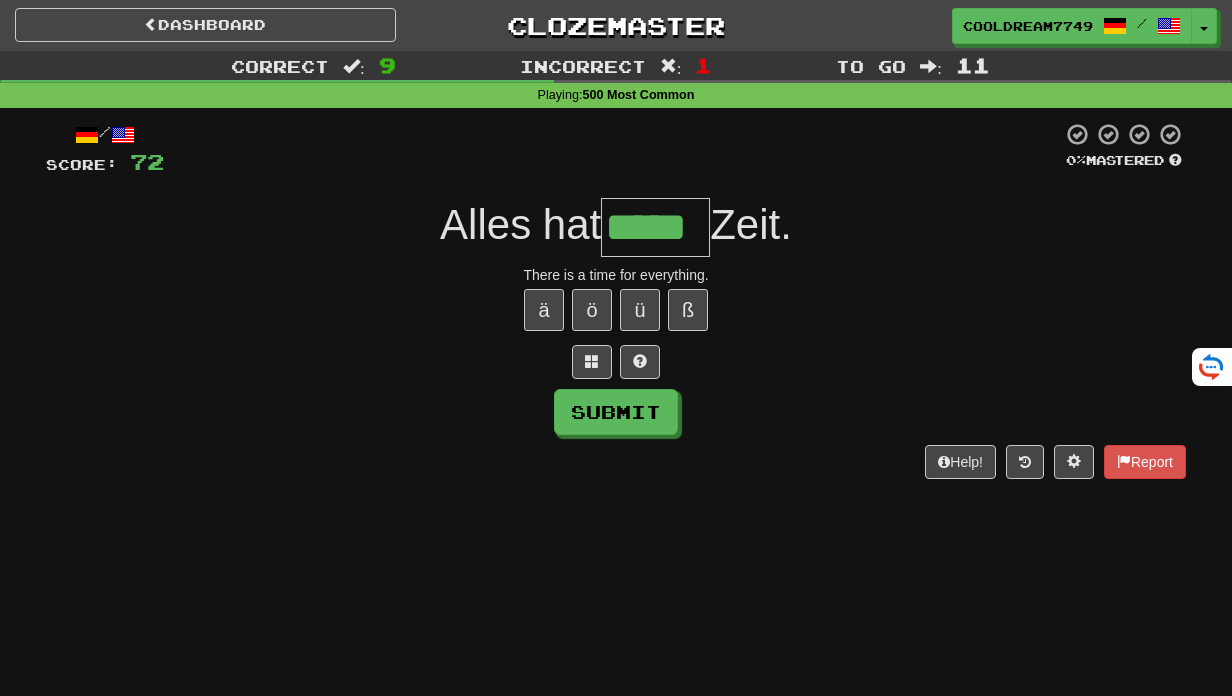 type on "*****" 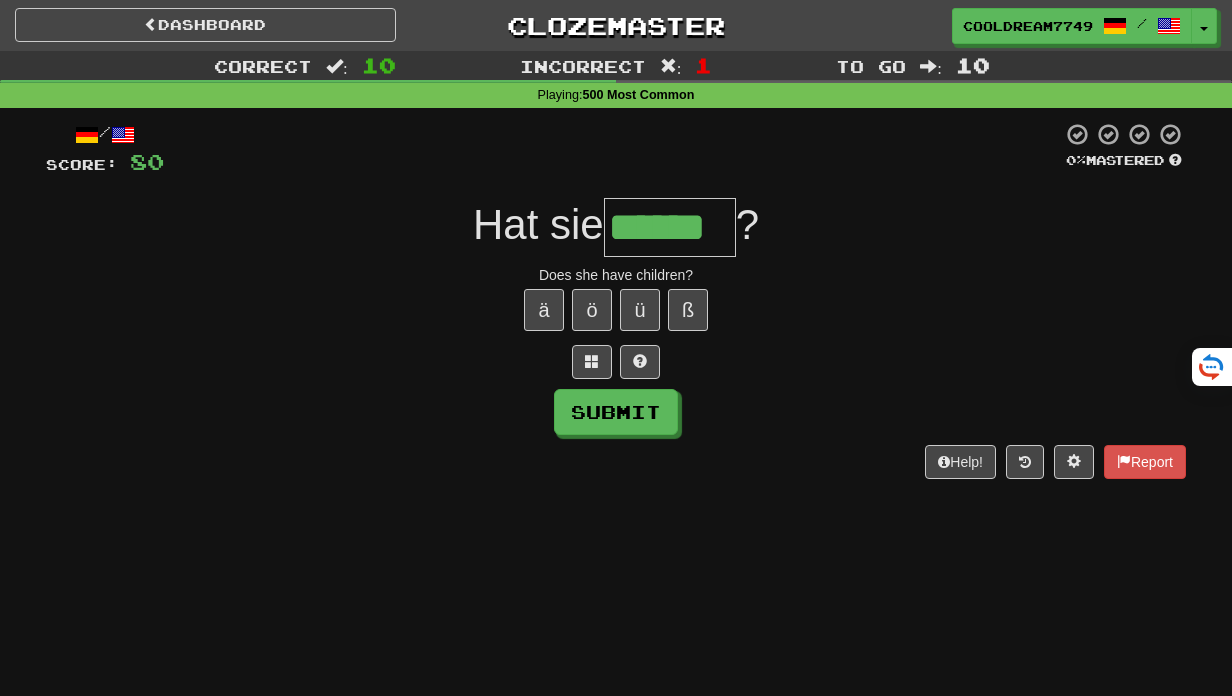 type on "******" 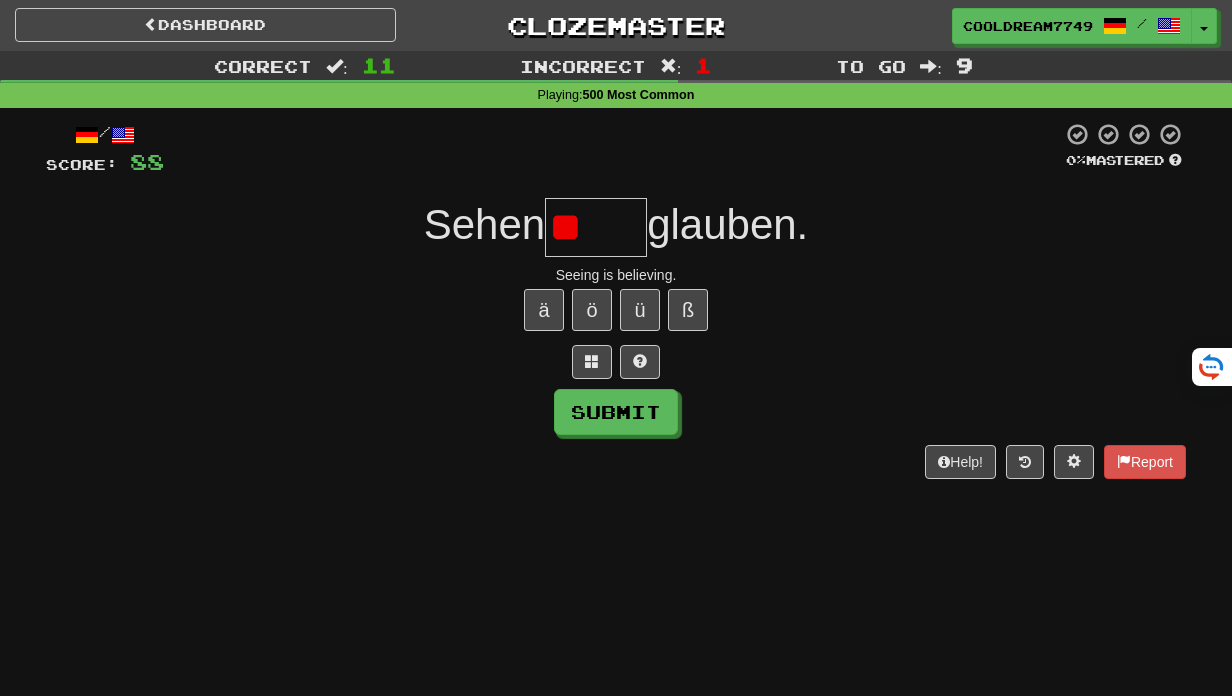 type on "*" 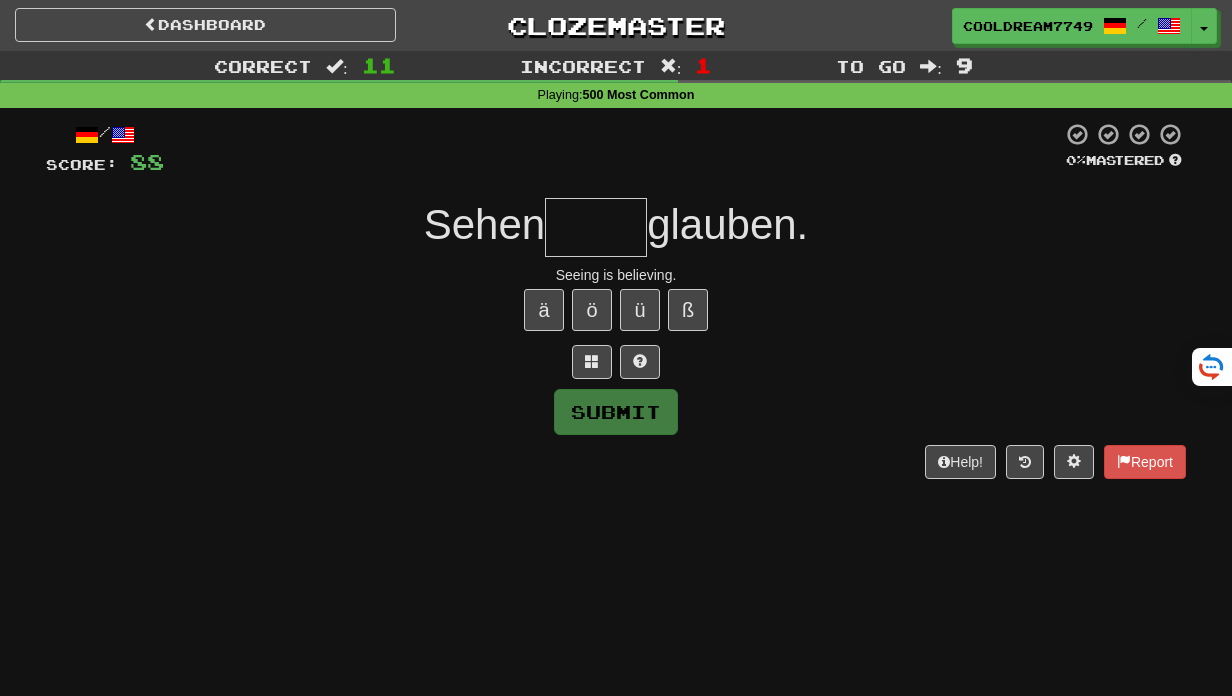 type on "*****" 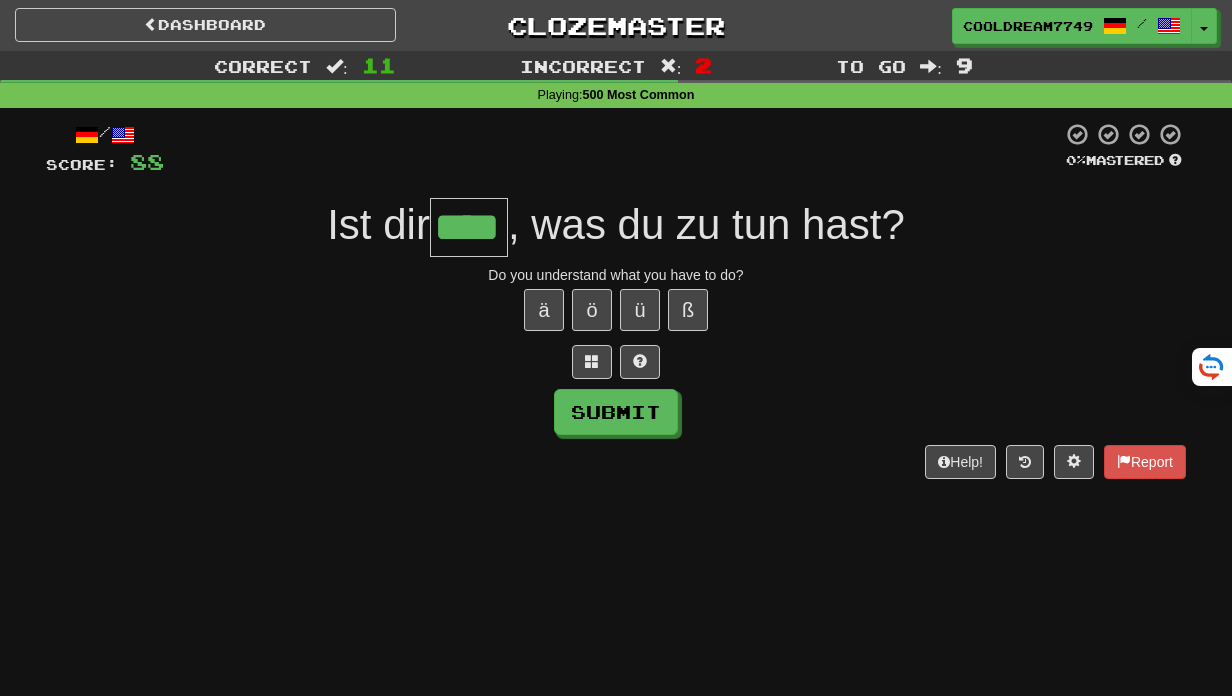 type on "****" 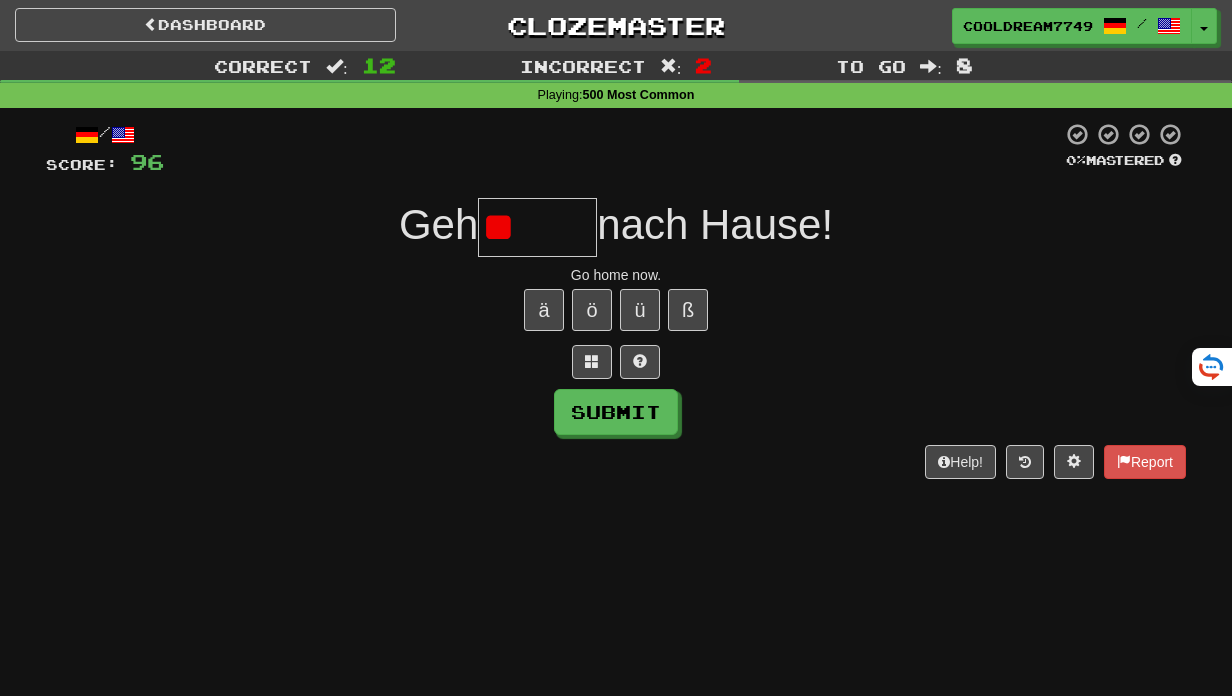 type on "*" 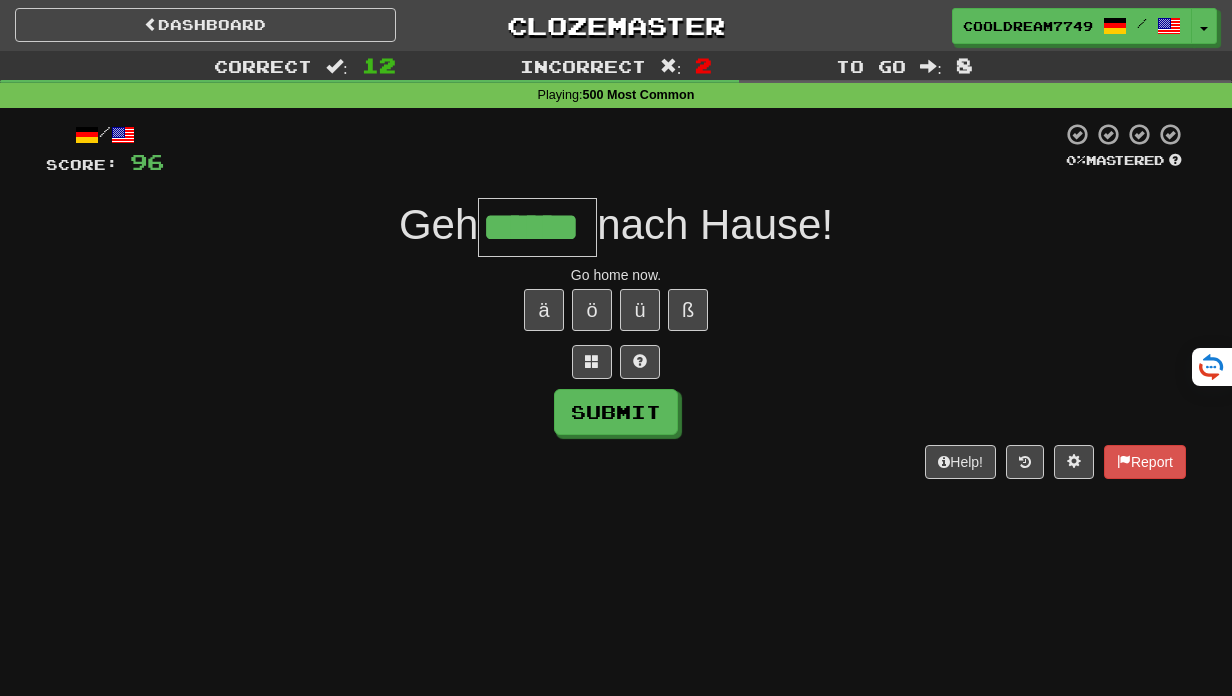 type on "******" 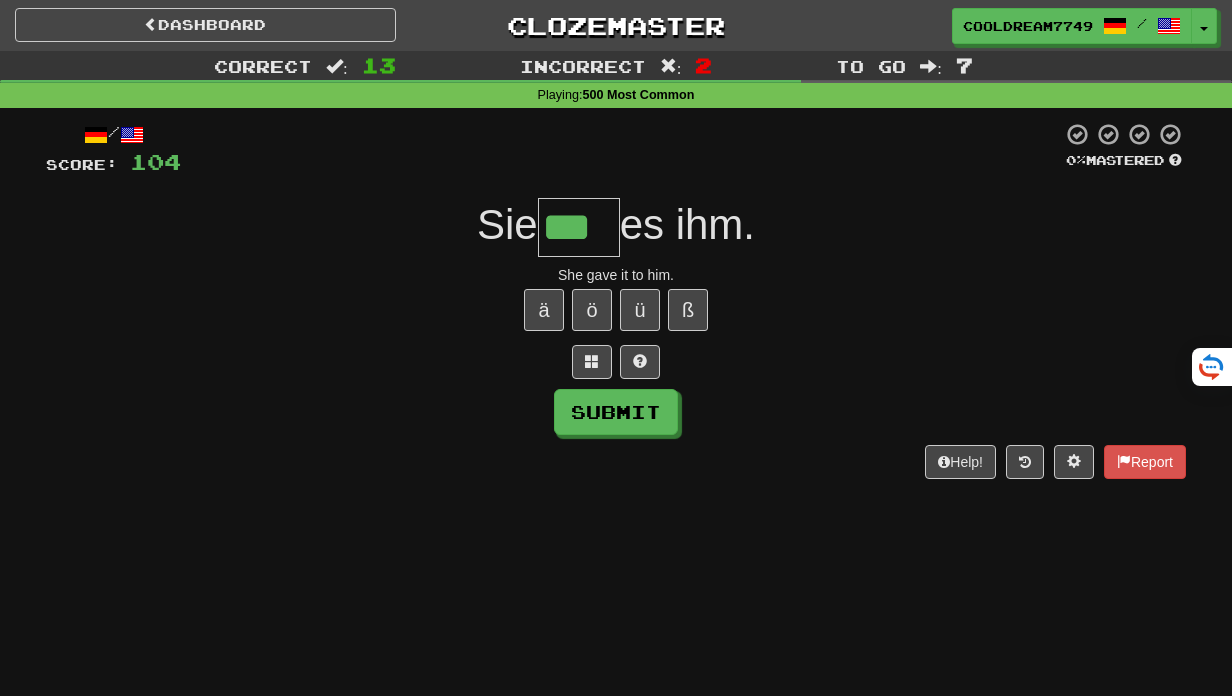 type on "***" 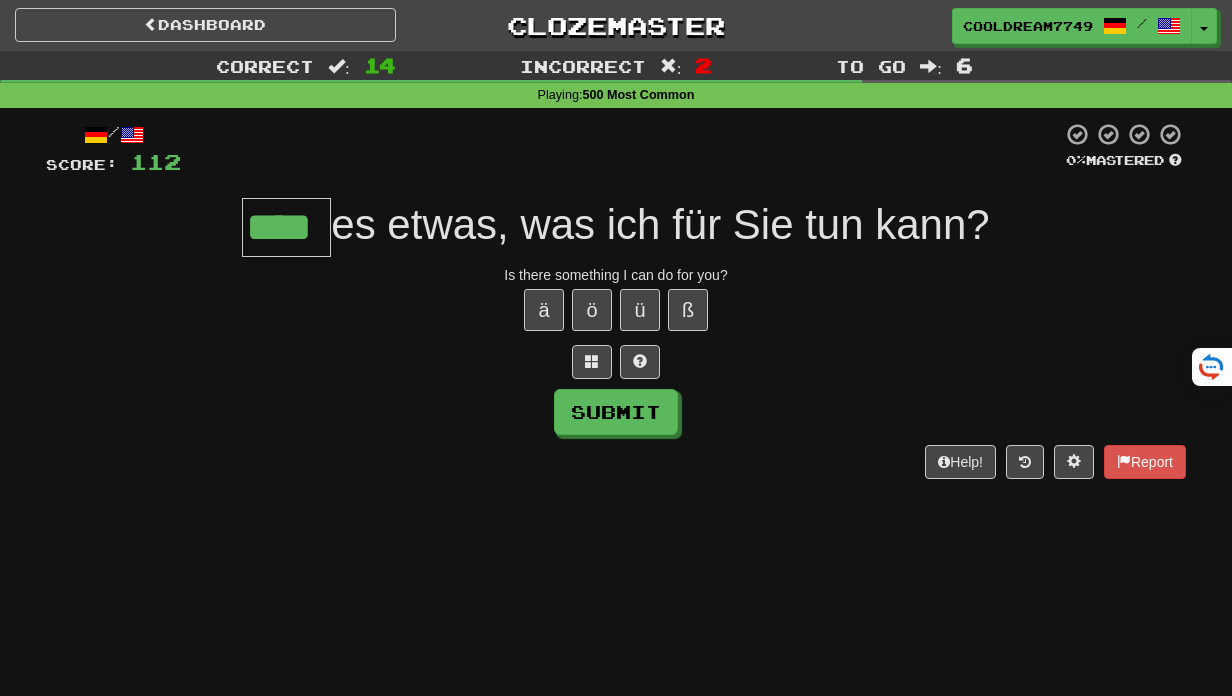type on "****" 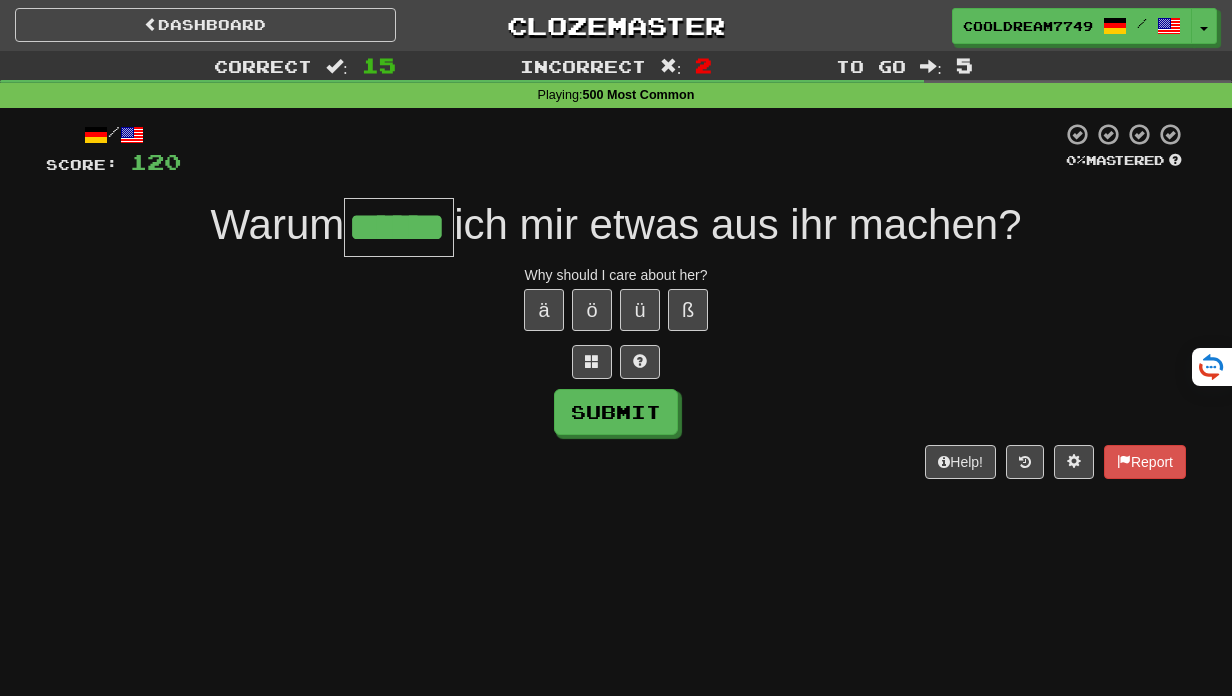 type on "******" 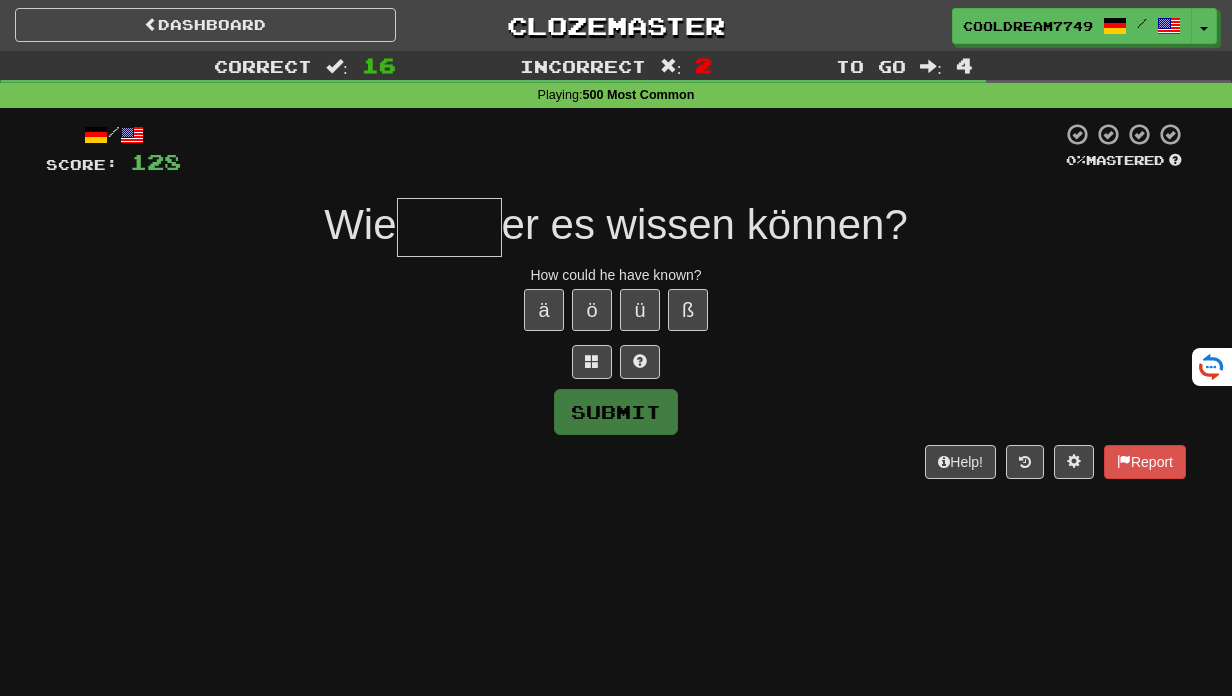 type on "*" 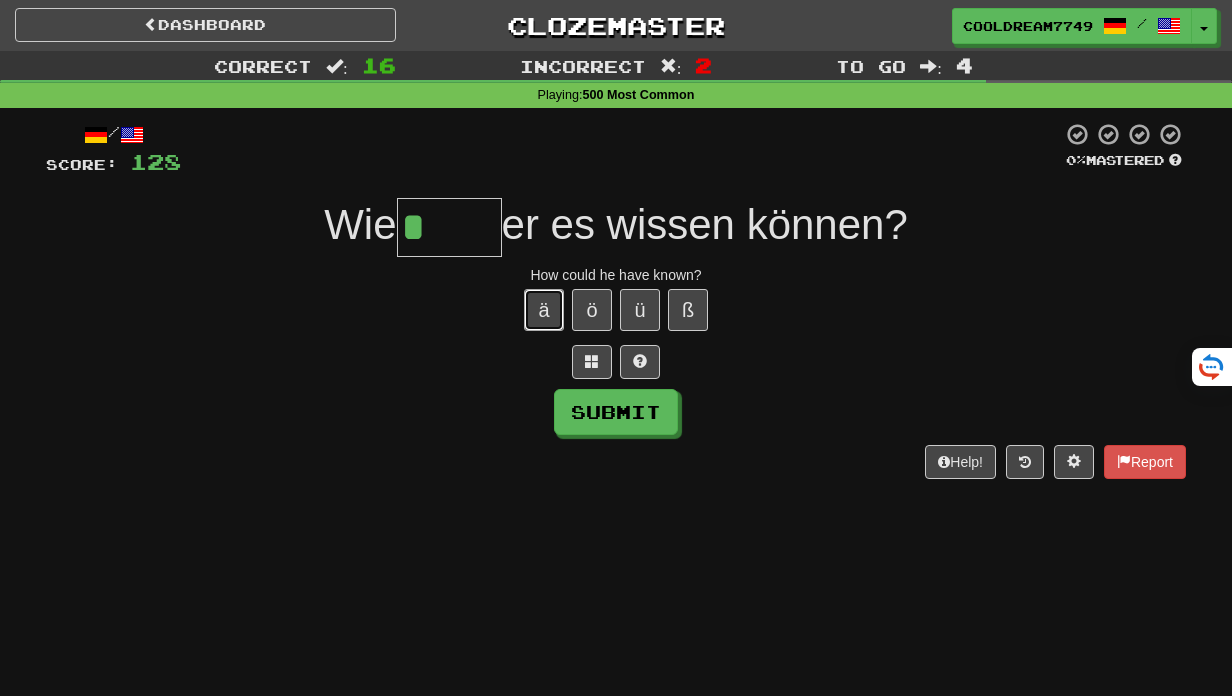 click on "ä" at bounding box center (544, 310) 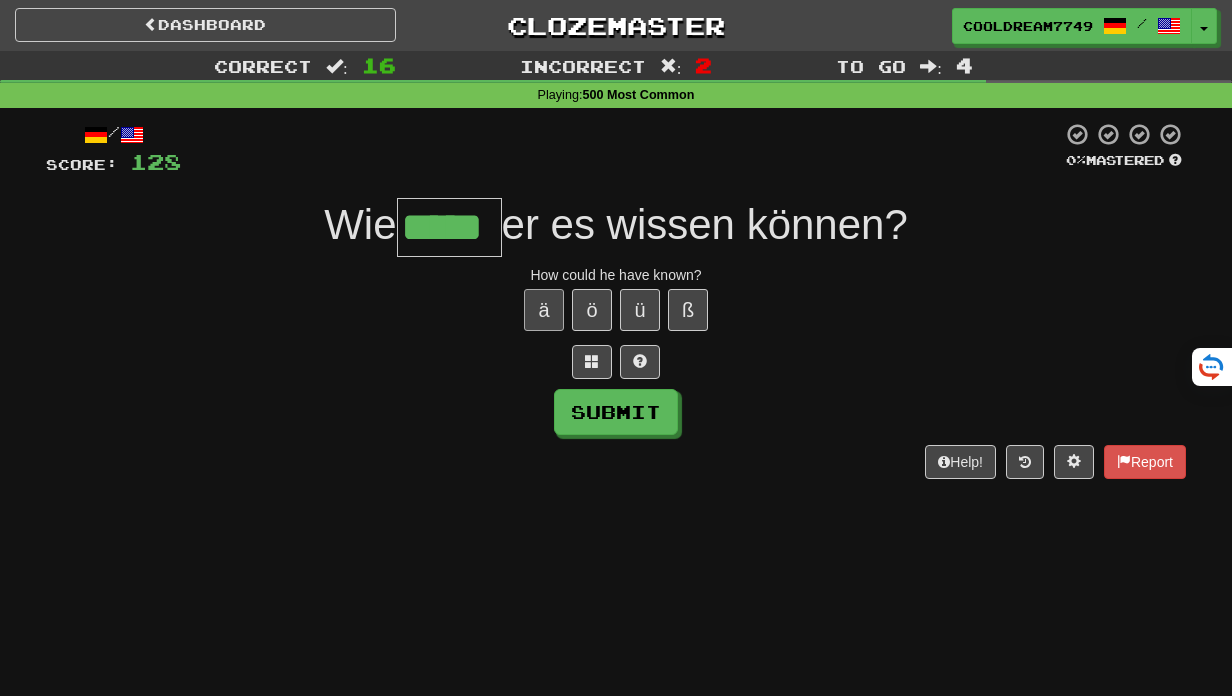 type on "*****" 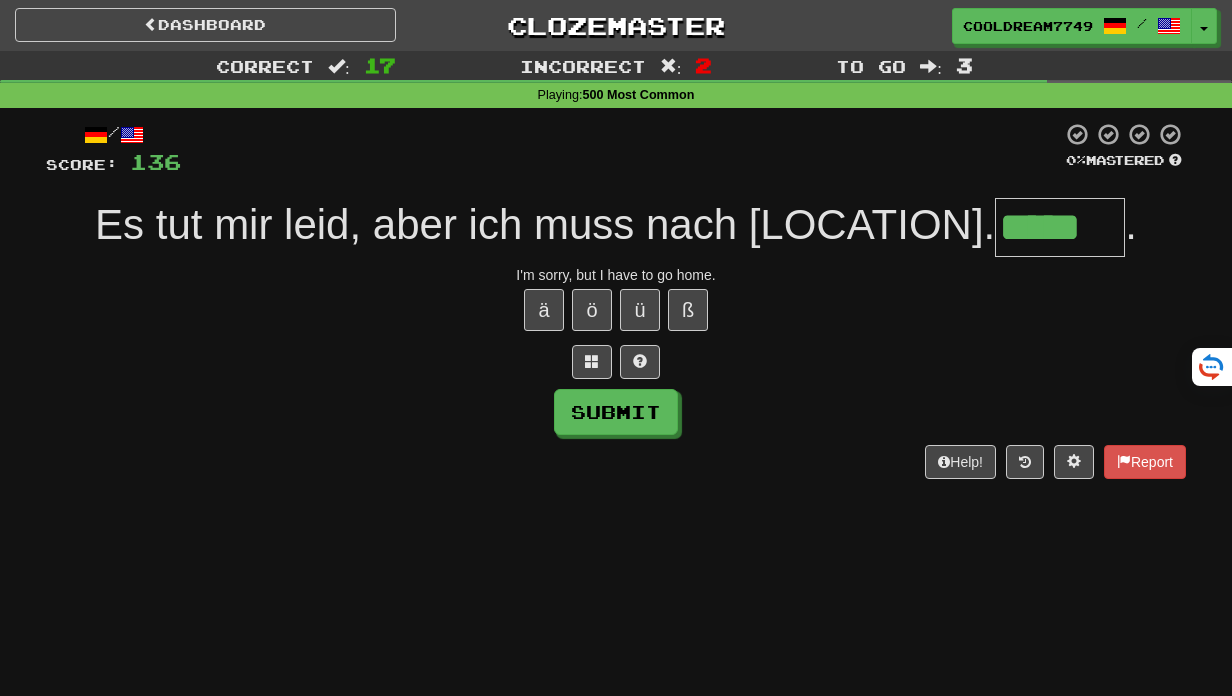 type on "*****" 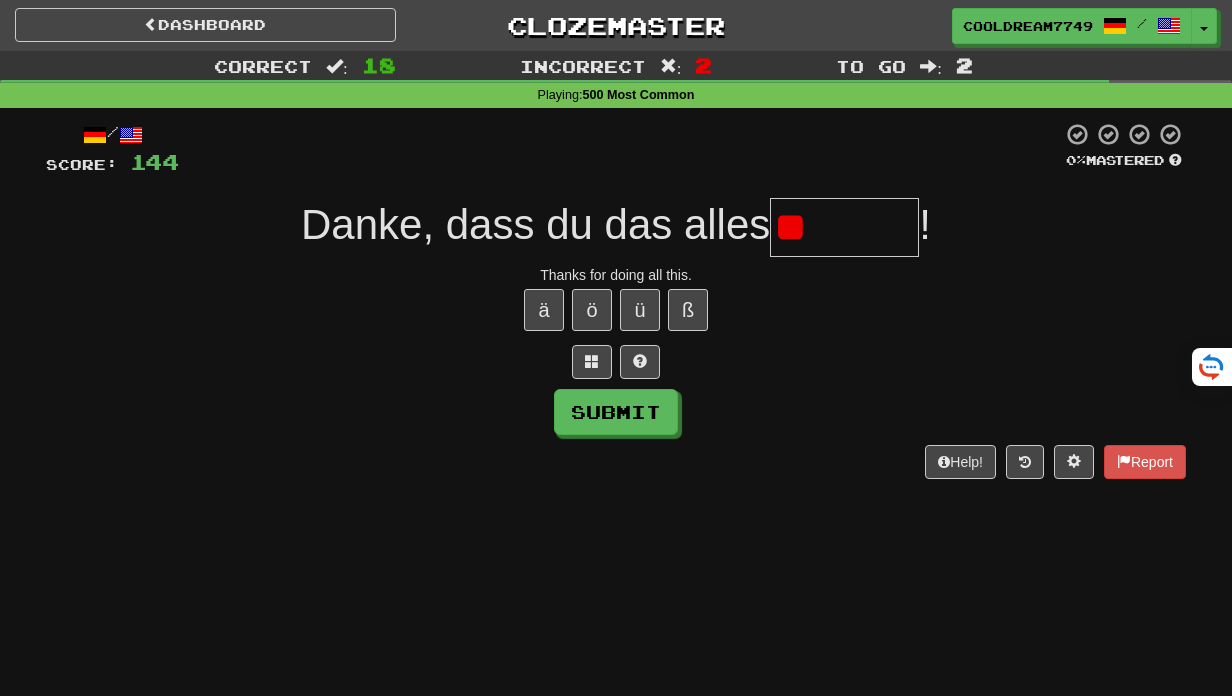 type on "*" 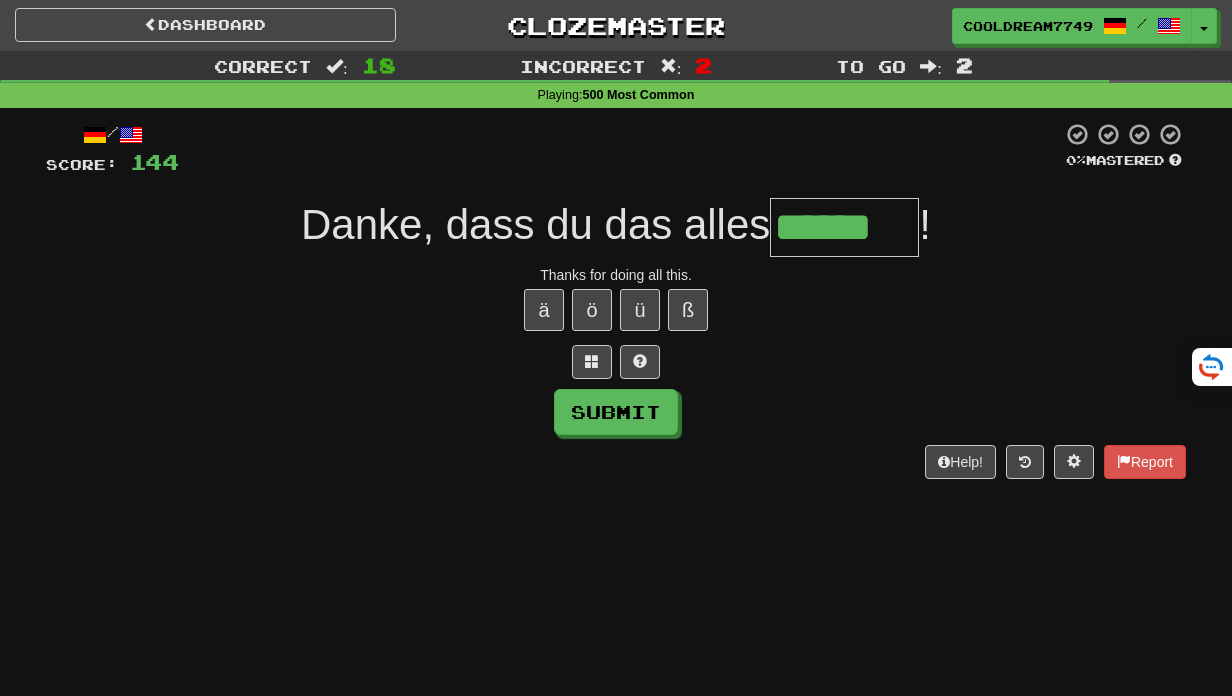 type on "******" 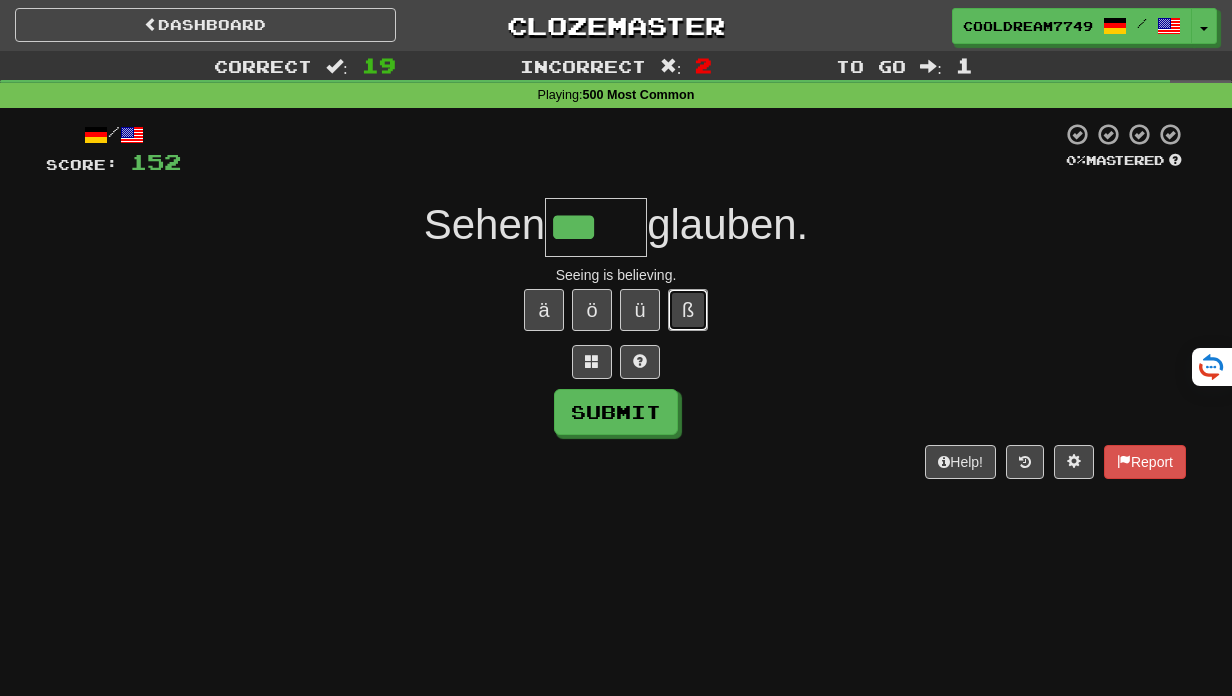 click on "ß" at bounding box center (688, 310) 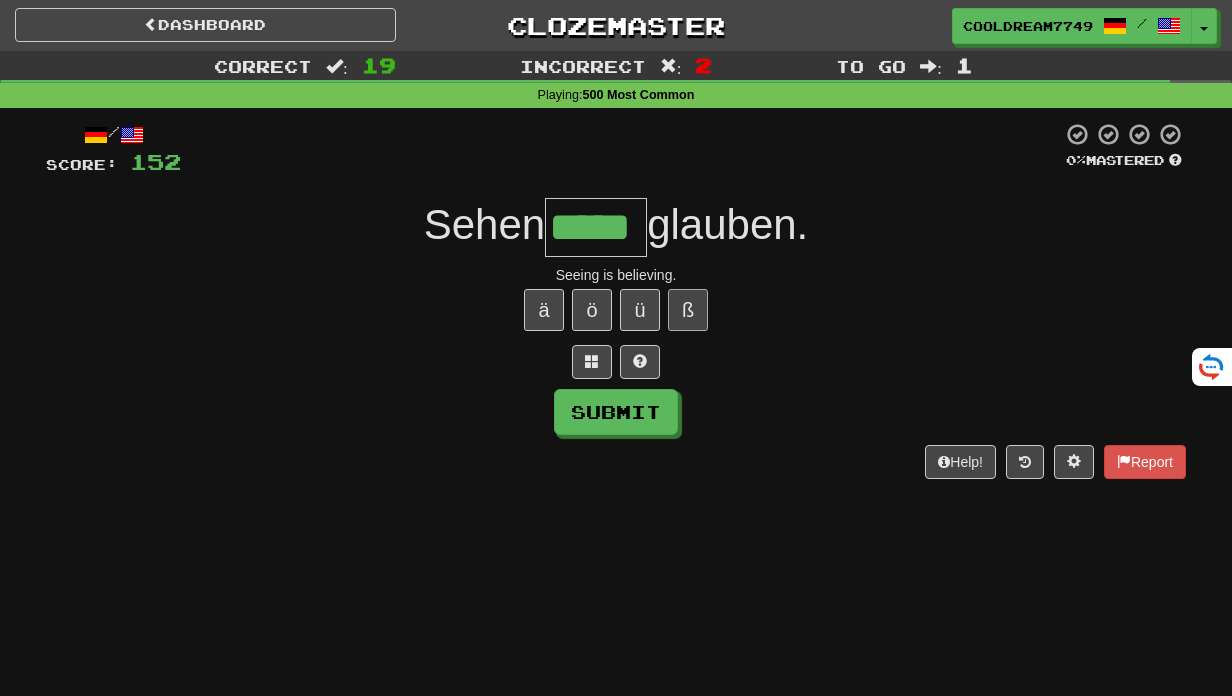 type on "*****" 